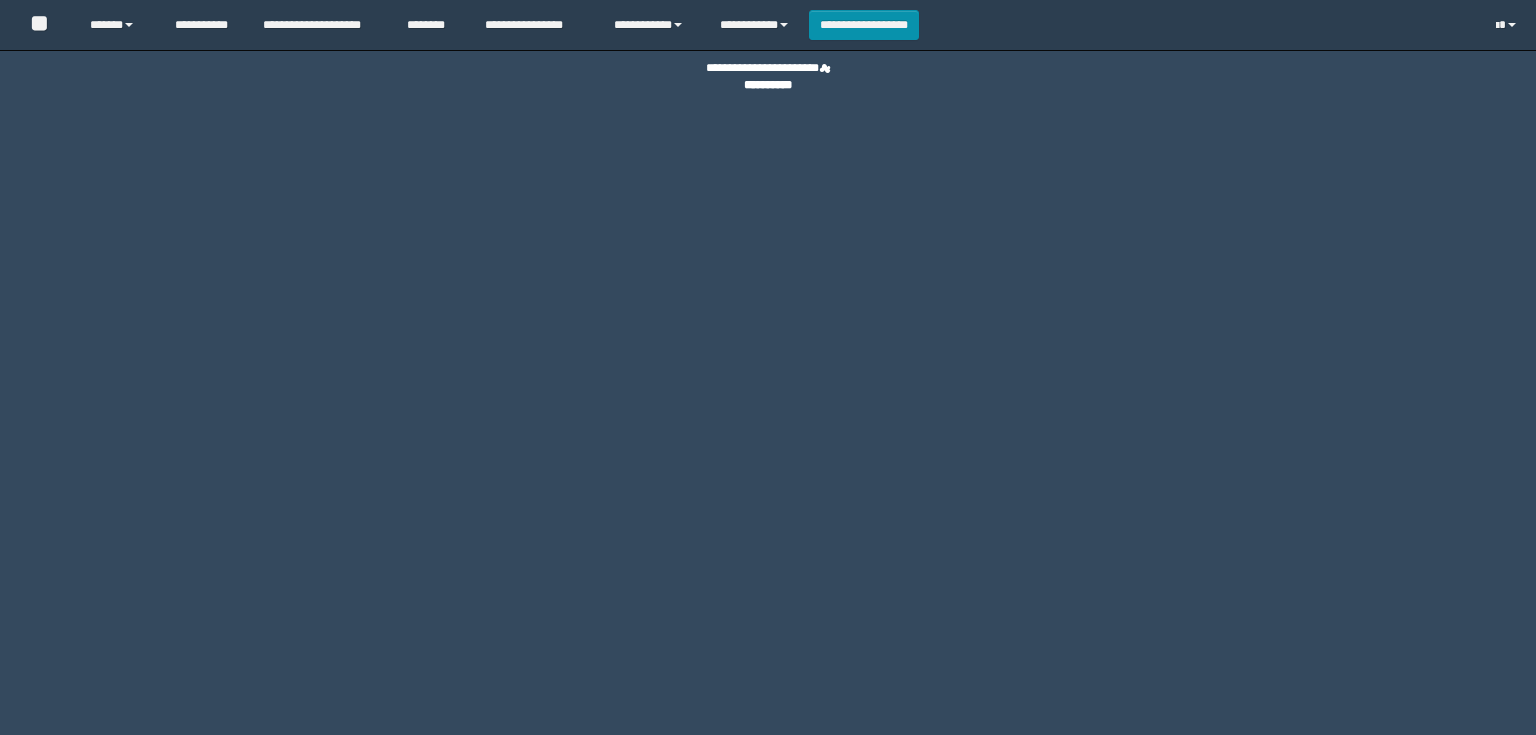 scroll, scrollTop: 0, scrollLeft: 0, axis: both 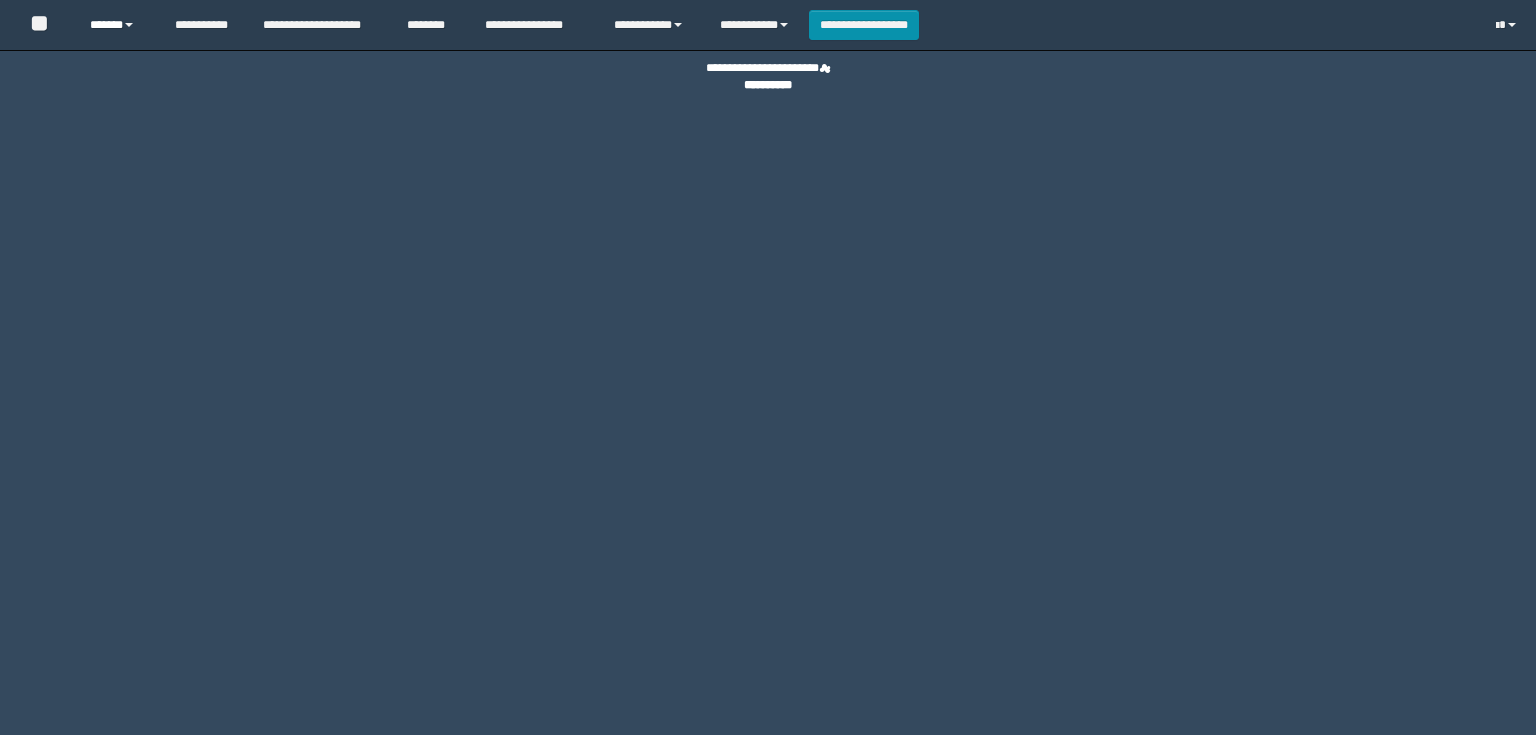 click on "******" at bounding box center (117, 25) 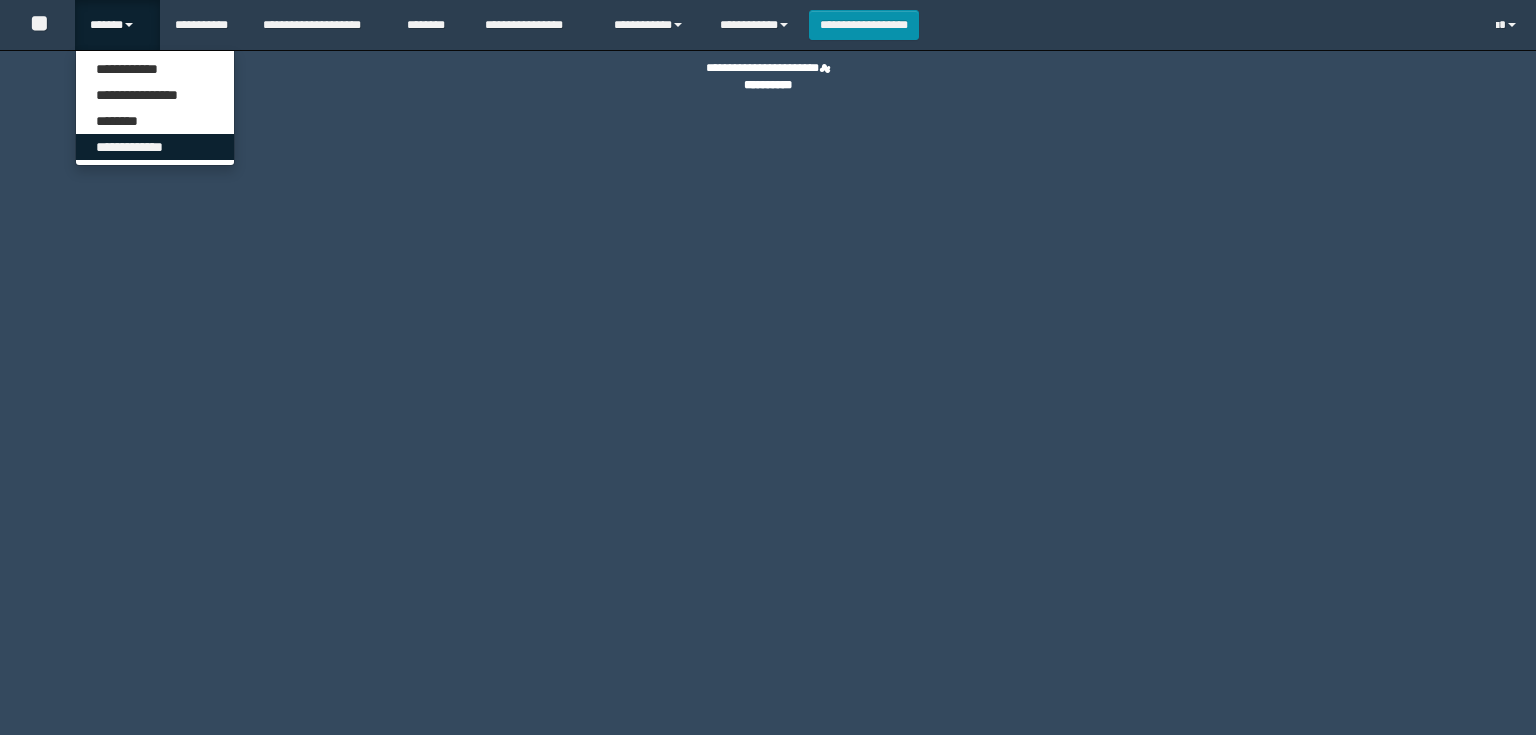 scroll, scrollTop: 0, scrollLeft: 0, axis: both 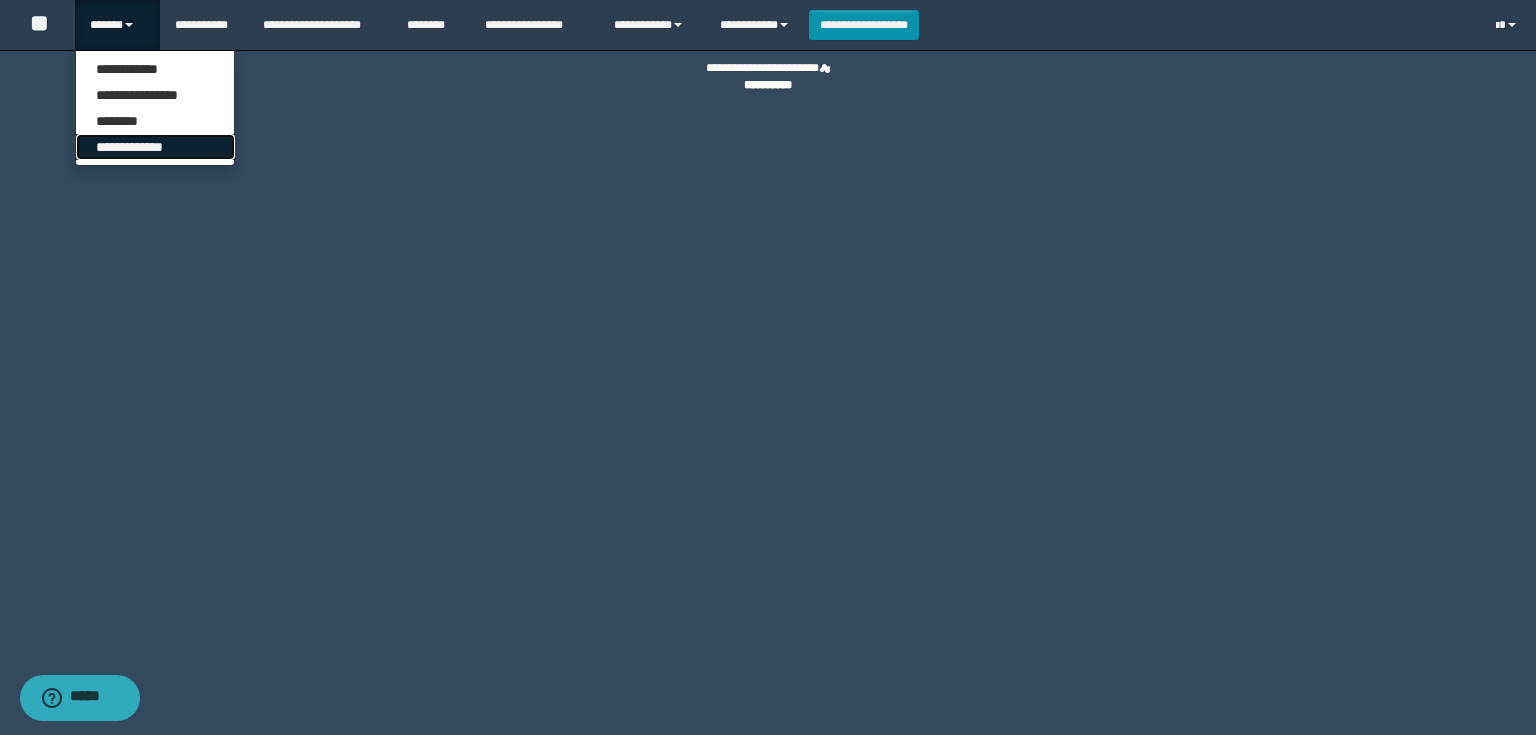 click on "**********" at bounding box center [155, 147] 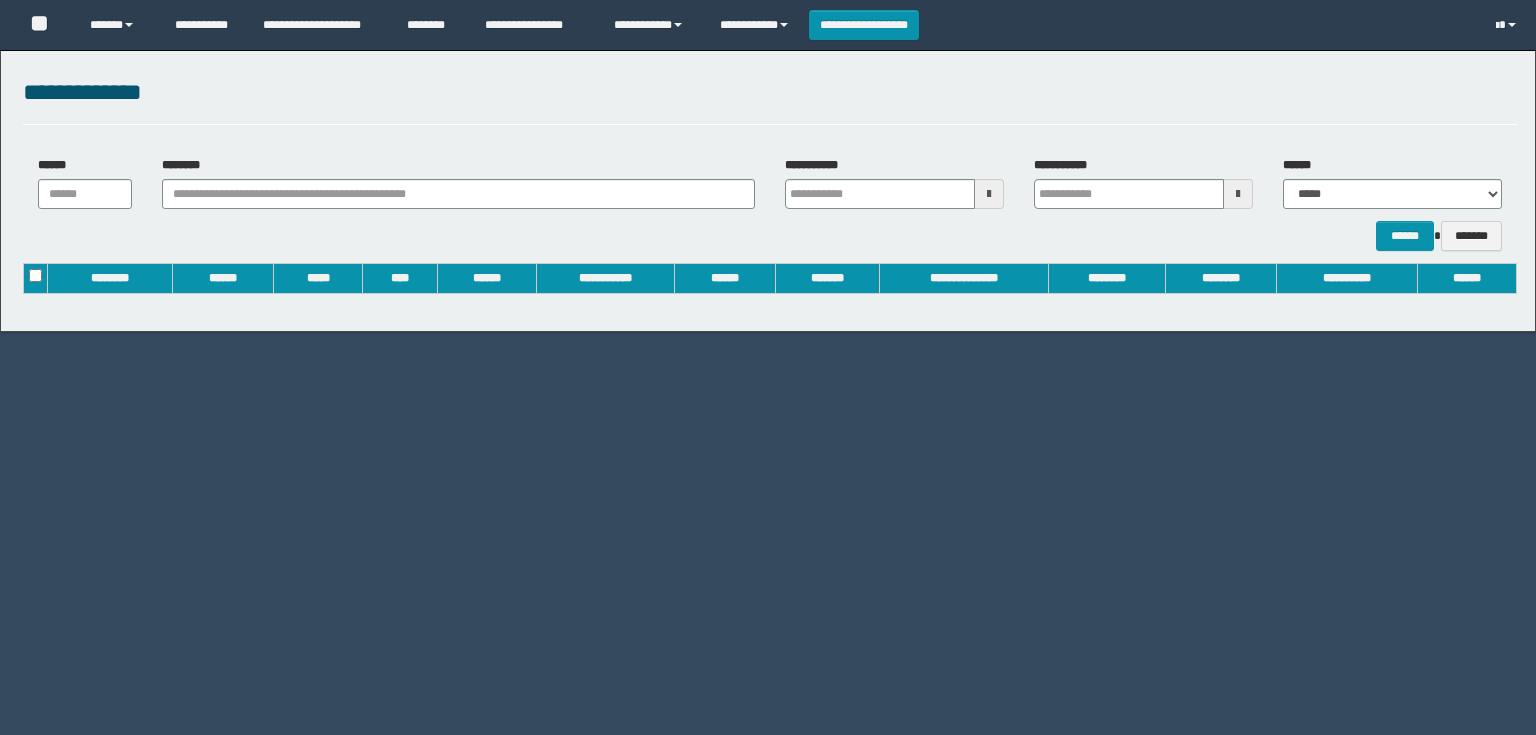 scroll, scrollTop: 0, scrollLeft: 0, axis: both 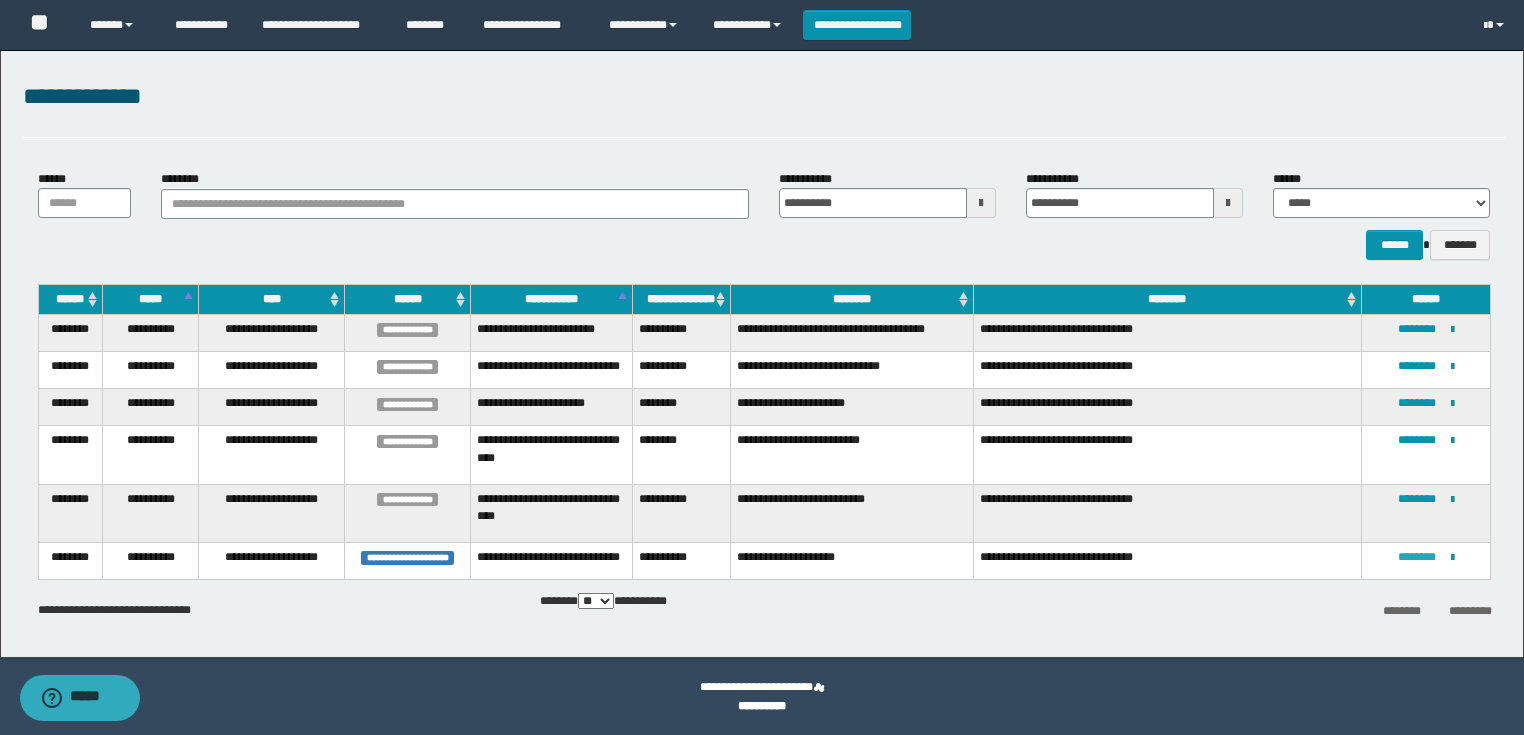 click on "********" at bounding box center [1417, 557] 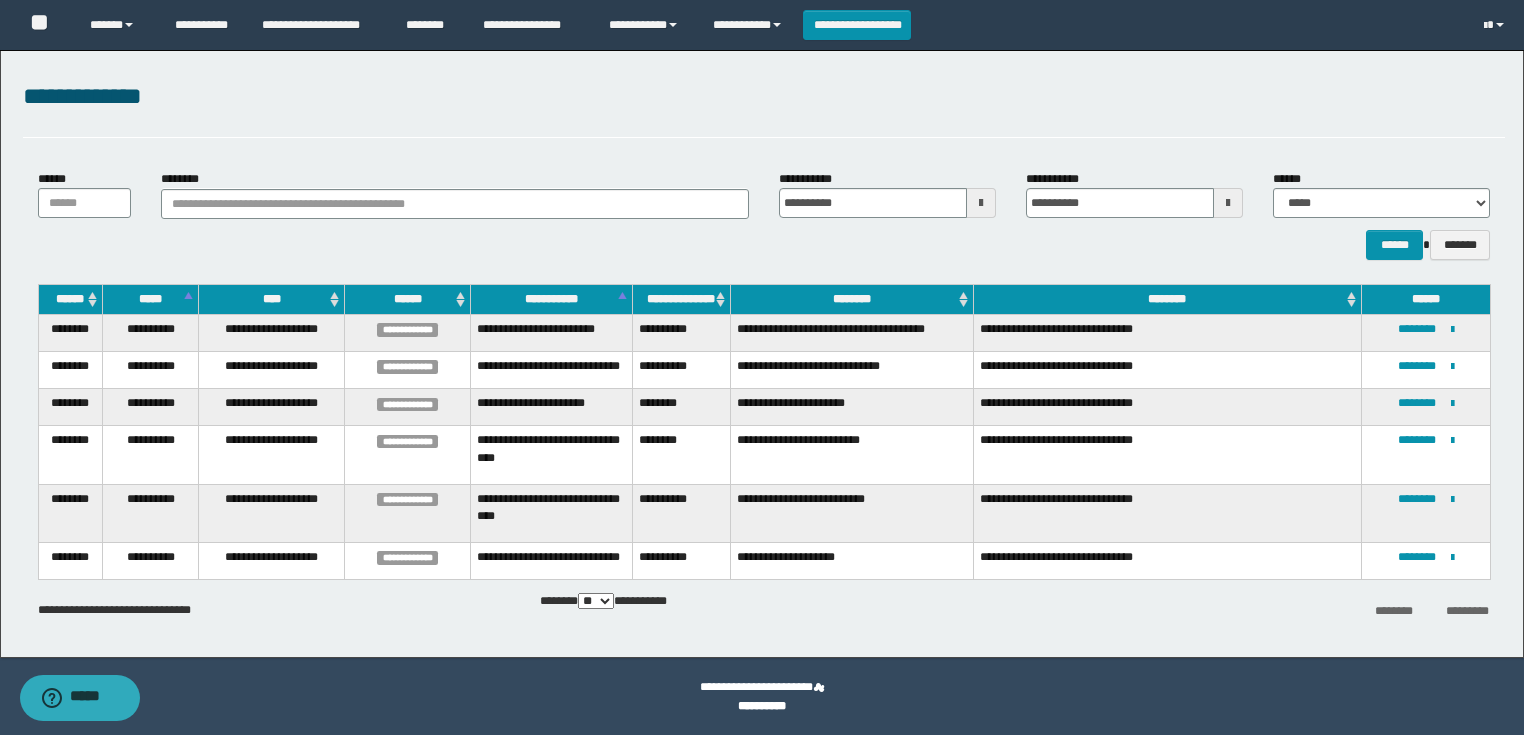 scroll, scrollTop: 0, scrollLeft: 0, axis: both 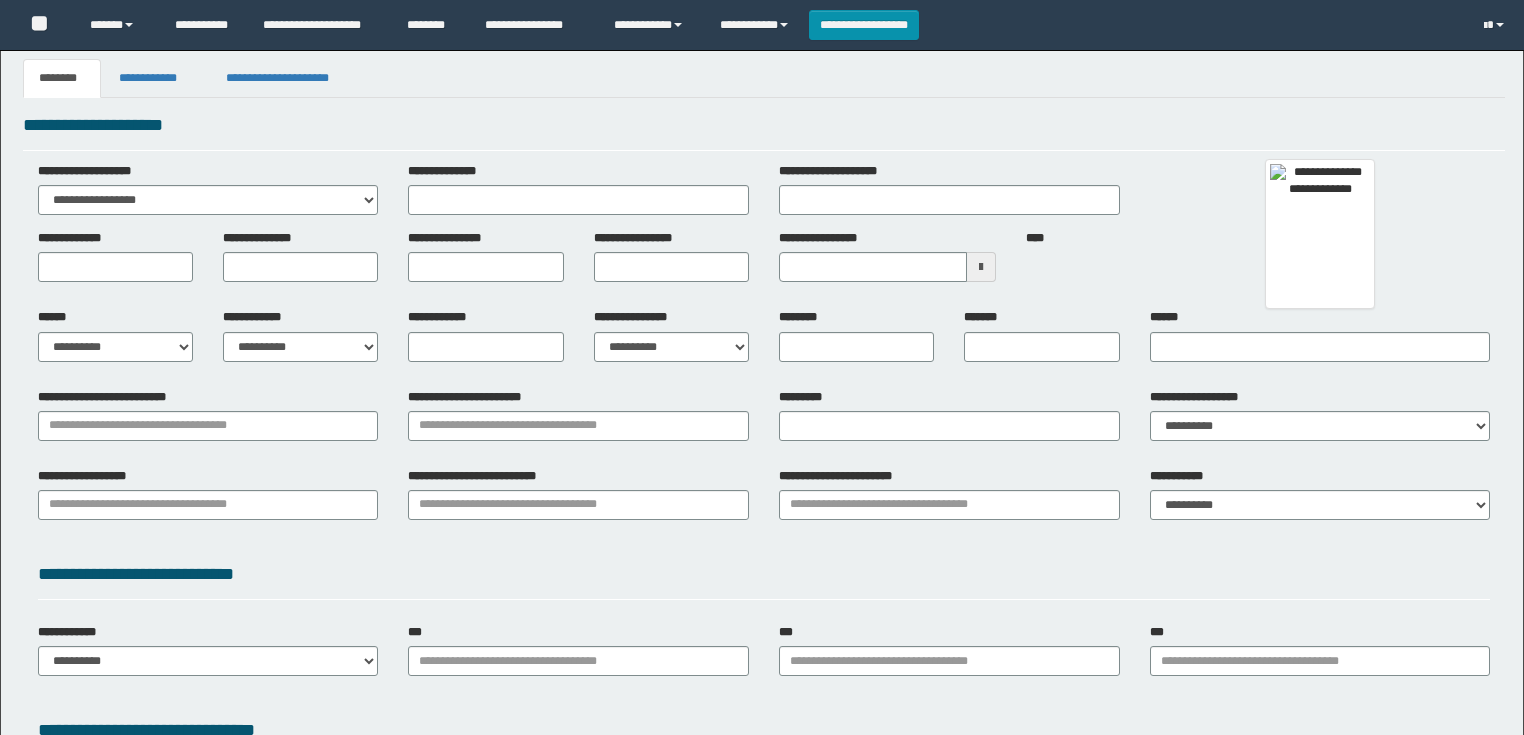 type 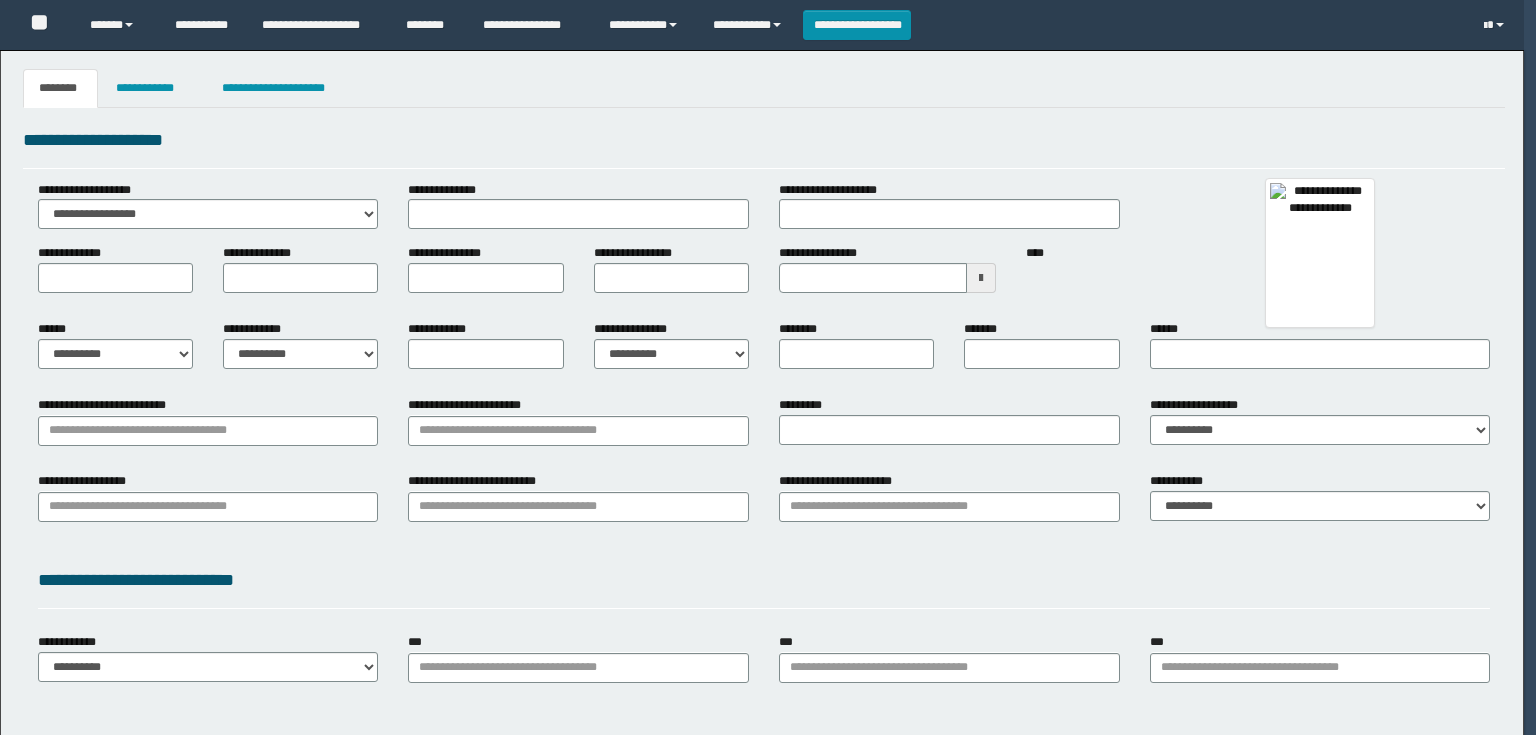 select on "***" 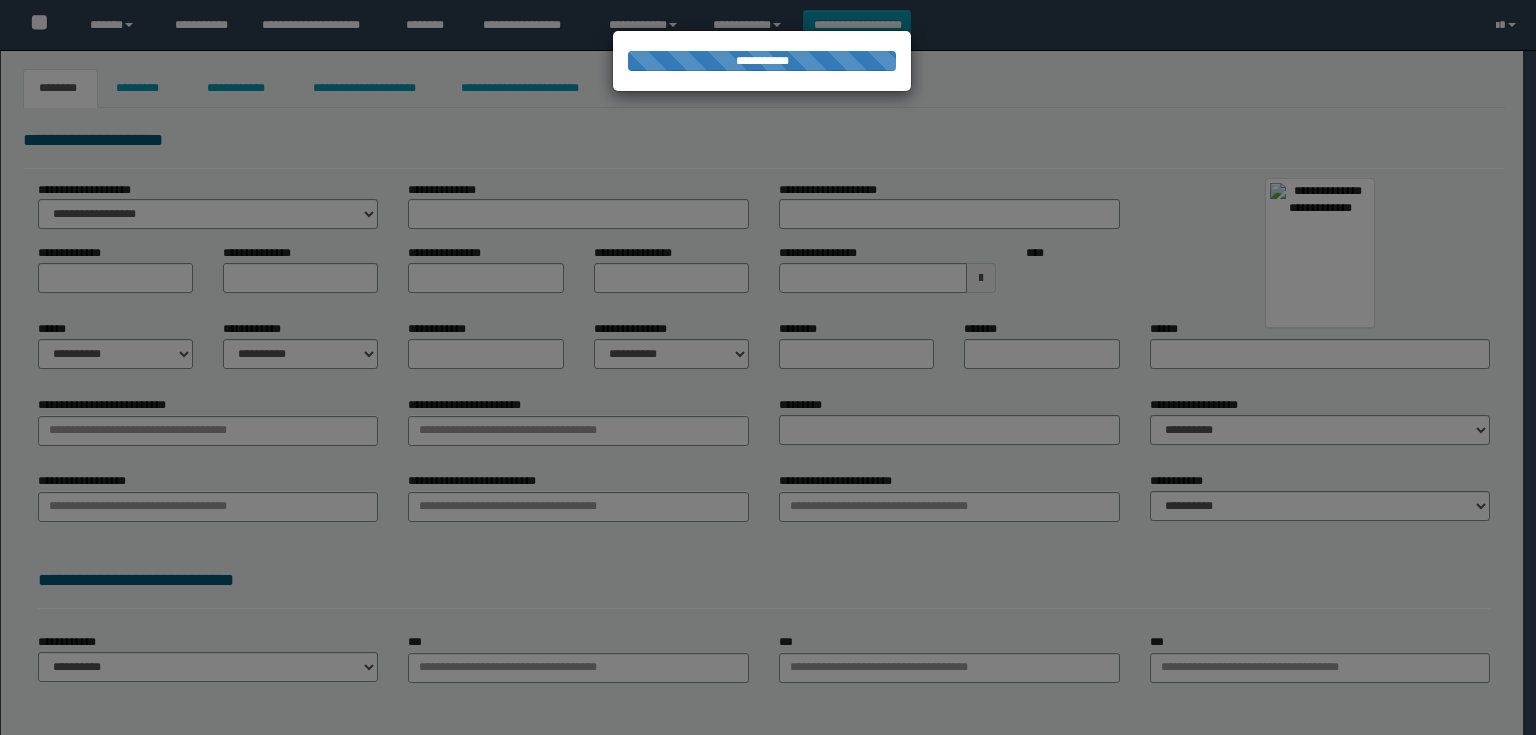 type on "**********" 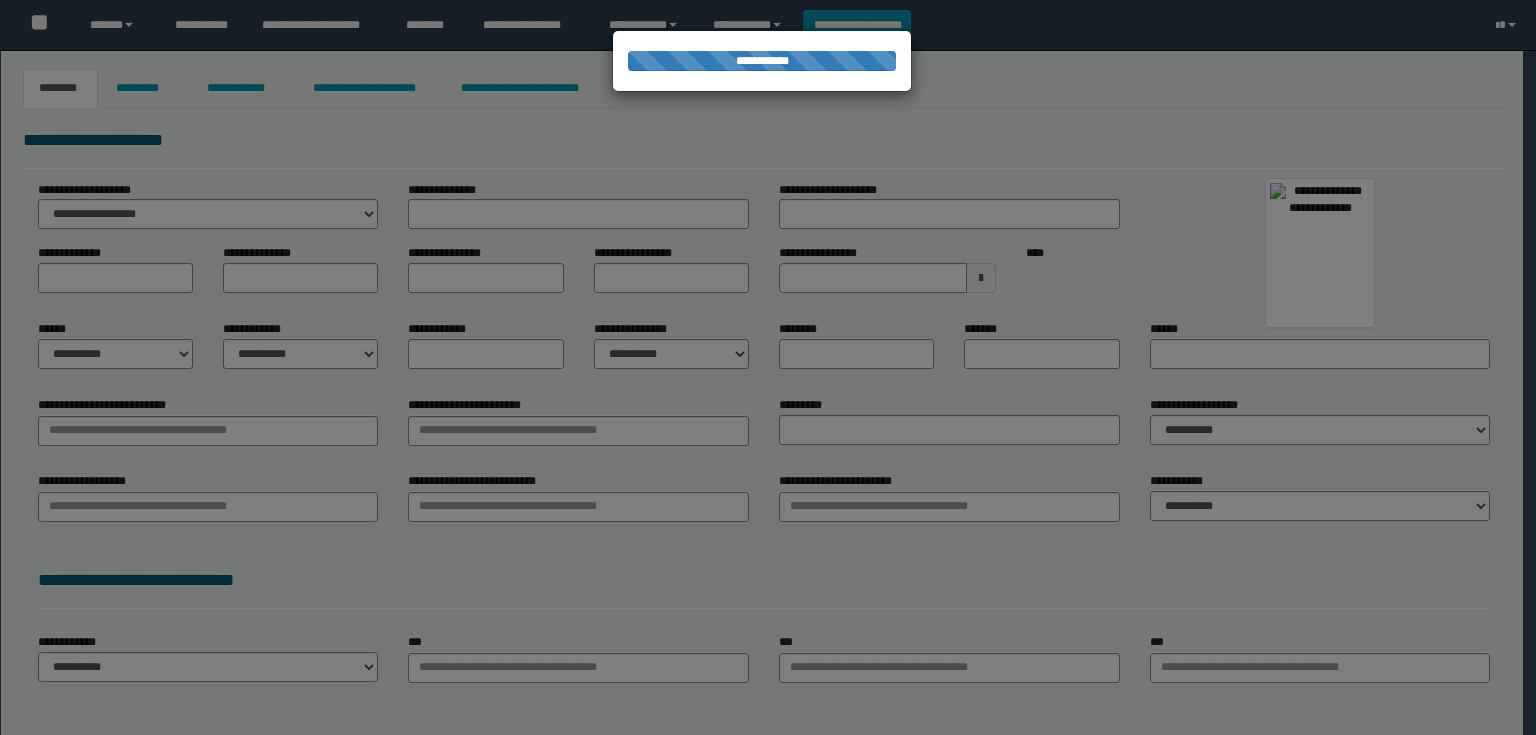 type on "**********" 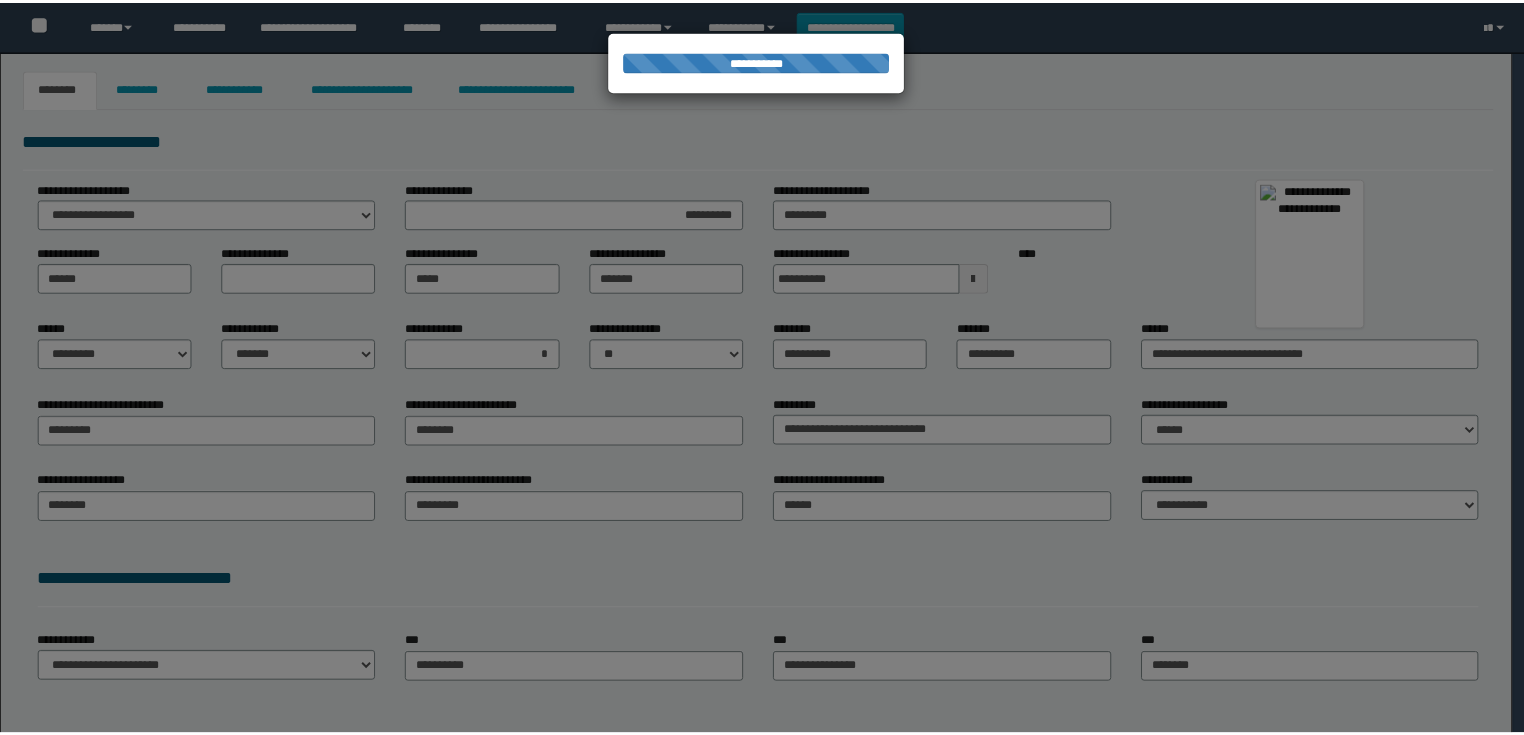 scroll, scrollTop: 0, scrollLeft: 0, axis: both 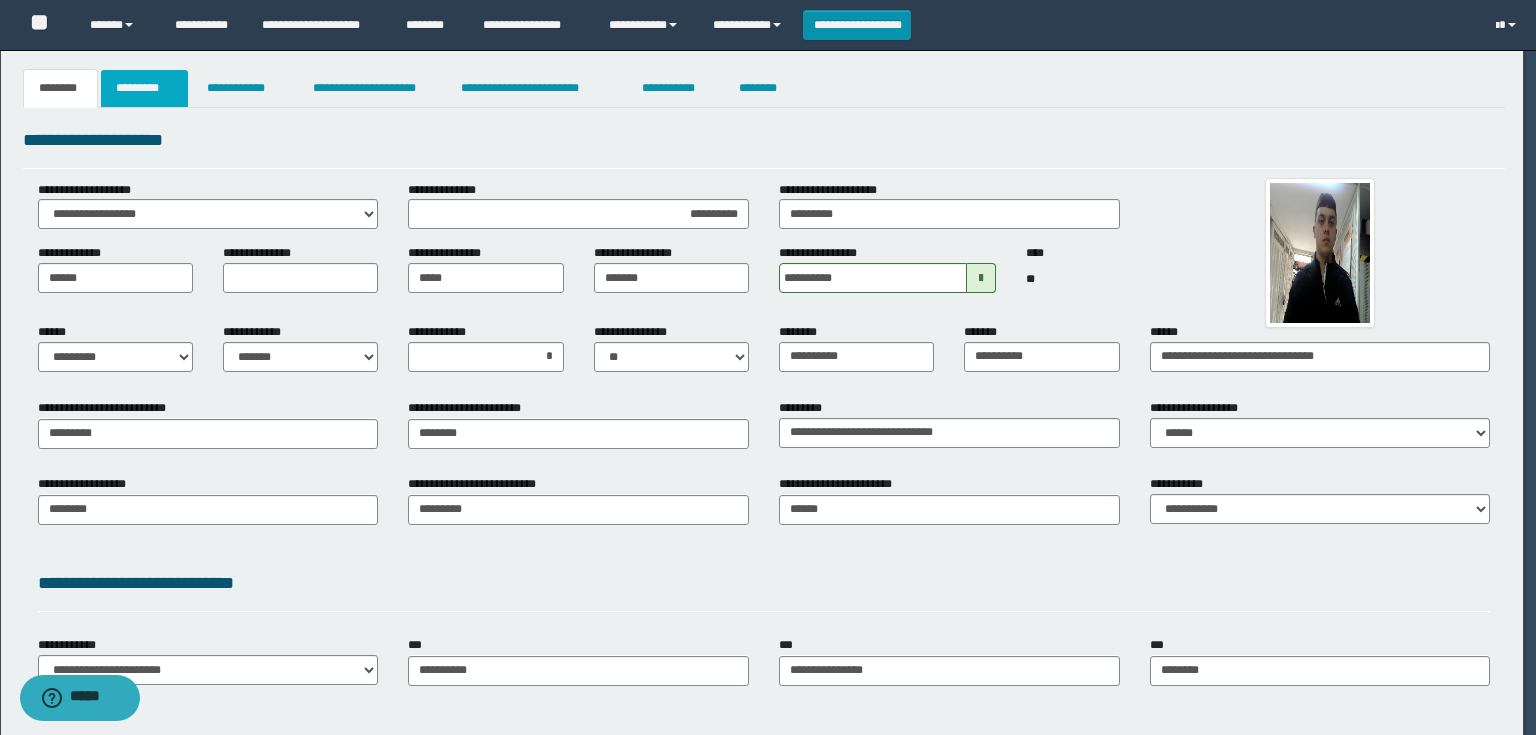 click on "**********" at bounding box center [768, 367] 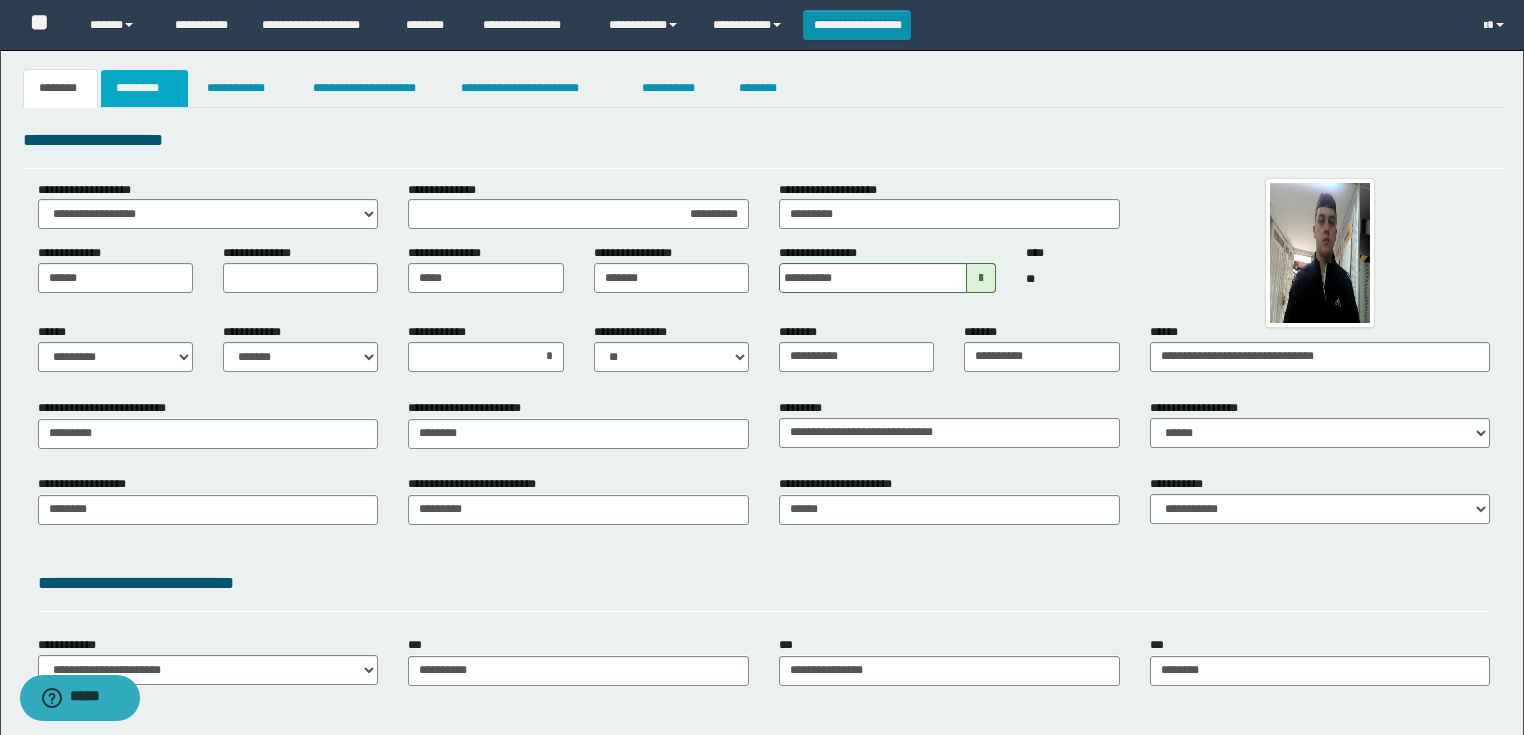 click on "*********" at bounding box center [144, 88] 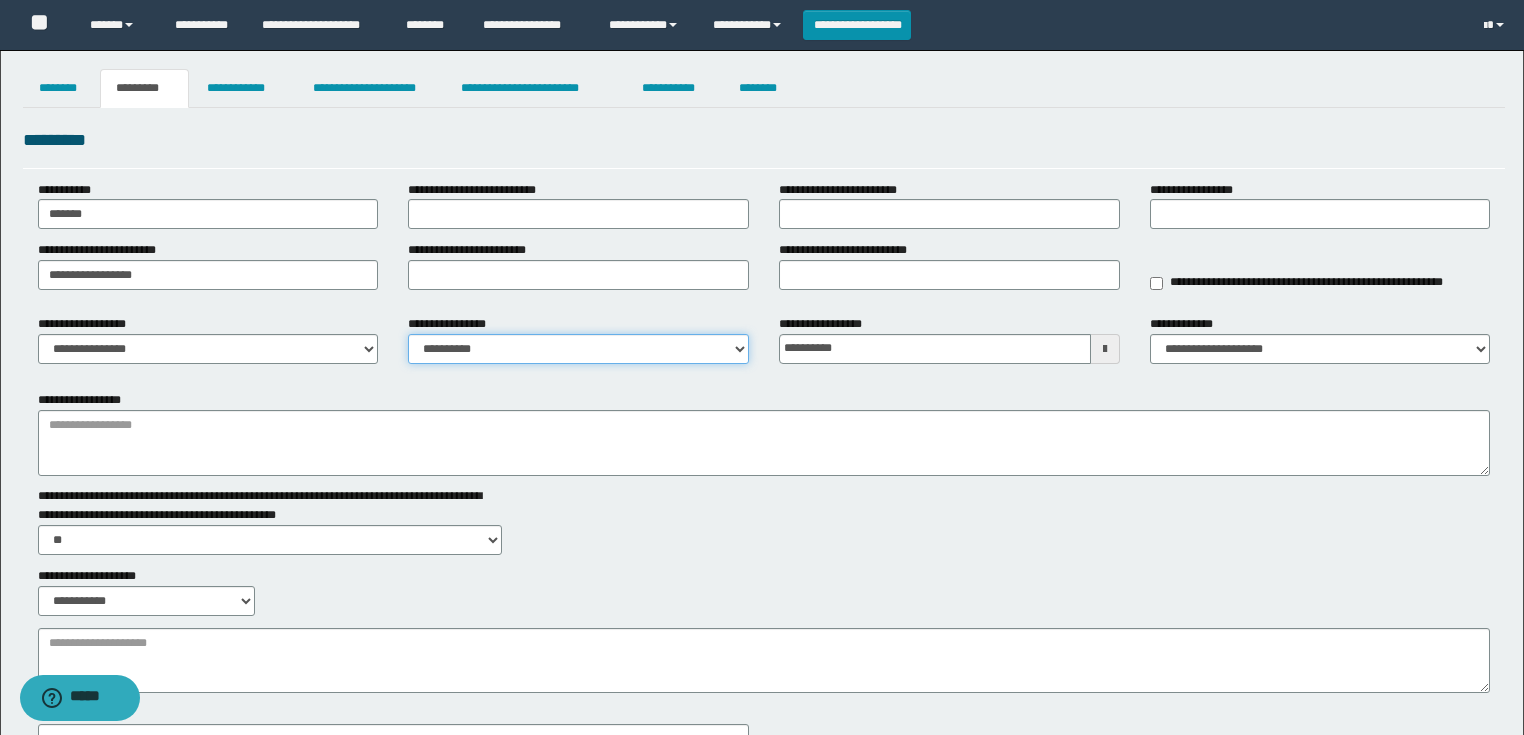 click on "**********" at bounding box center (578, 349) 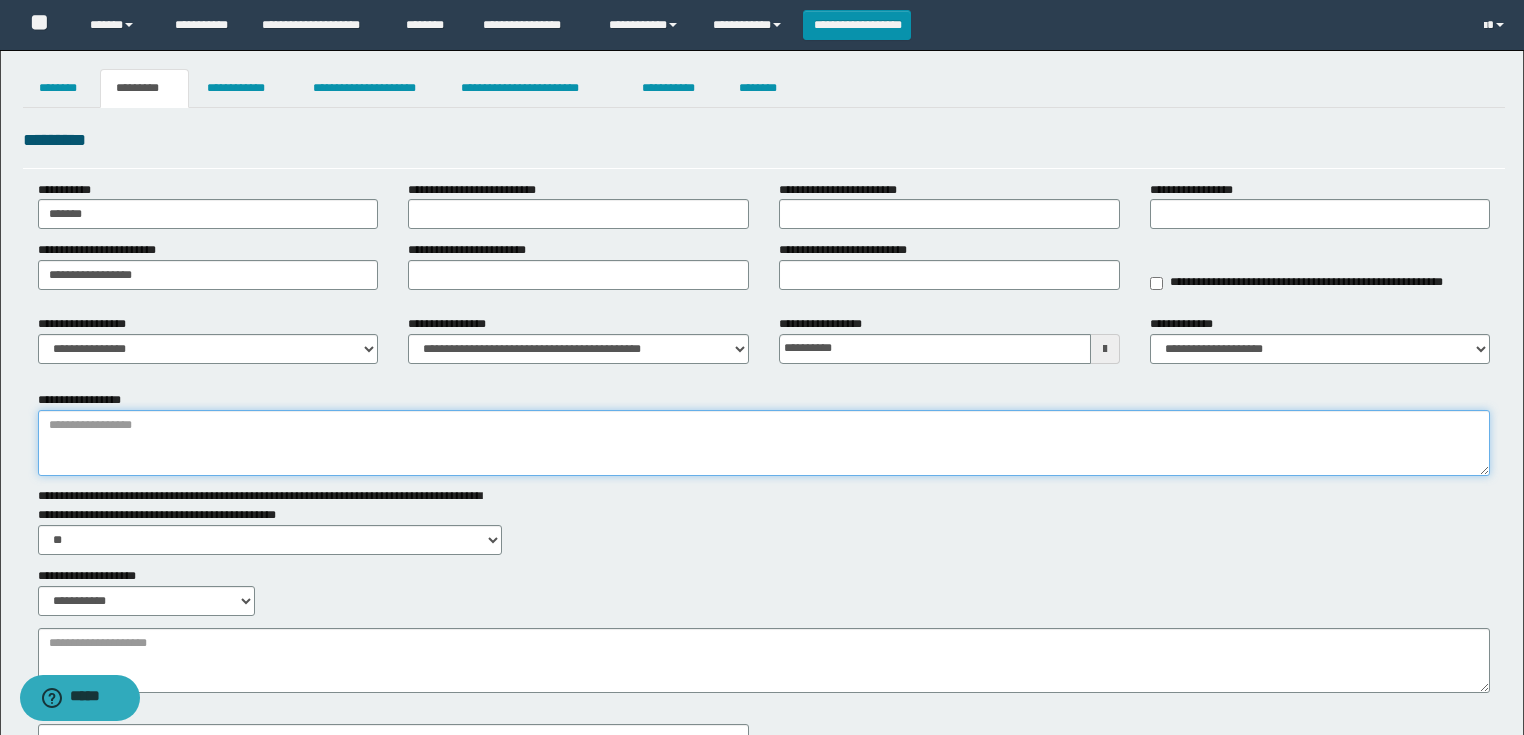 drag, startPoint x: 425, startPoint y: 437, endPoint x: 416, endPoint y: 447, distance: 13.453624 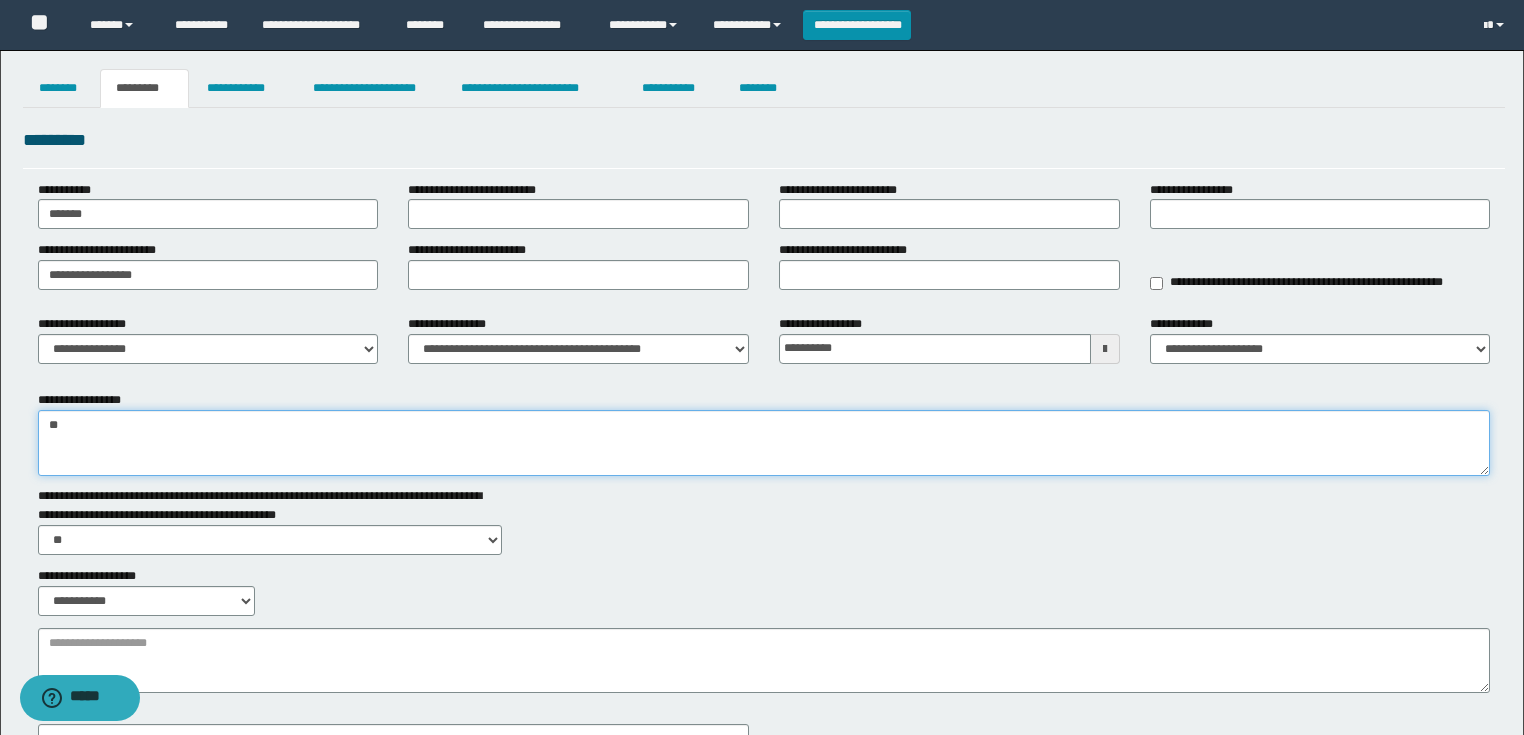 type on "*" 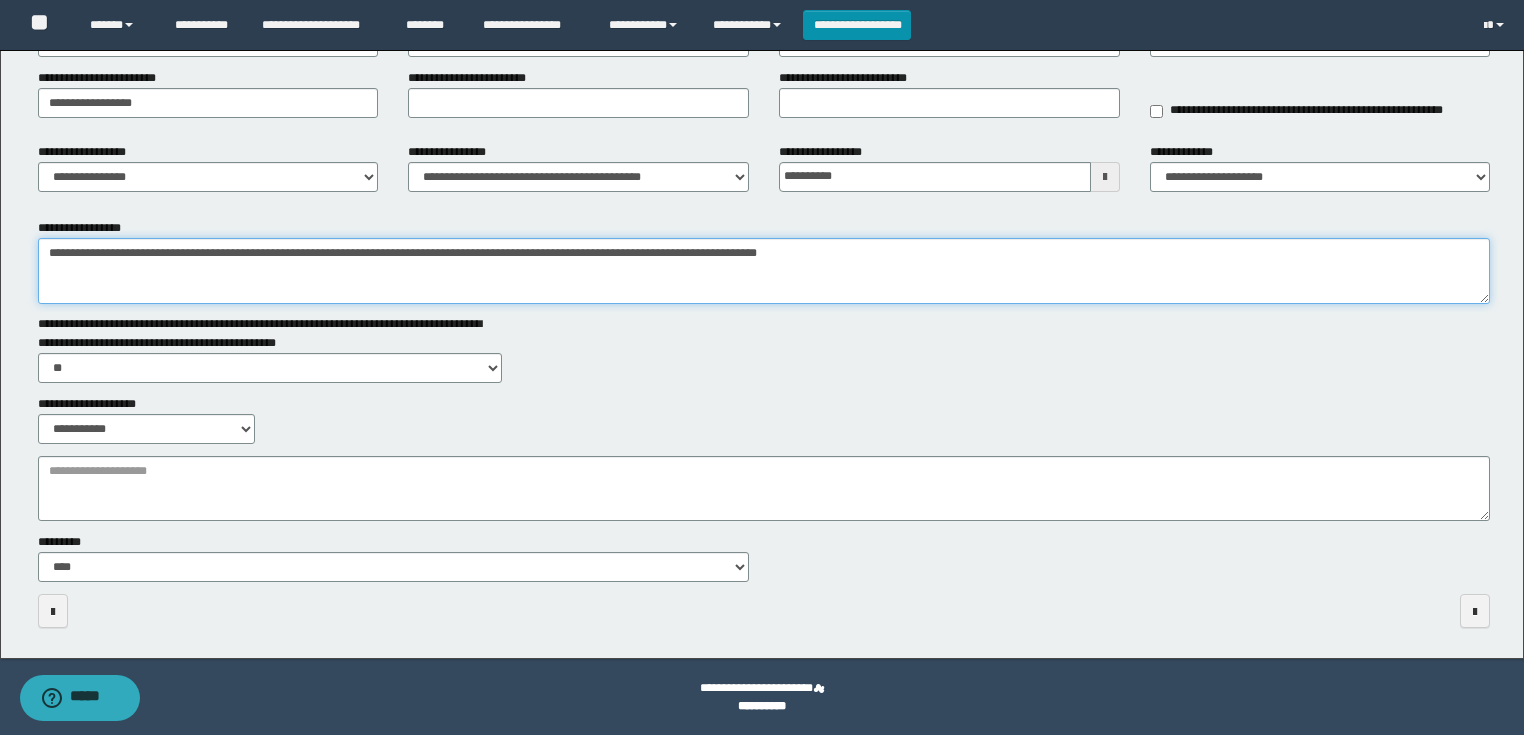scroll, scrollTop: 172, scrollLeft: 0, axis: vertical 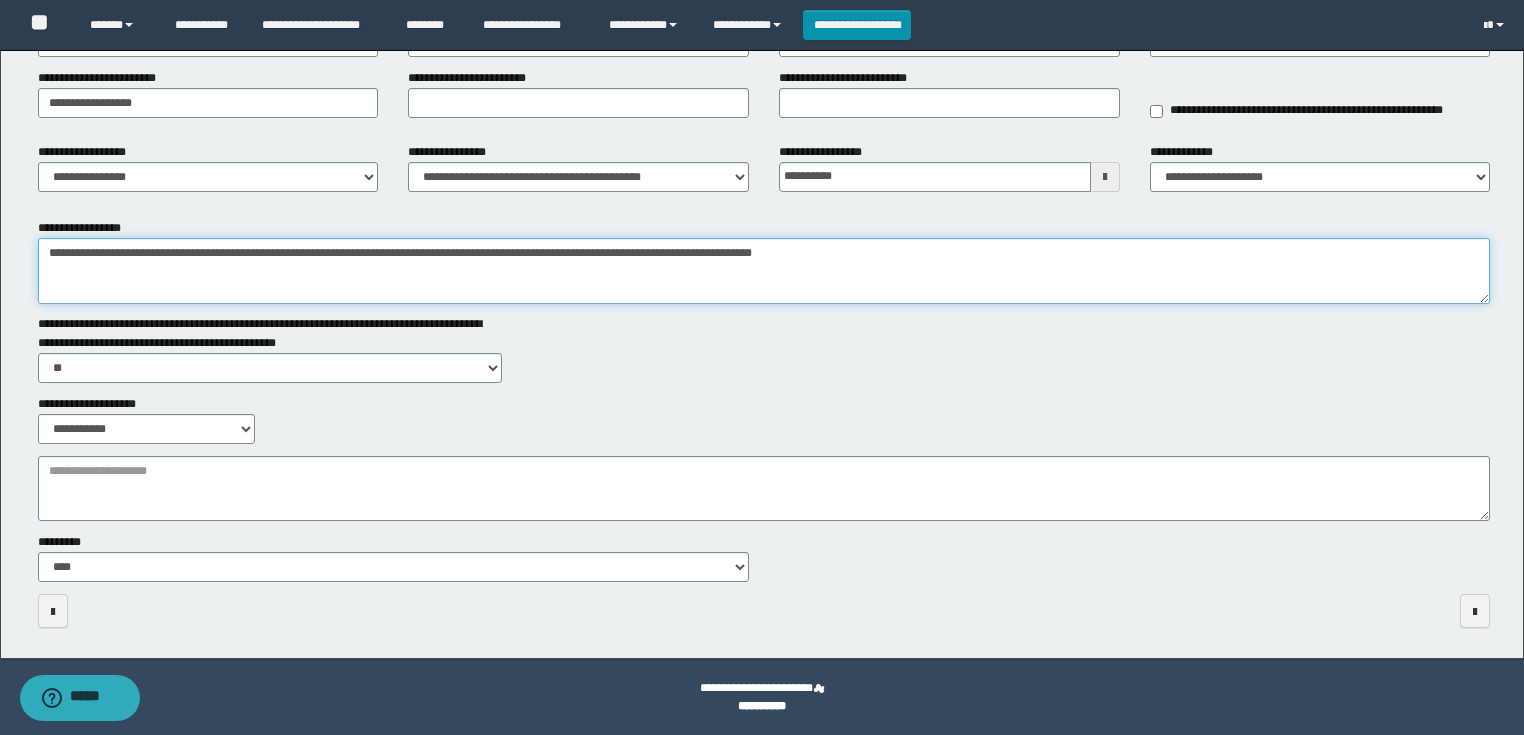 type on "**********" 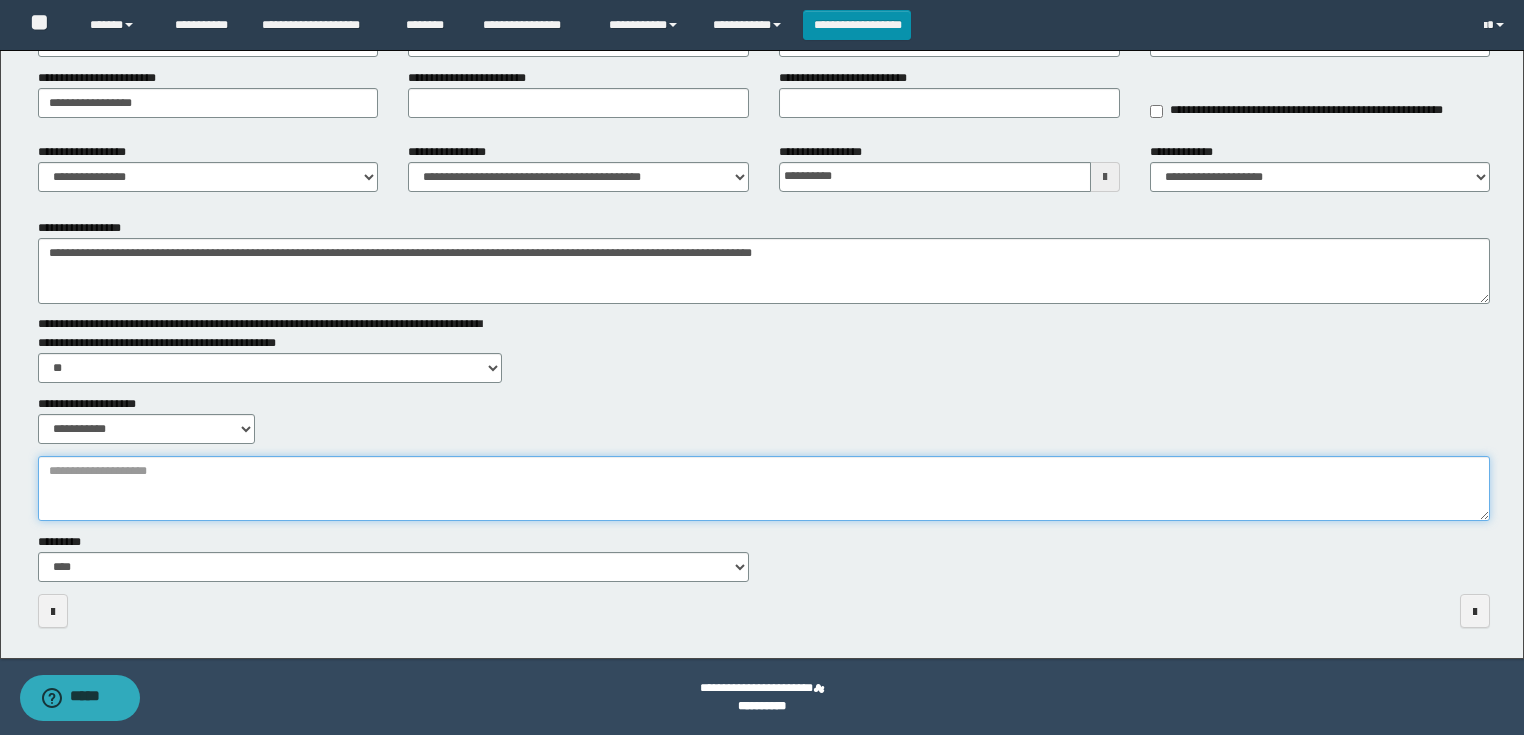 click on "**********" at bounding box center [764, 489] 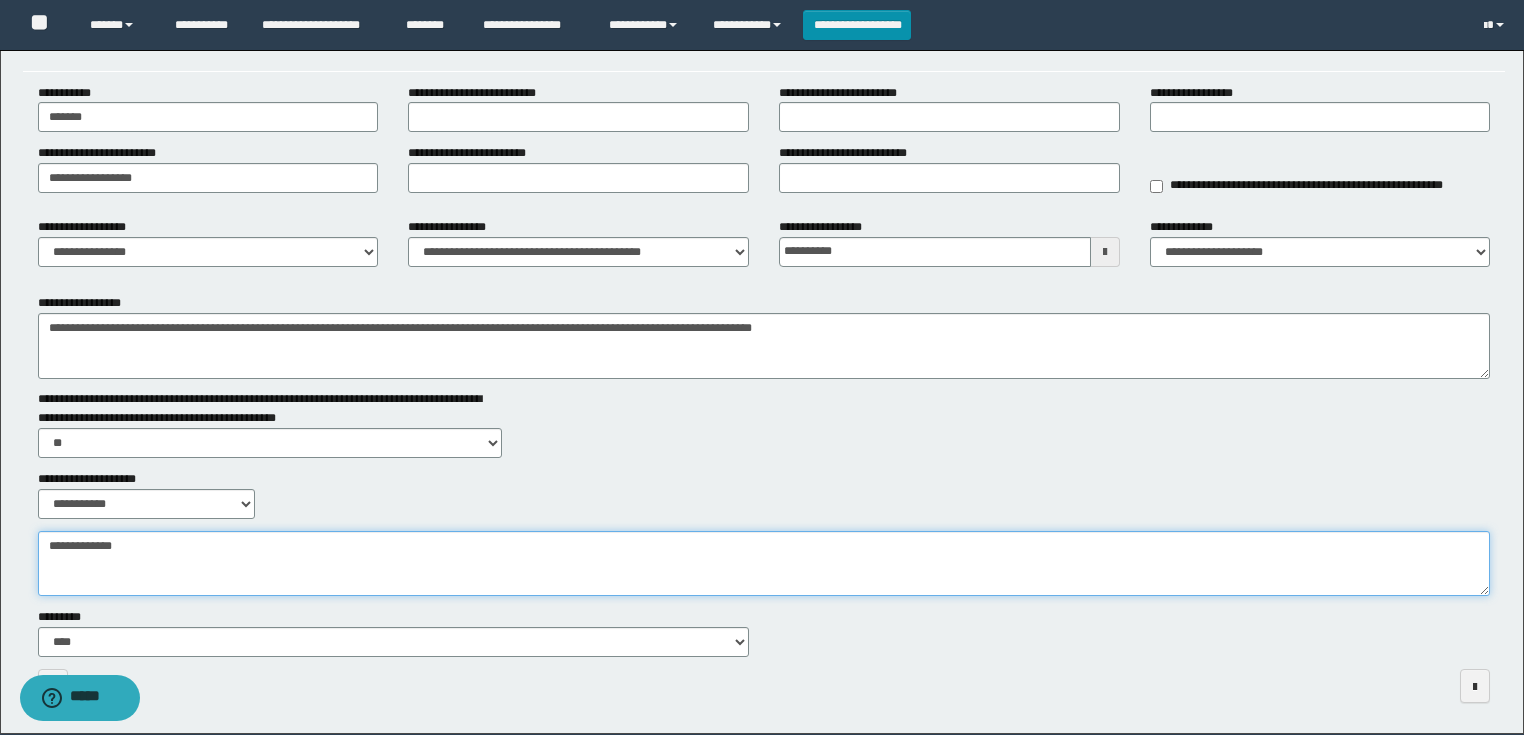 scroll, scrollTop: 0, scrollLeft: 0, axis: both 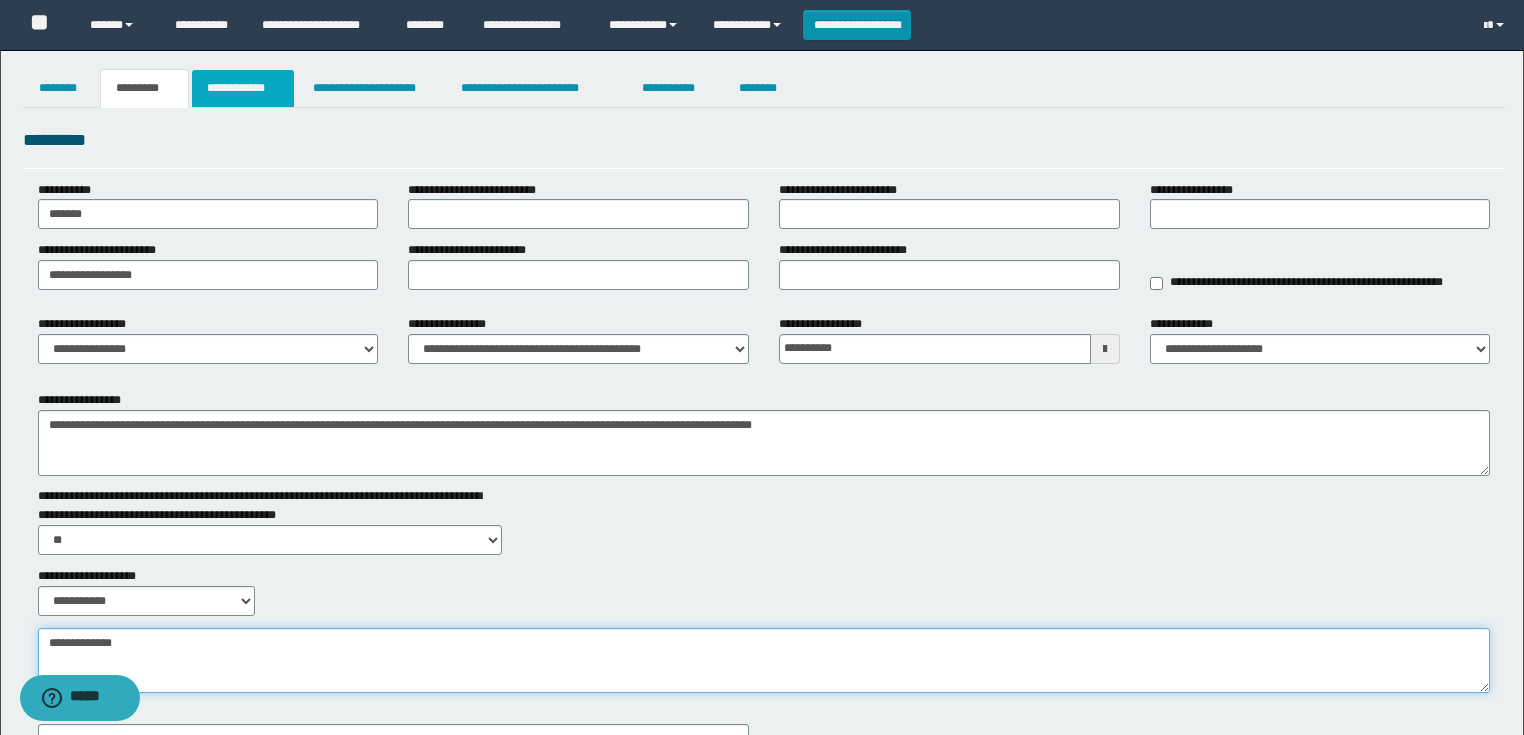 type on "**********" 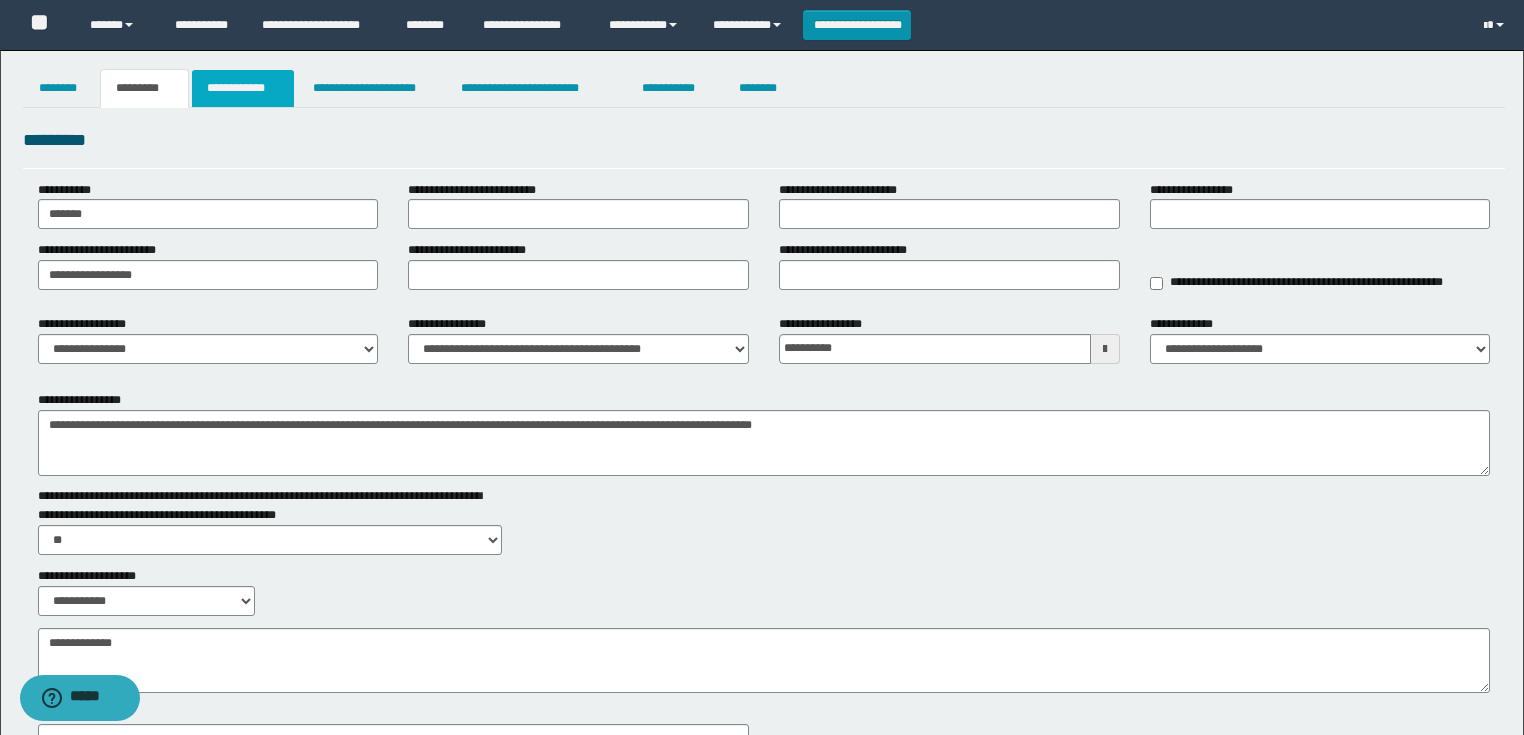 click on "**********" at bounding box center (243, 88) 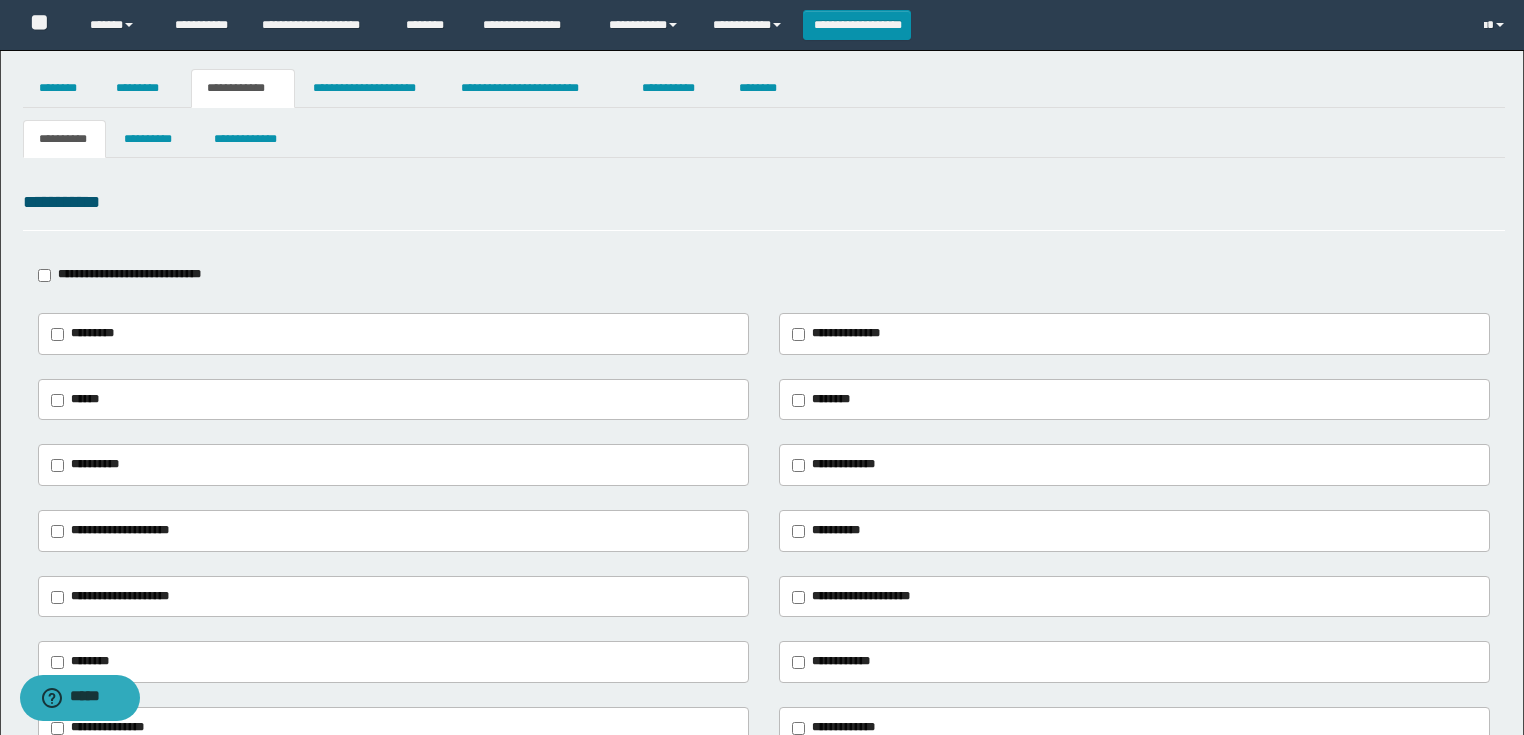 click on "**********" at bounding box center [129, 274] 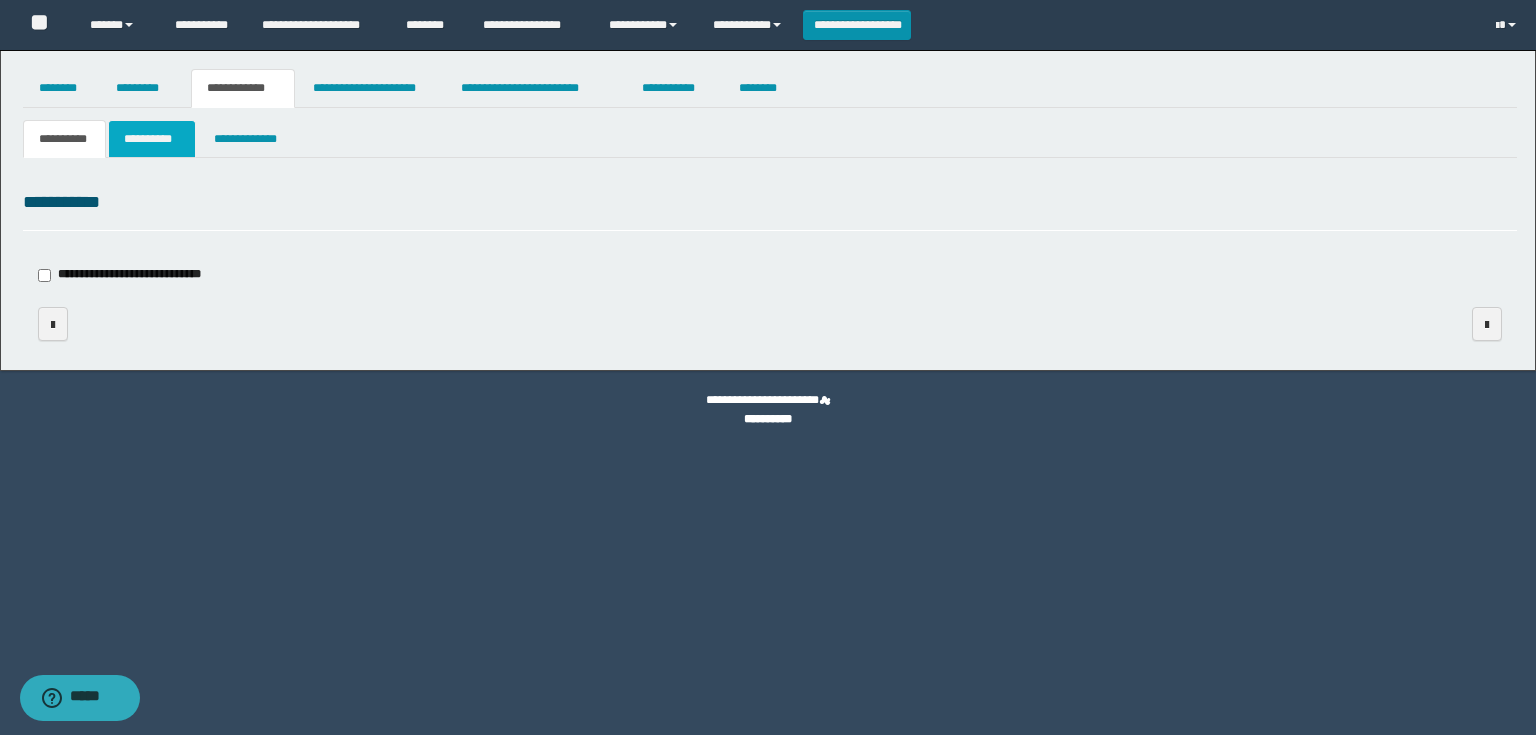 click on "**********" at bounding box center (152, 139) 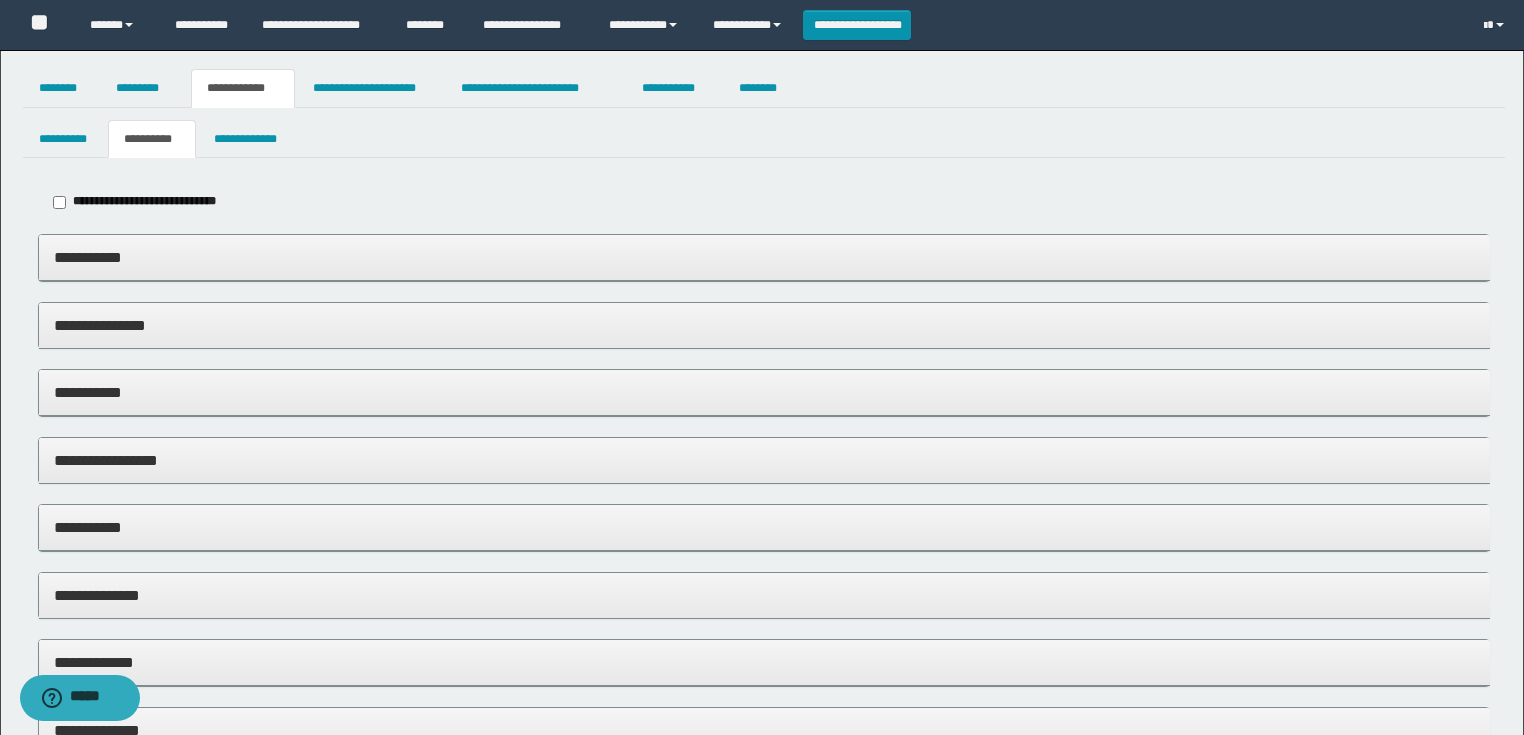 click on "**********" at bounding box center (764, 392) 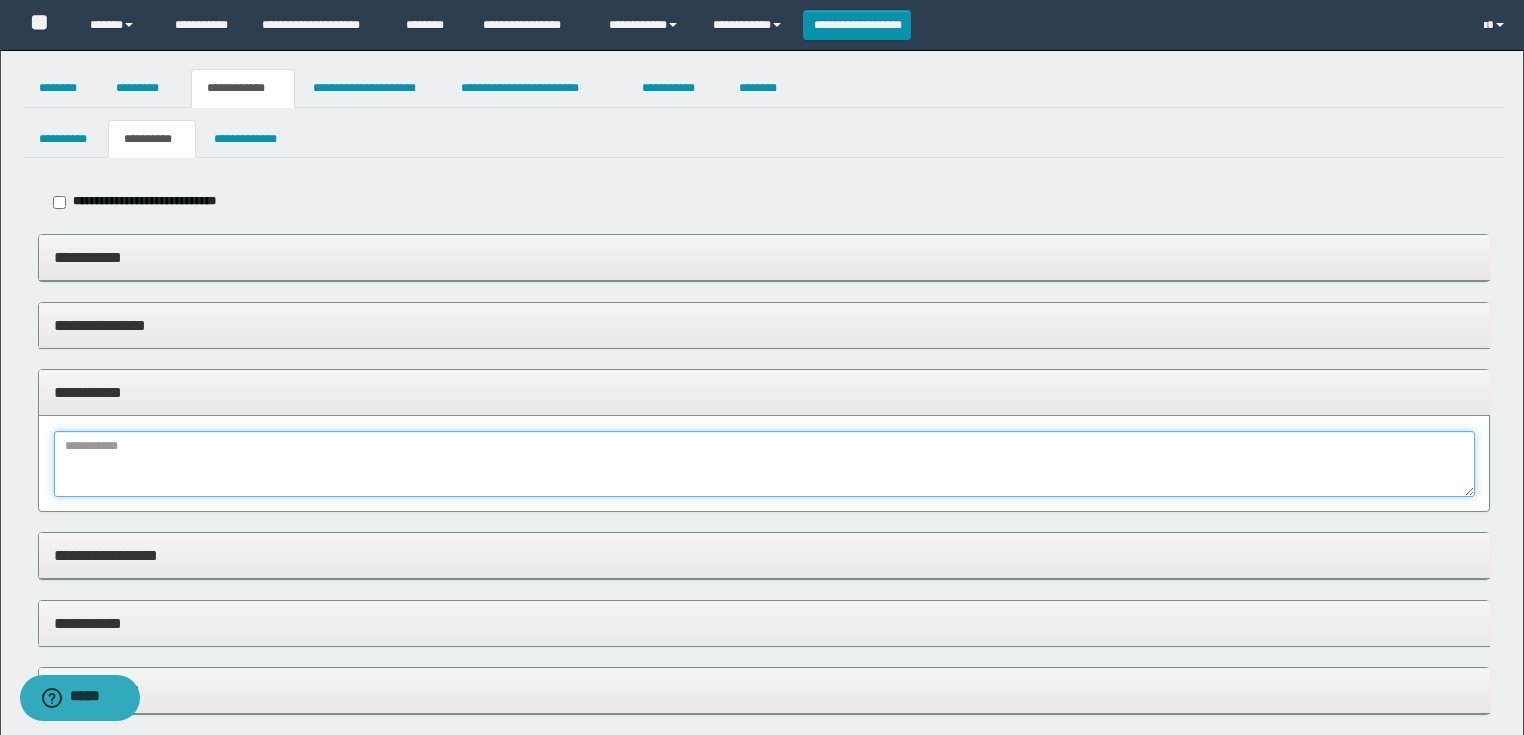 click at bounding box center [764, 464] 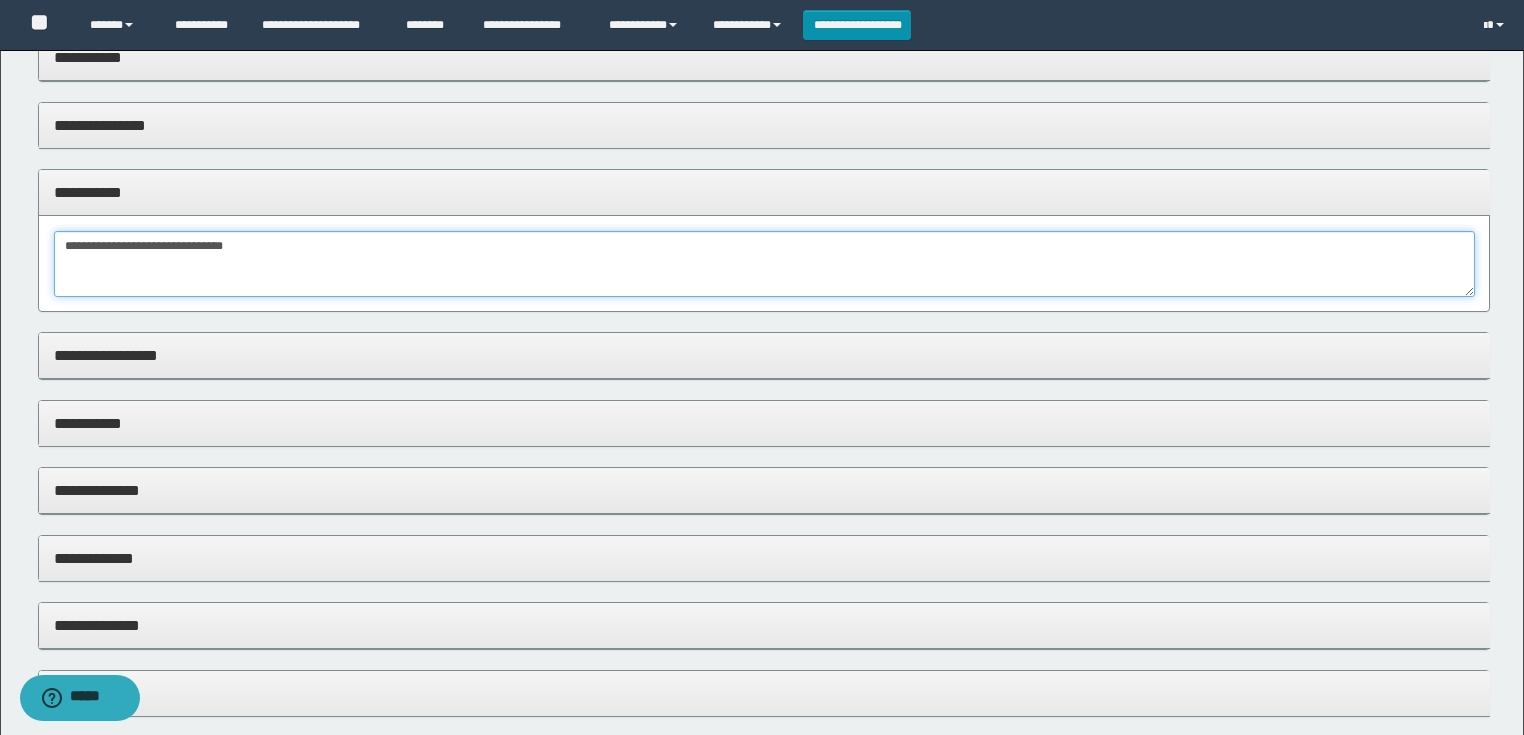 scroll, scrollTop: 356, scrollLeft: 0, axis: vertical 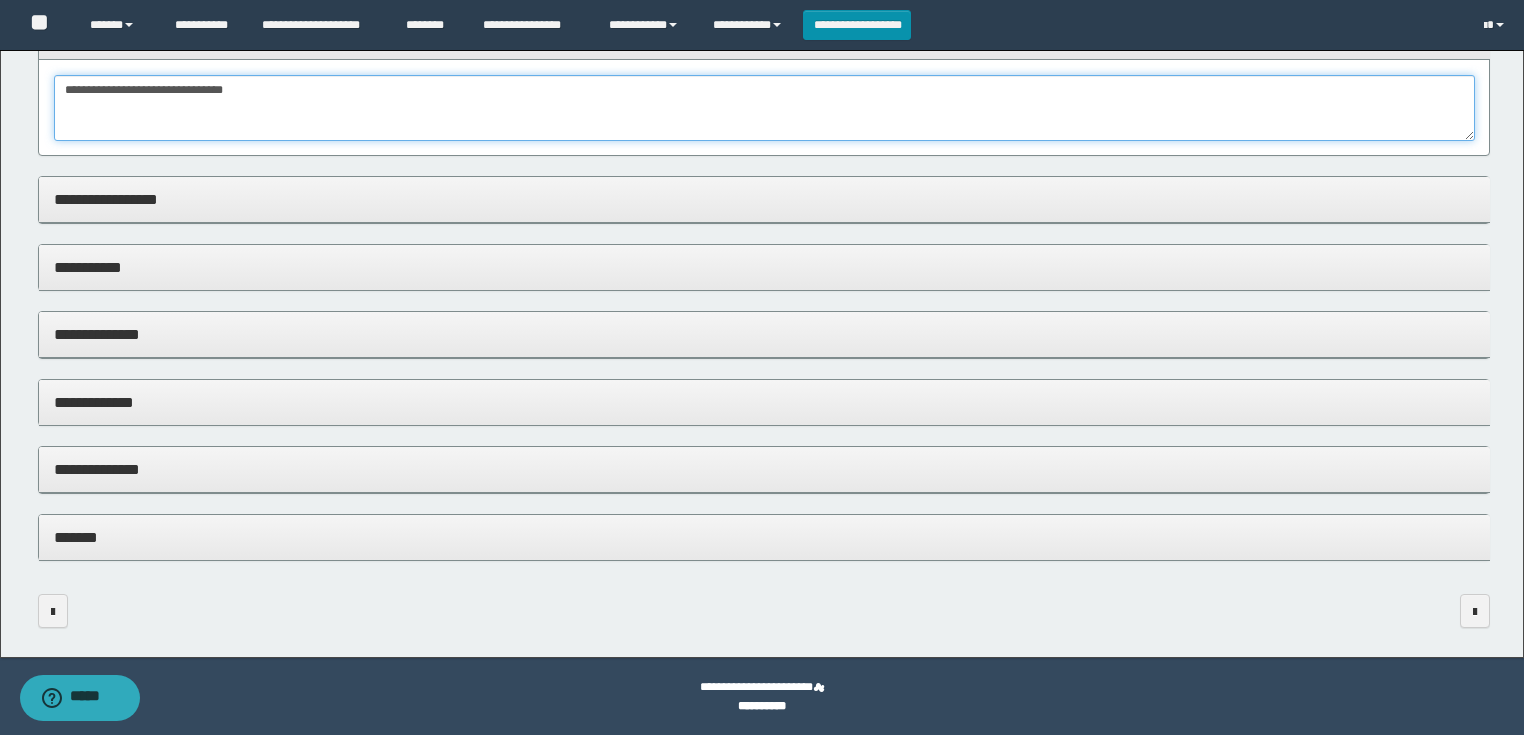 type on "**********" 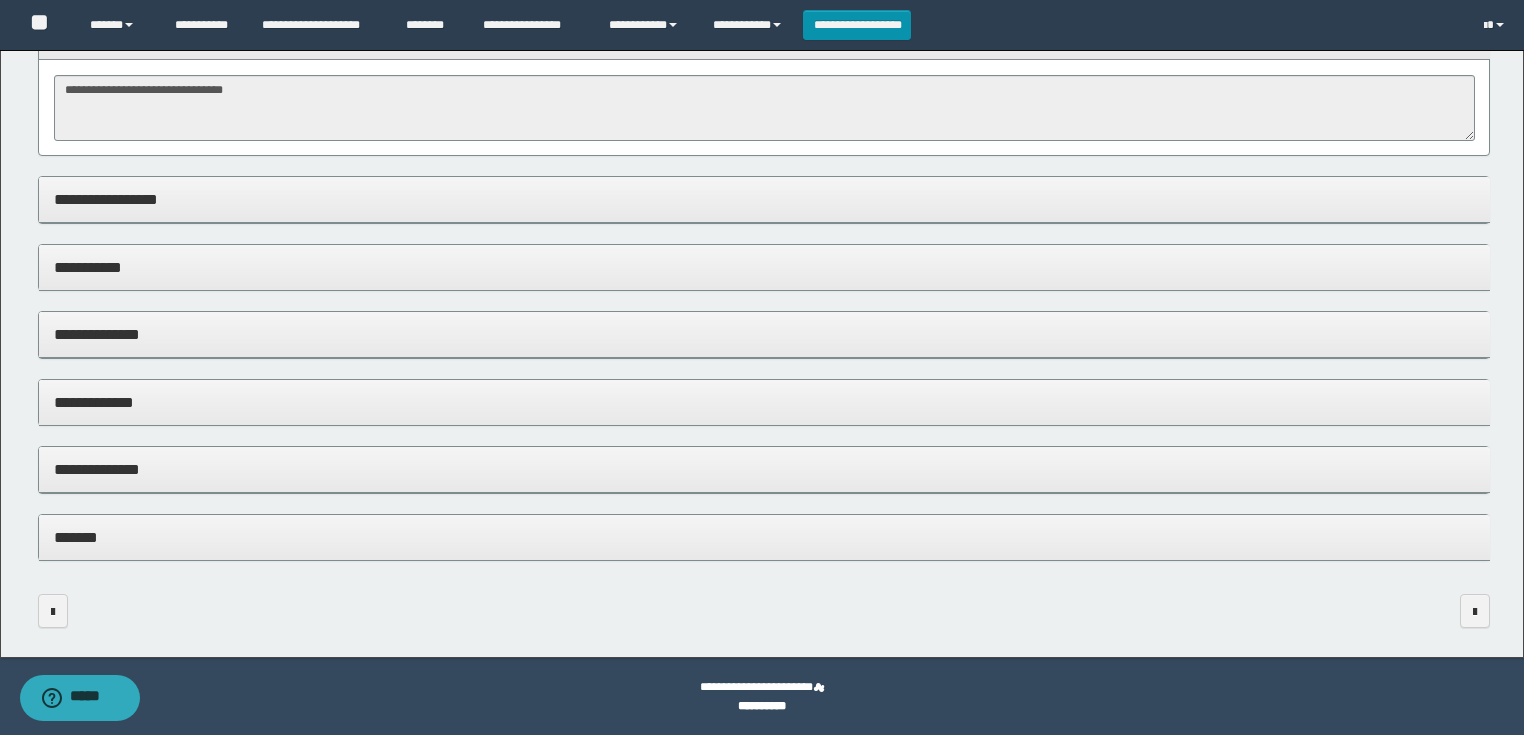 click on "**********" at bounding box center [764, 469] 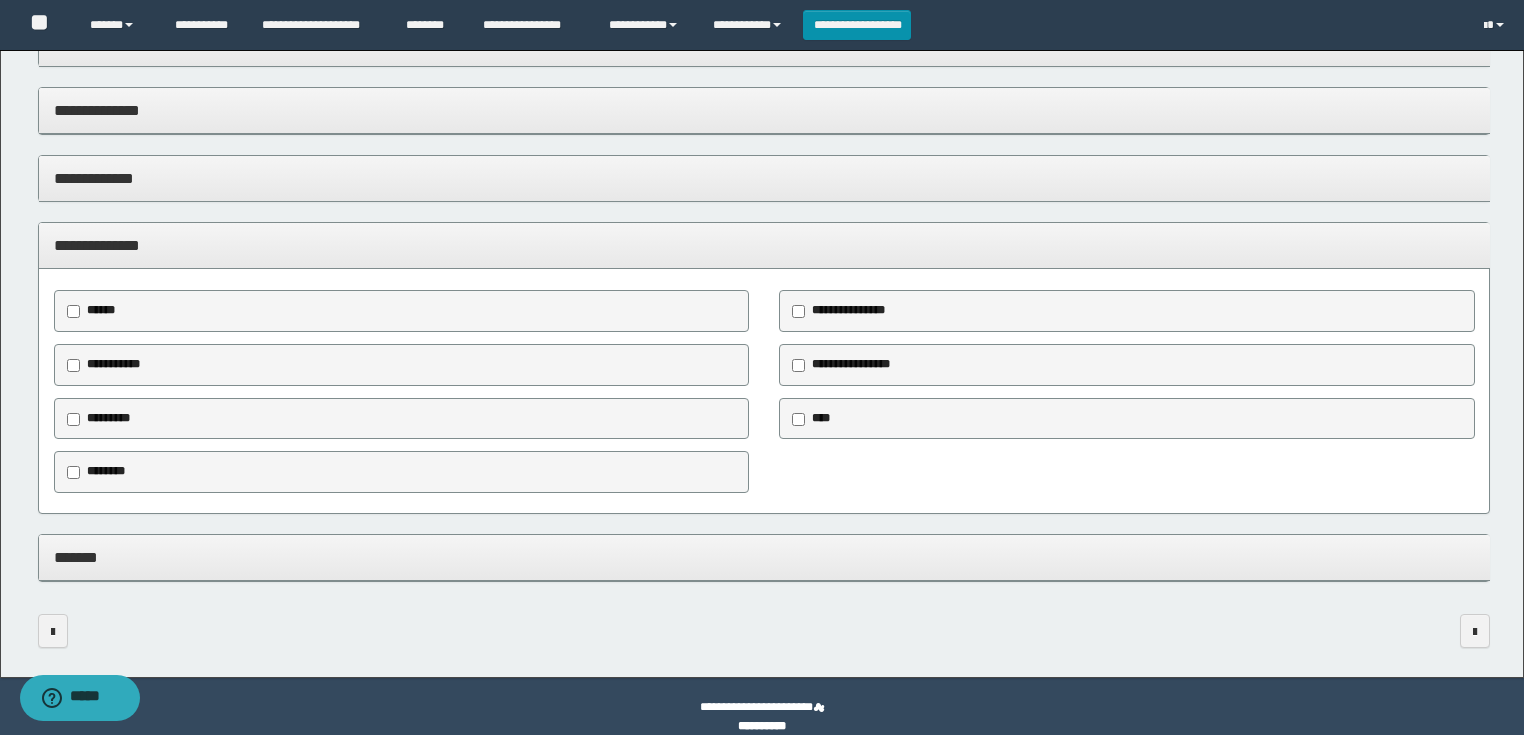 scroll, scrollTop: 600, scrollLeft: 0, axis: vertical 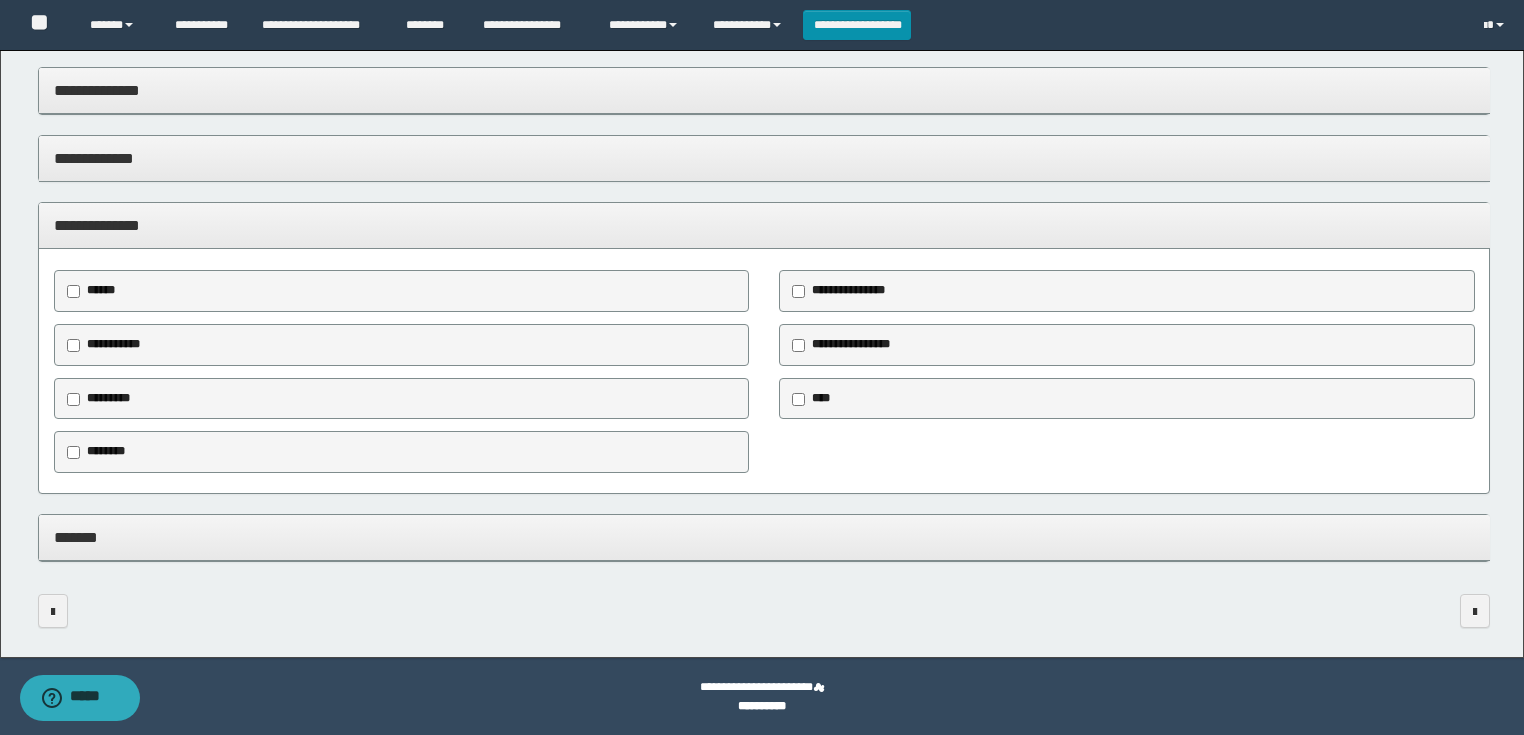 click on "********" at bounding box center (105, 452) 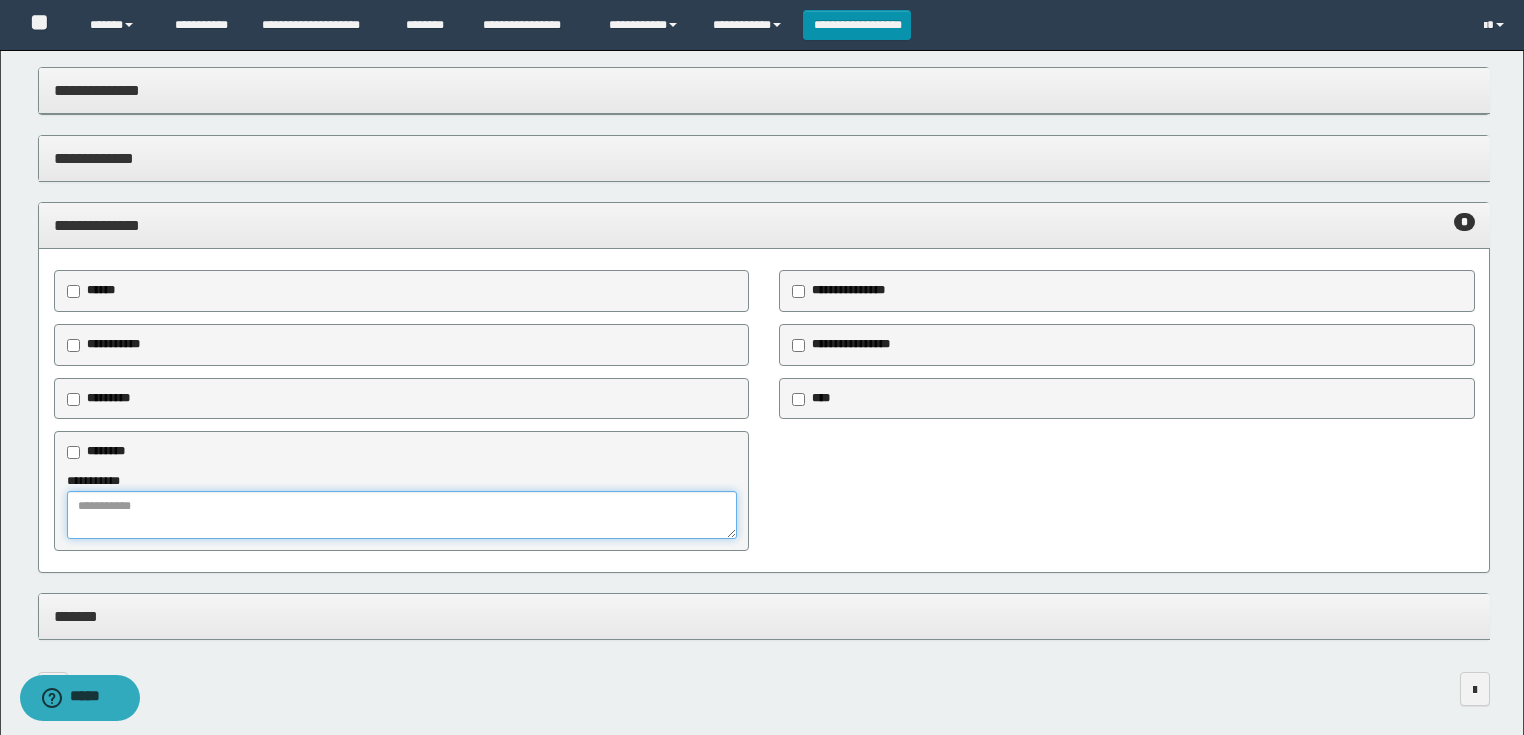click at bounding box center (402, 515) 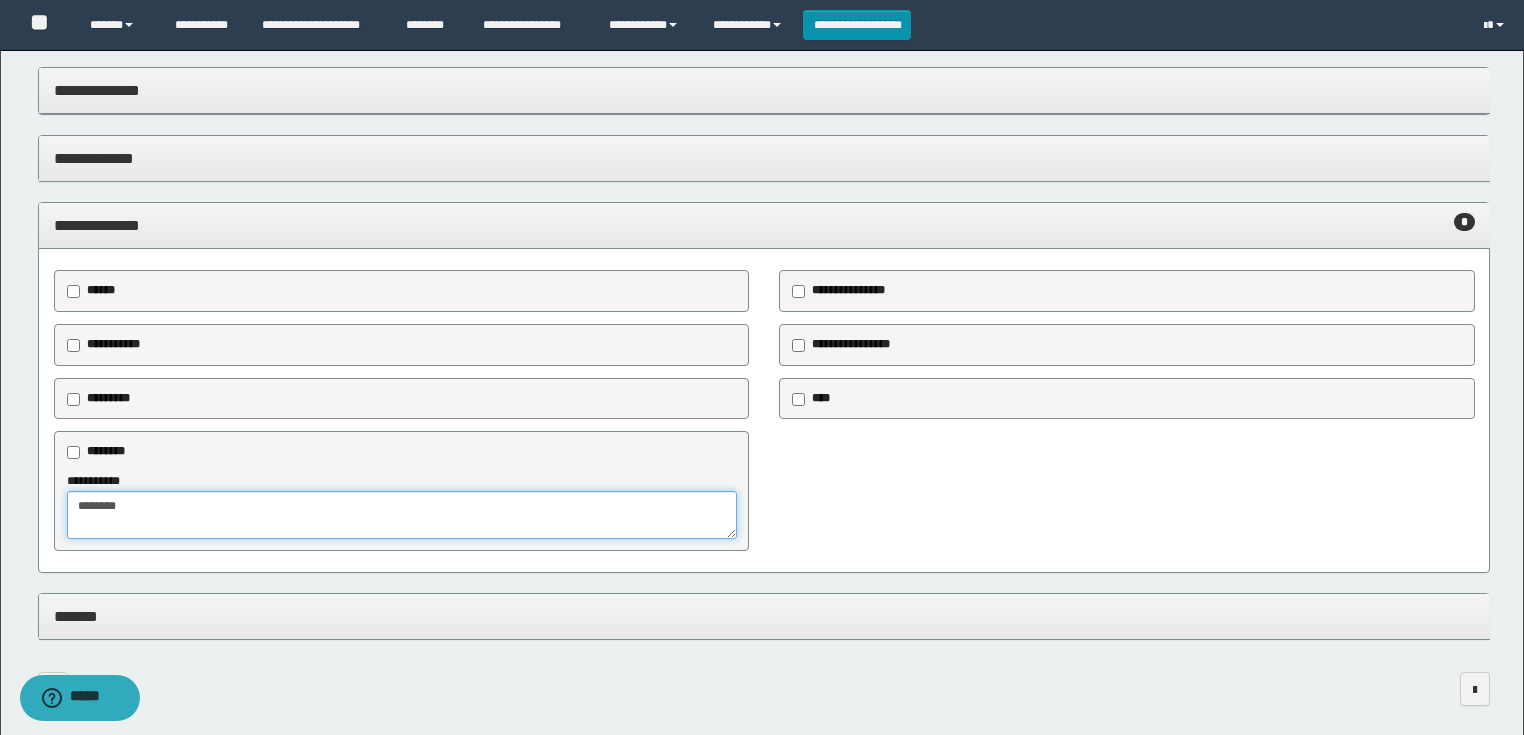 type on "*******" 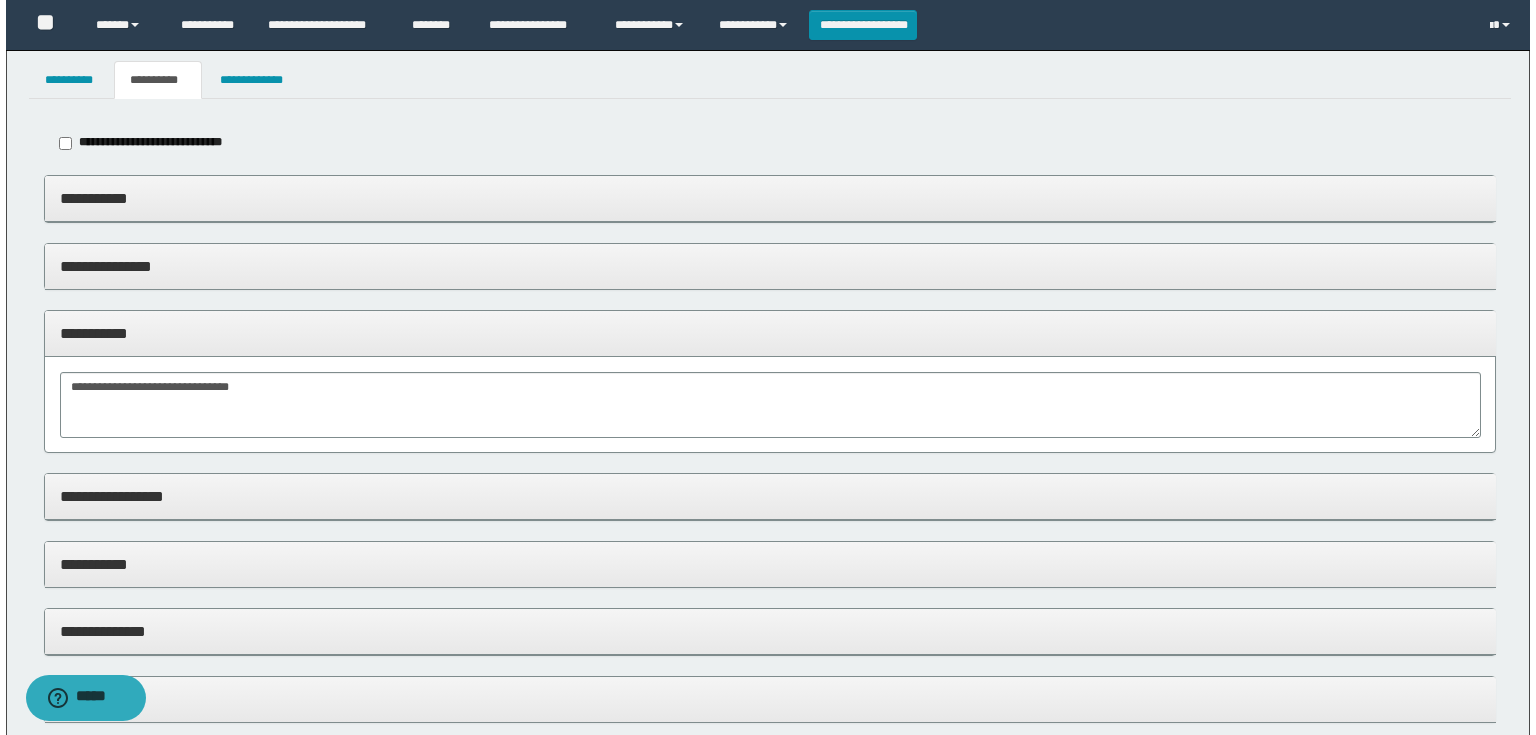 scroll, scrollTop: 0, scrollLeft: 0, axis: both 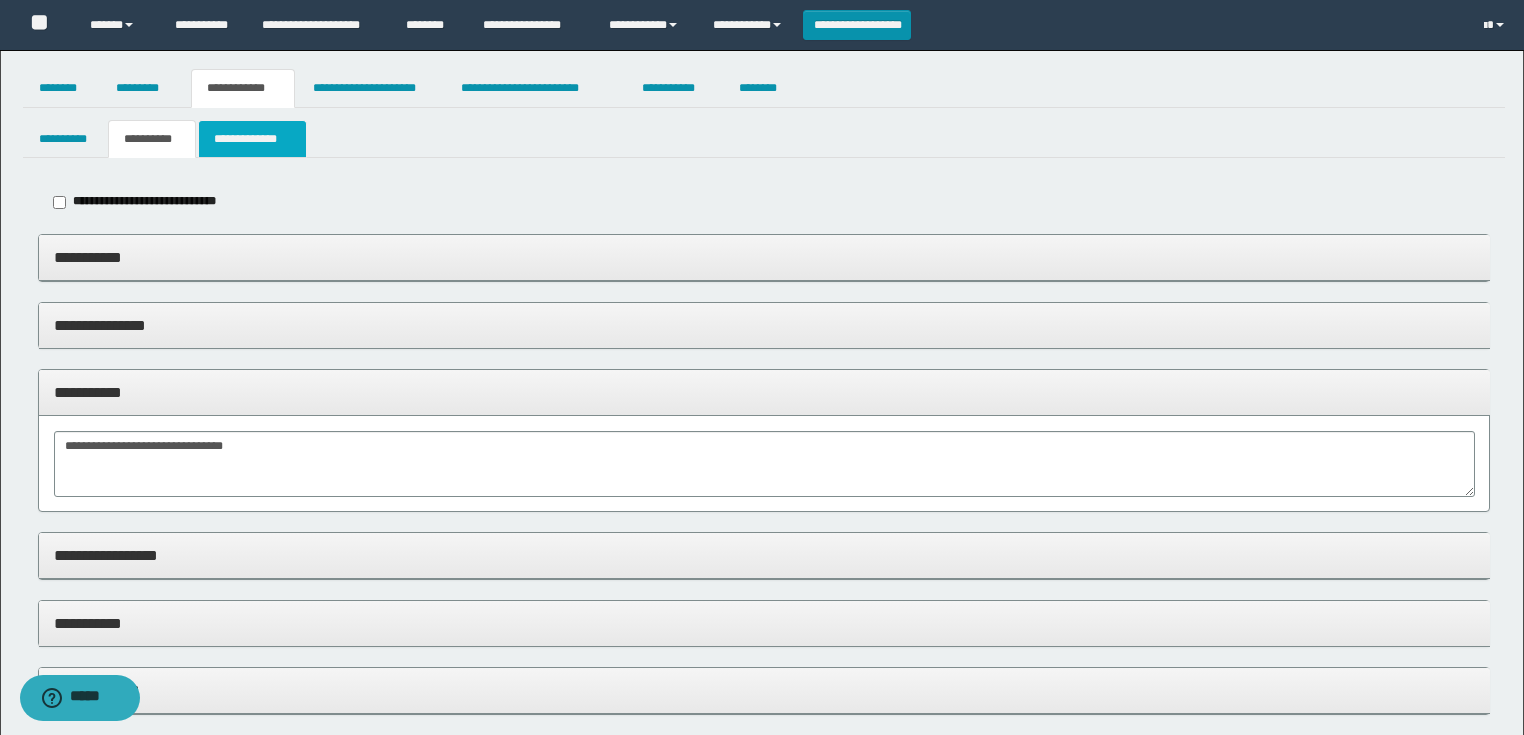 click on "**********" at bounding box center [252, 139] 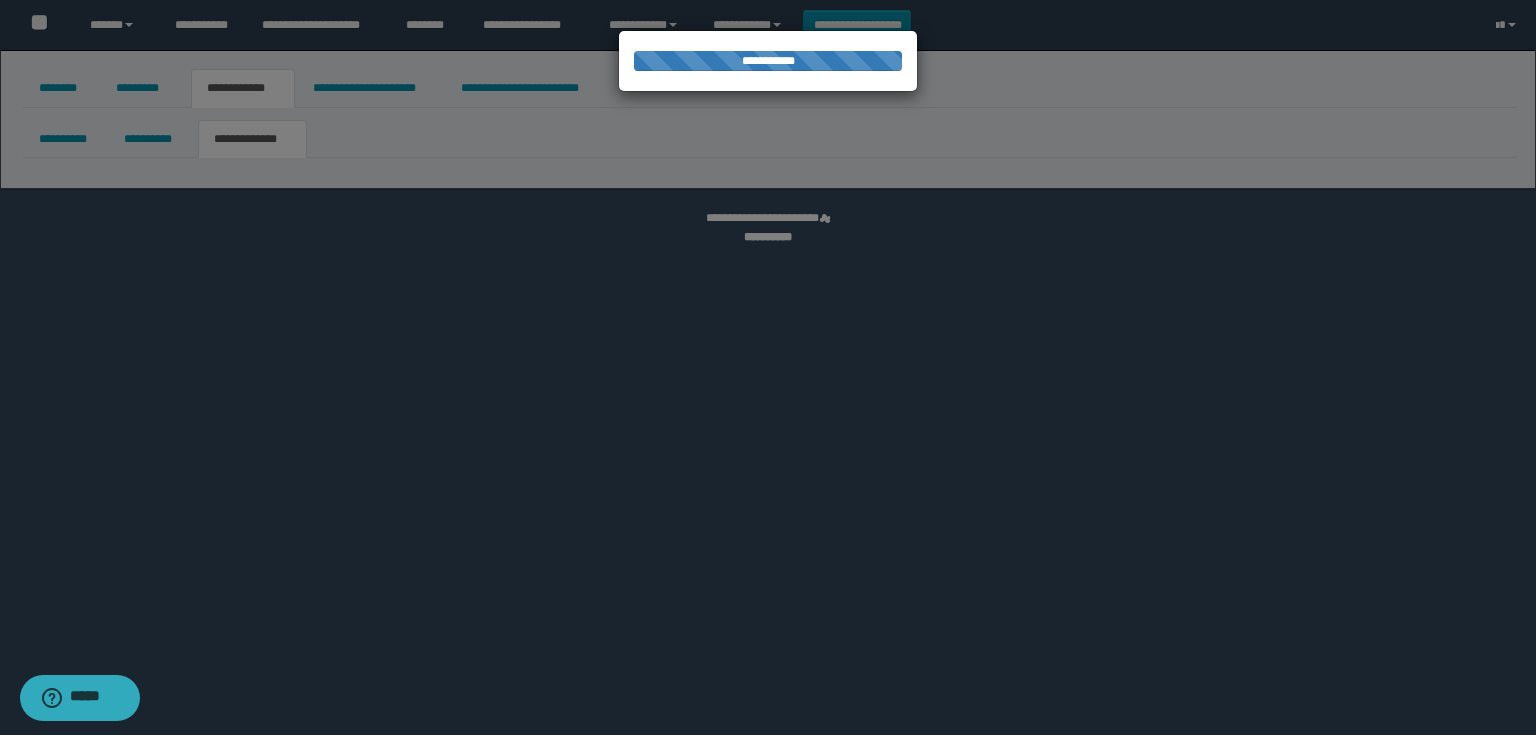 select on "*" 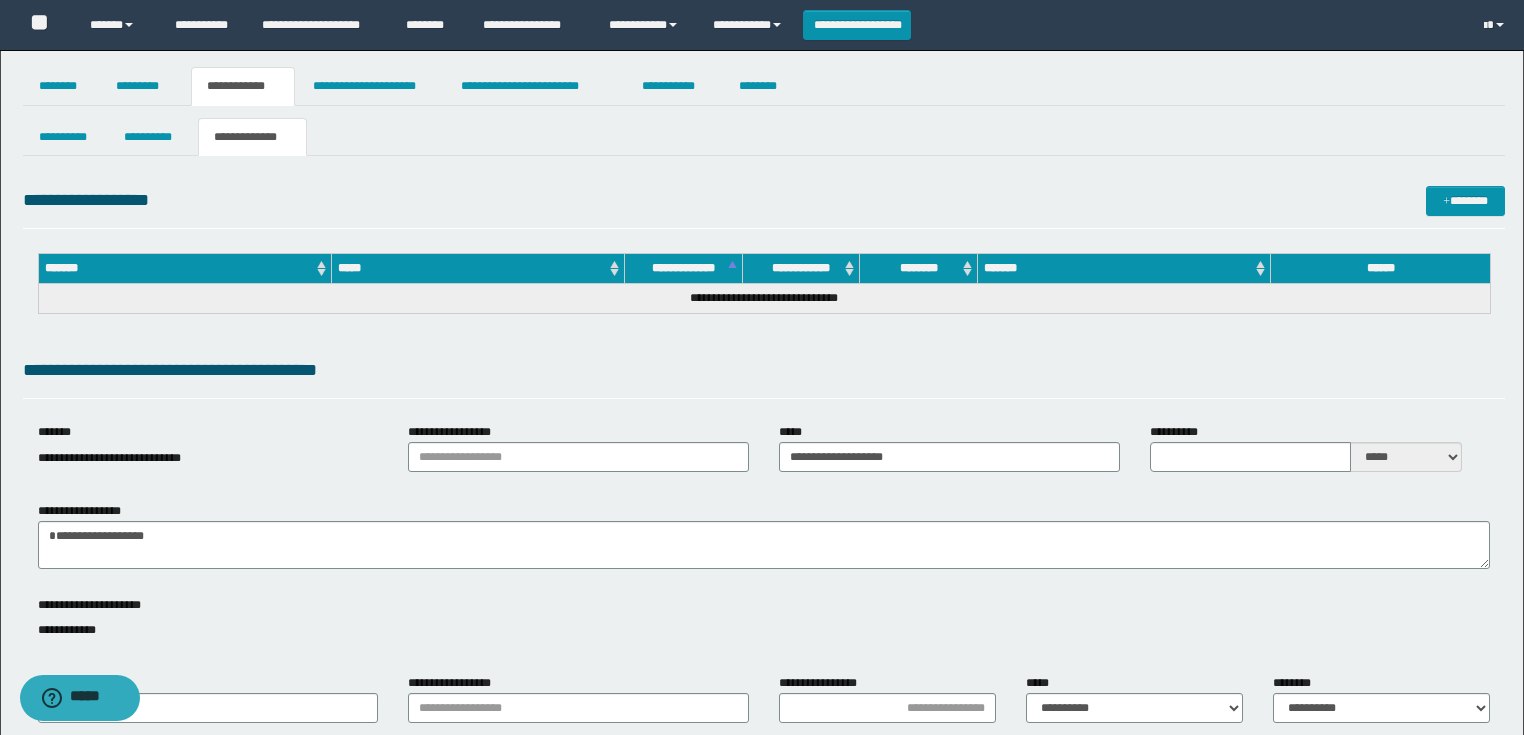 scroll, scrollTop: 480, scrollLeft: 0, axis: vertical 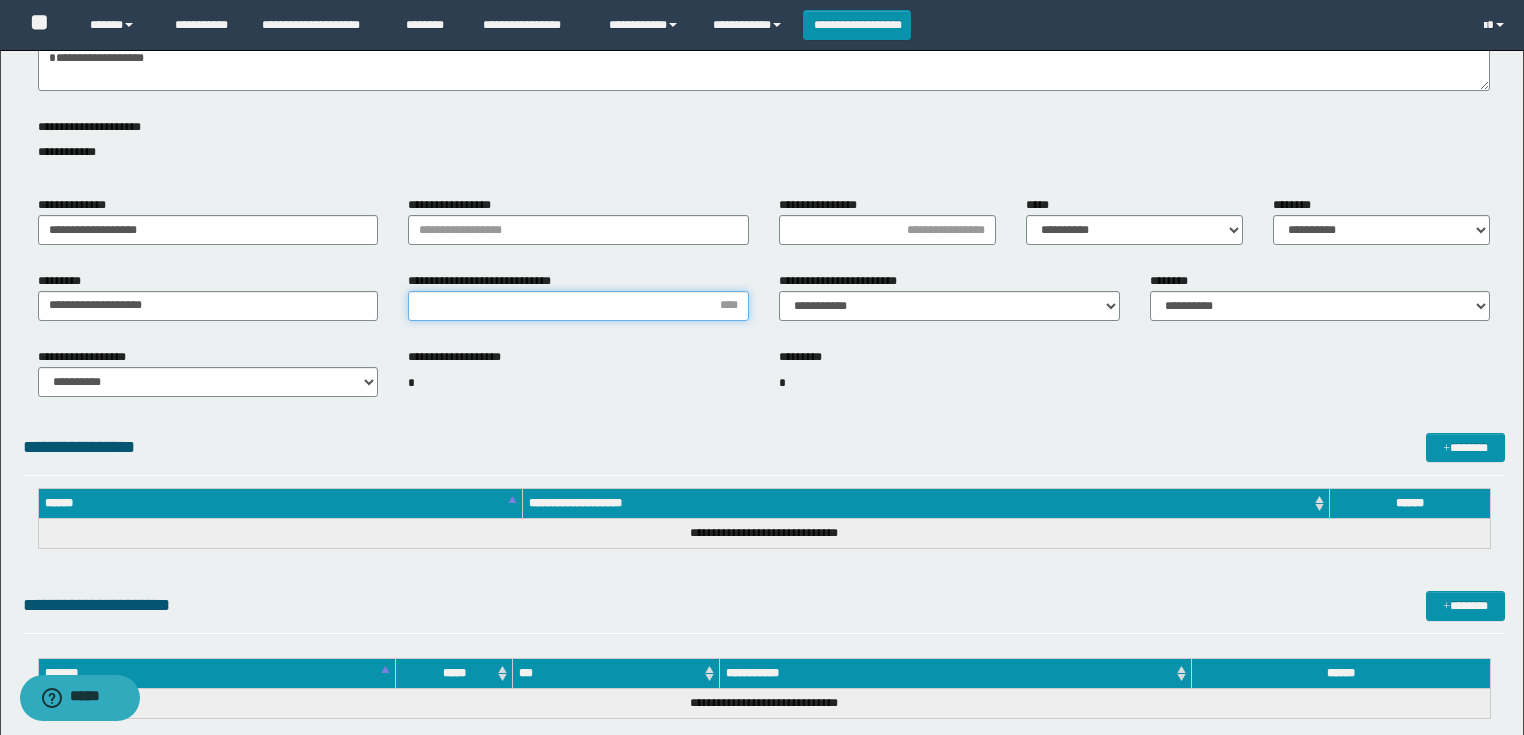 click on "**********" at bounding box center (578, 306) 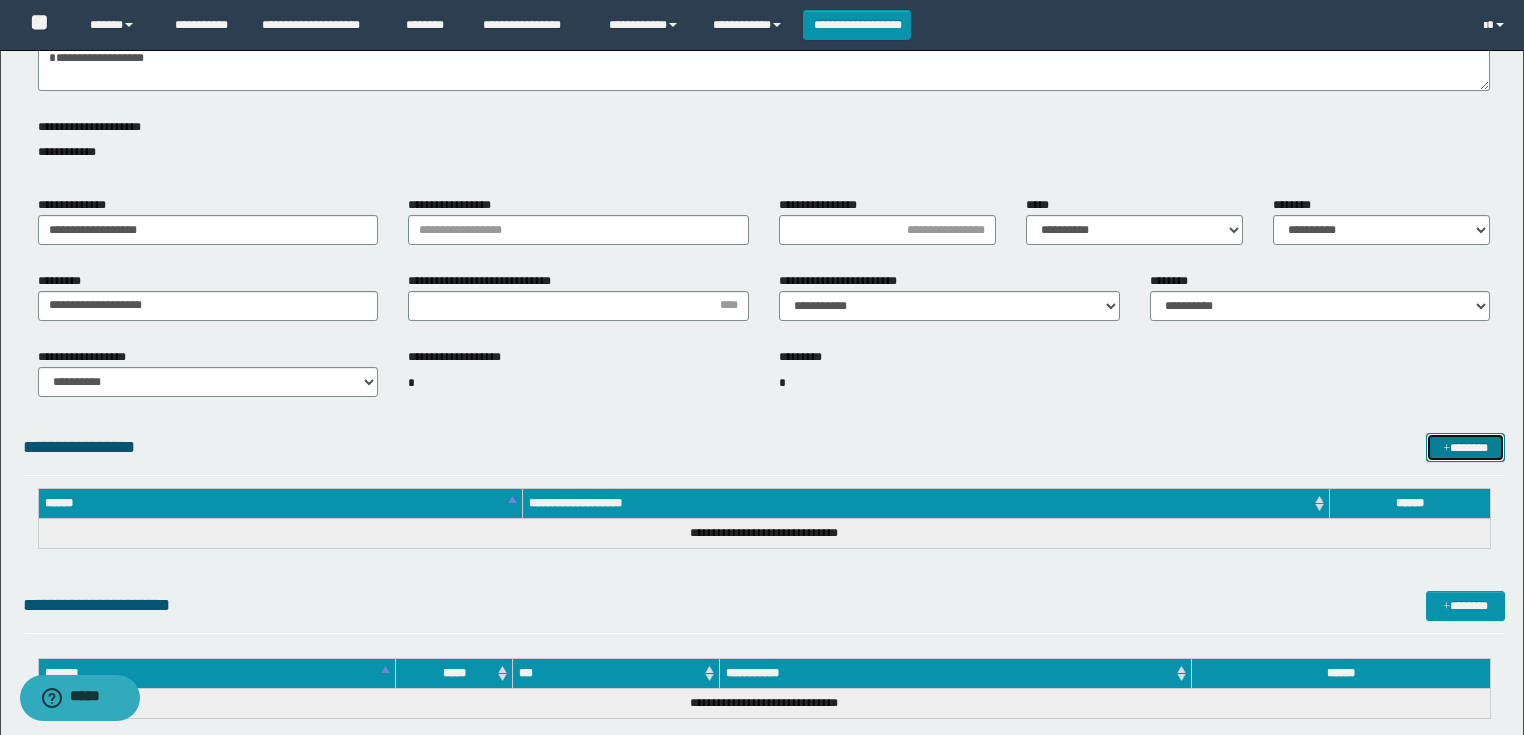click on "*******" at bounding box center [1465, 448] 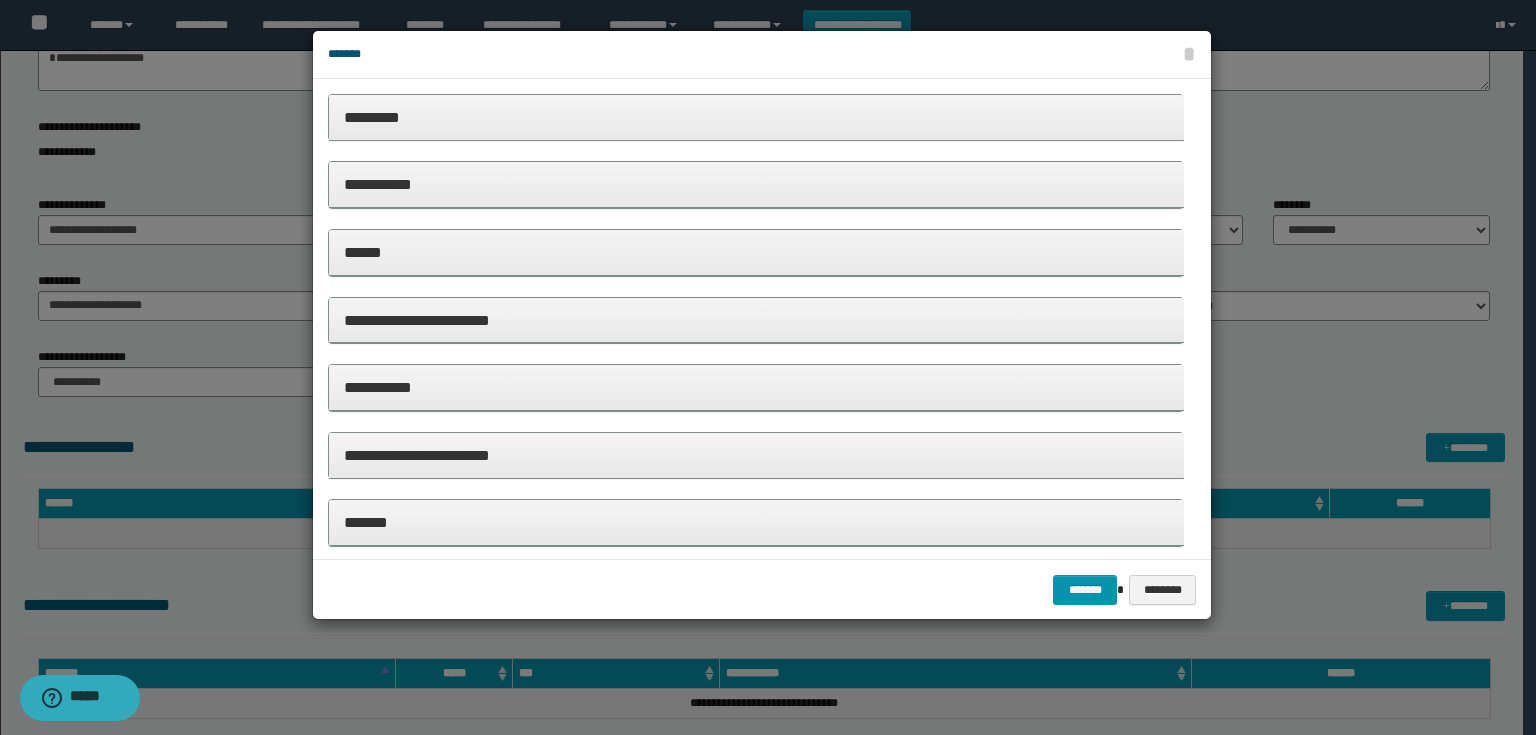 click on "**********" at bounding box center (756, 184) 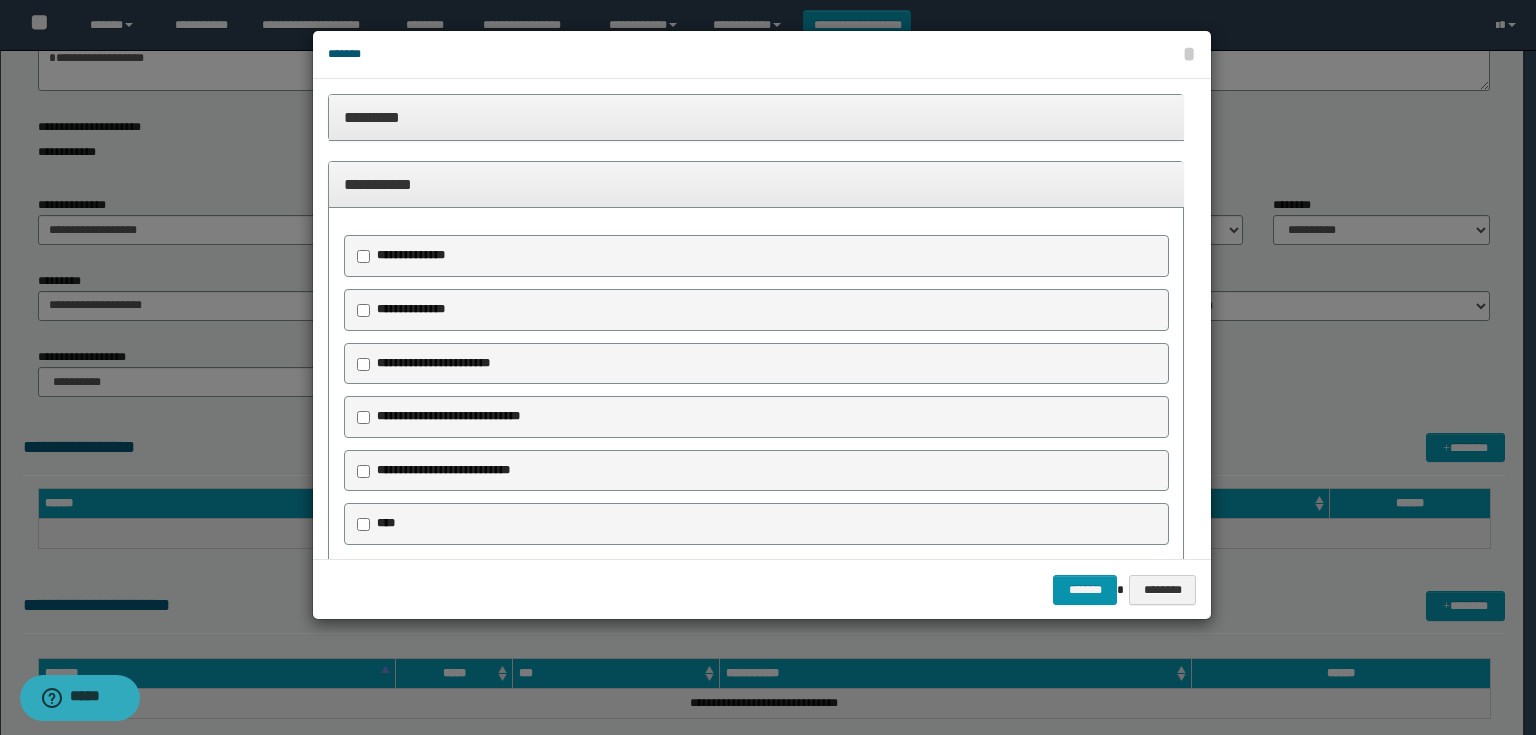 click on "**********" at bounding box center [433, 363] 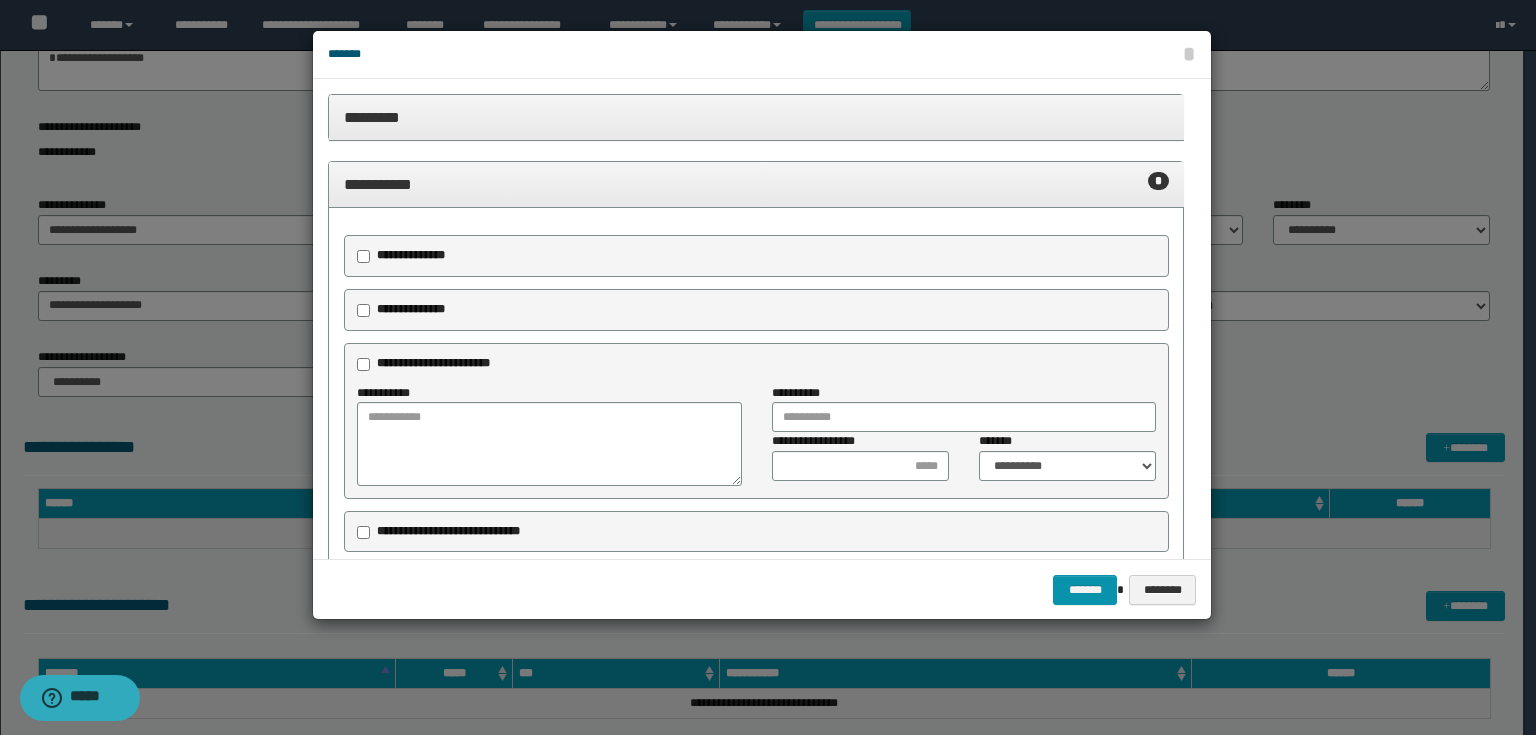 click on "**********" at bounding box center (411, 255) 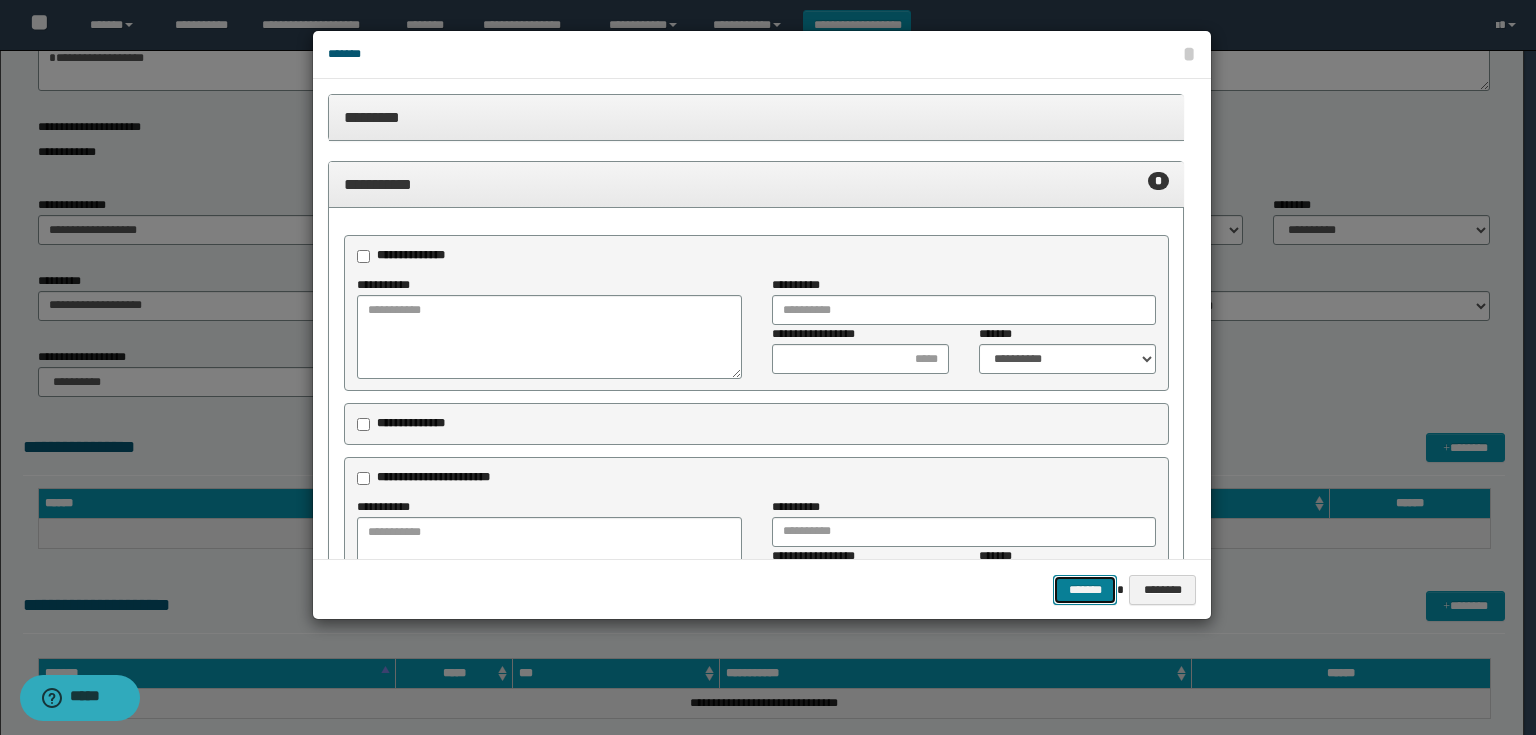 click on "*******" at bounding box center [1085, 590] 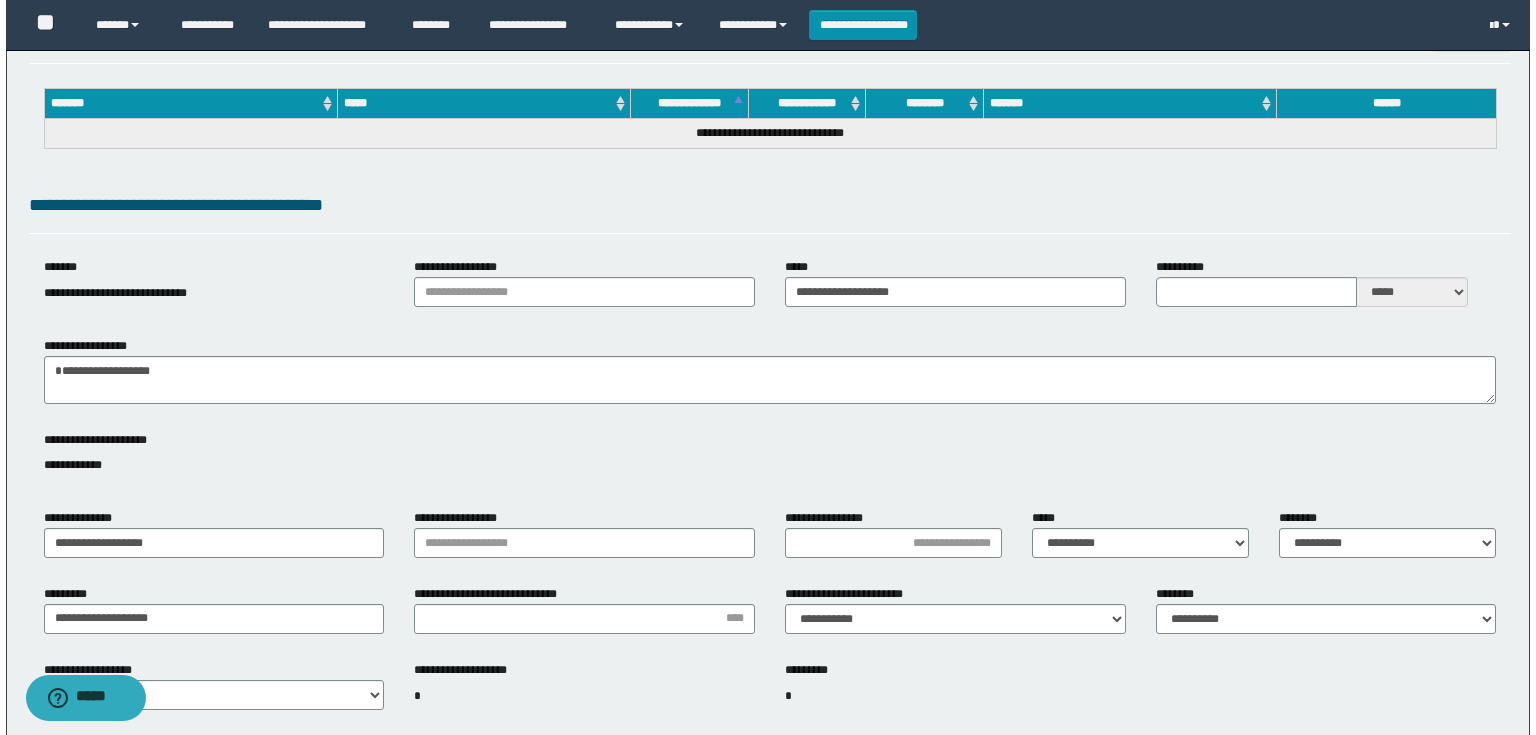 scroll, scrollTop: 0, scrollLeft: 0, axis: both 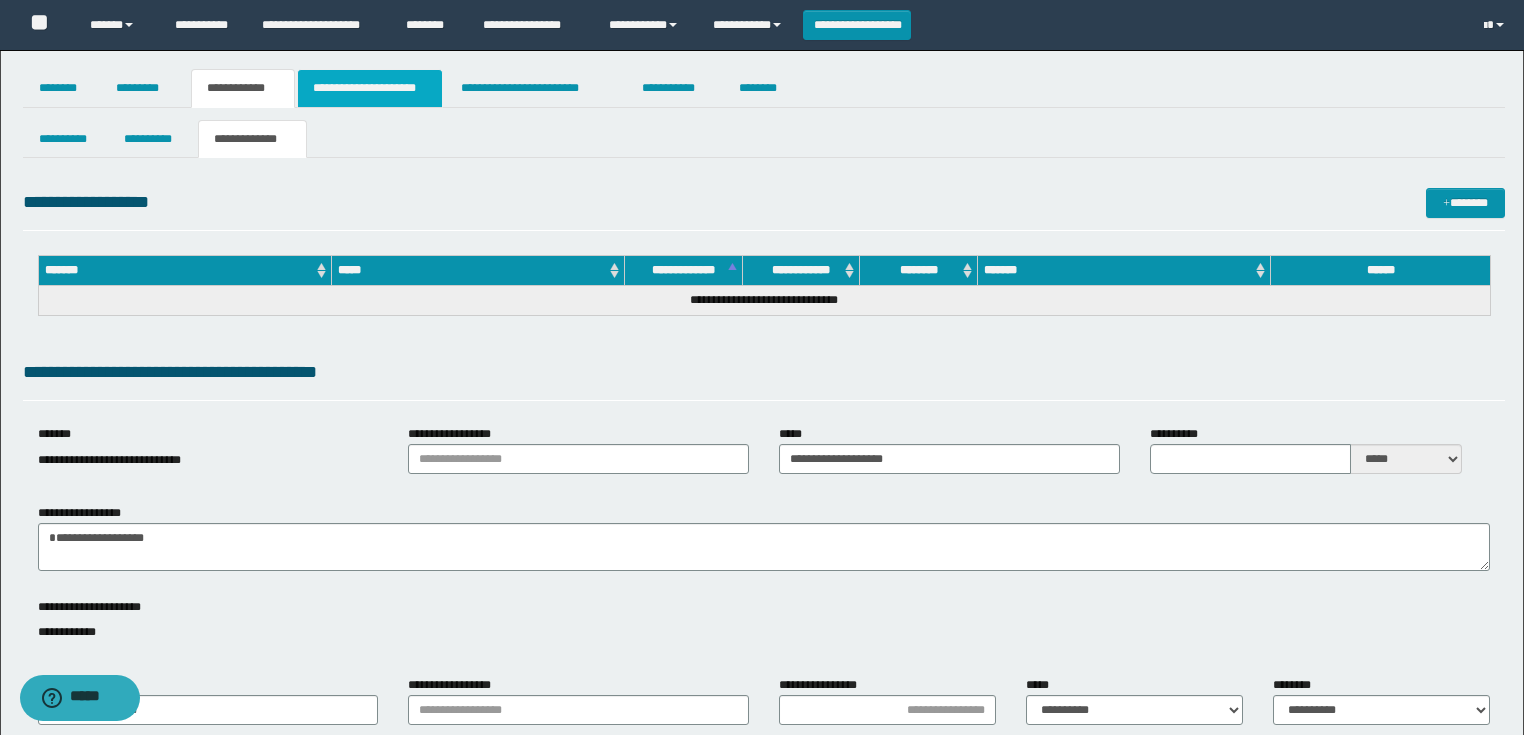 click on "**********" at bounding box center [370, 88] 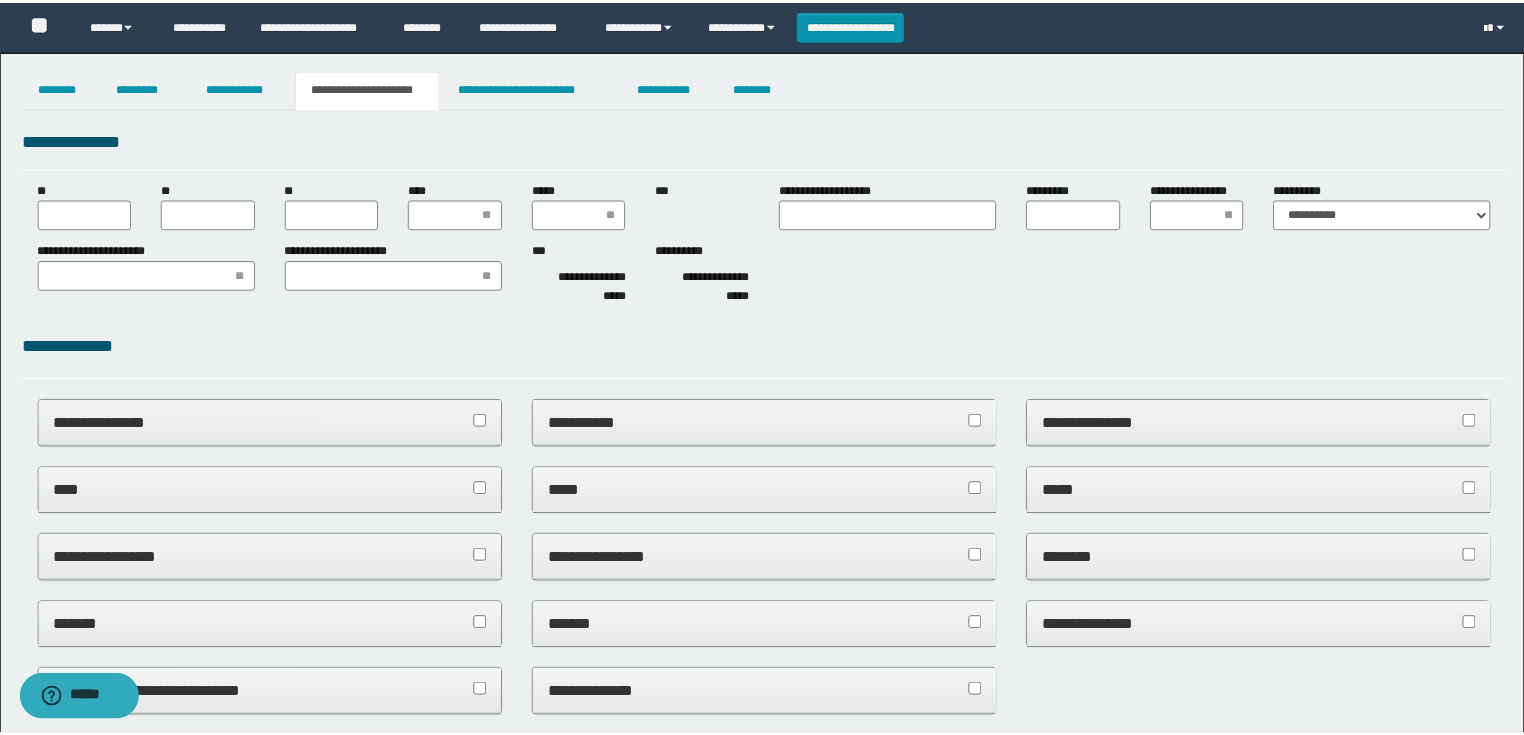scroll, scrollTop: 0, scrollLeft: 0, axis: both 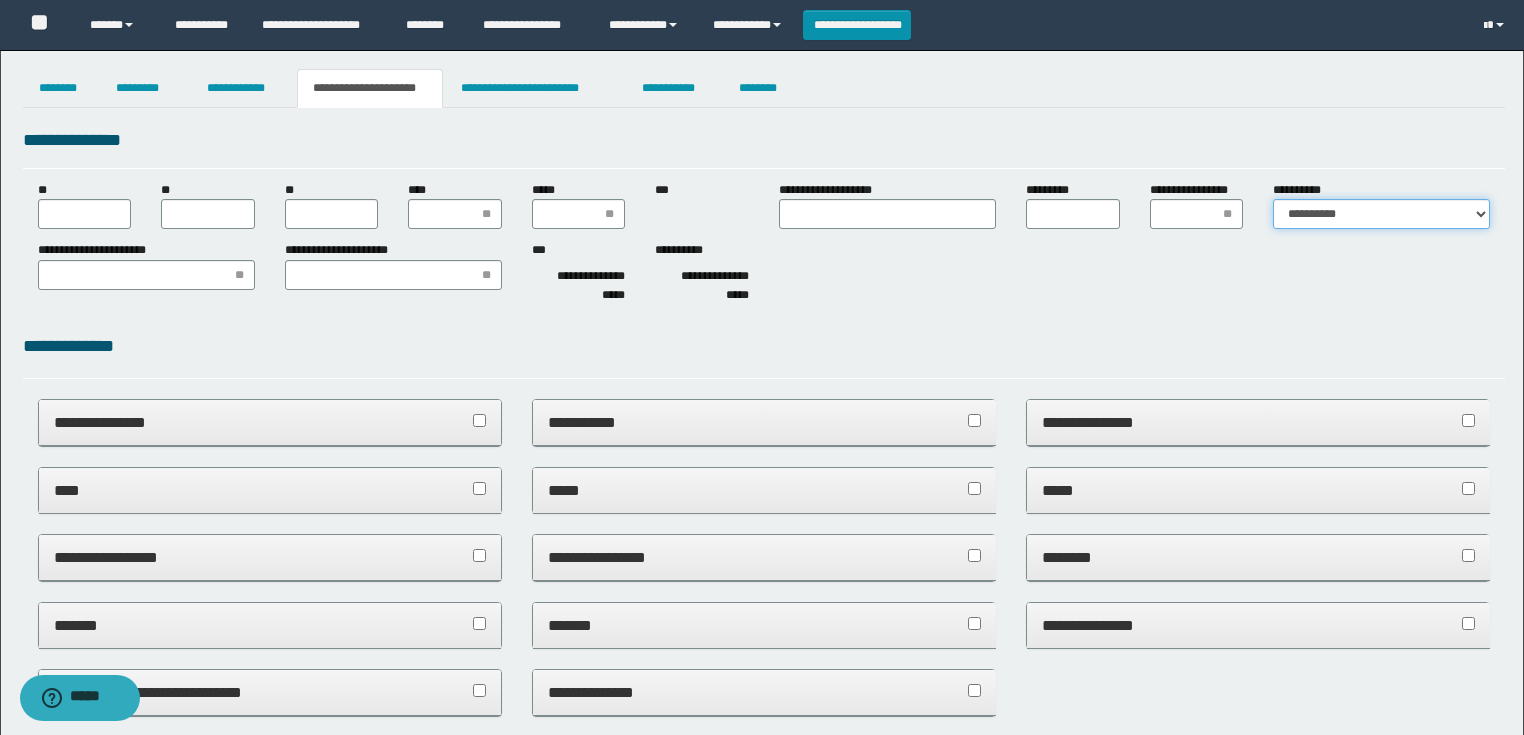 click on "**********" at bounding box center [1381, 214] 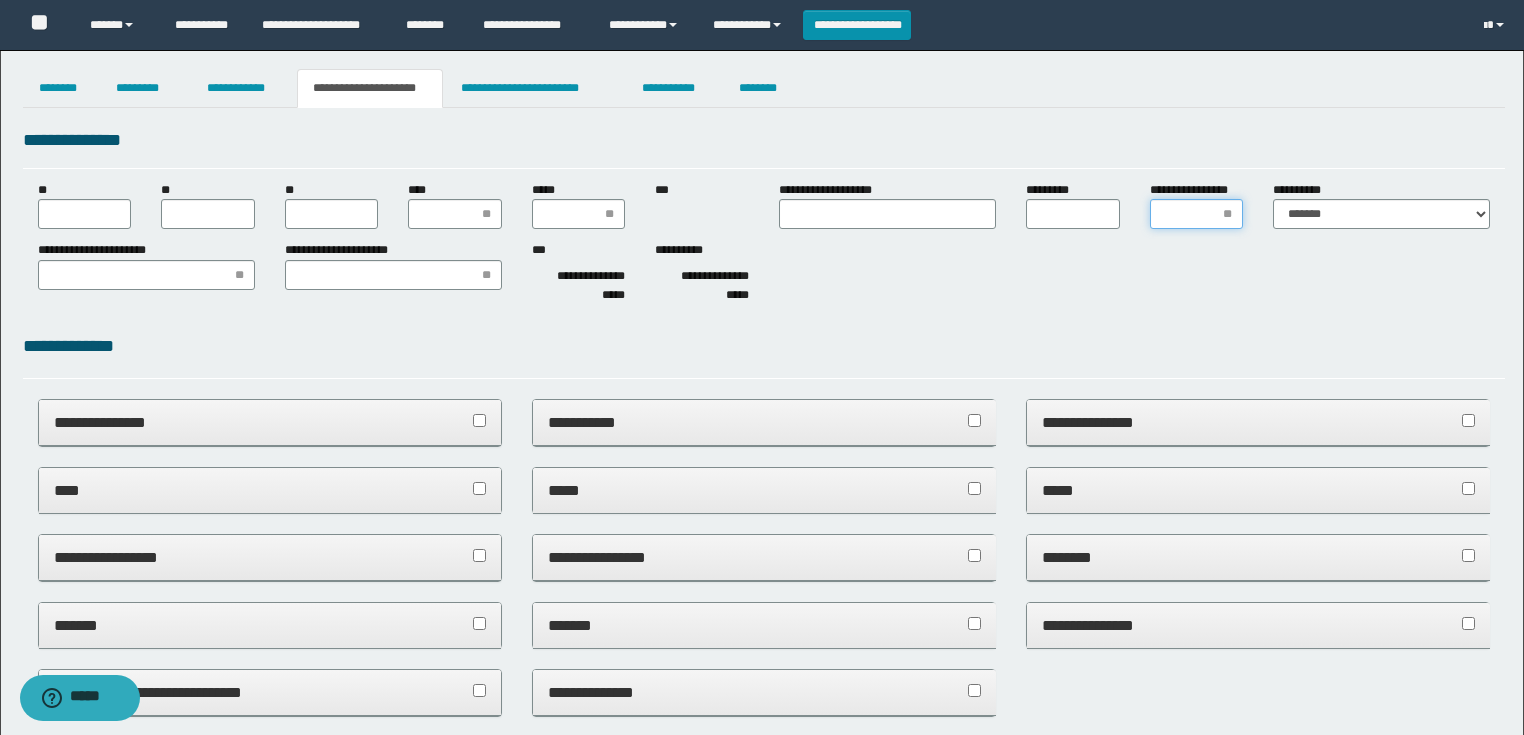 click on "**********" at bounding box center [1197, 214] 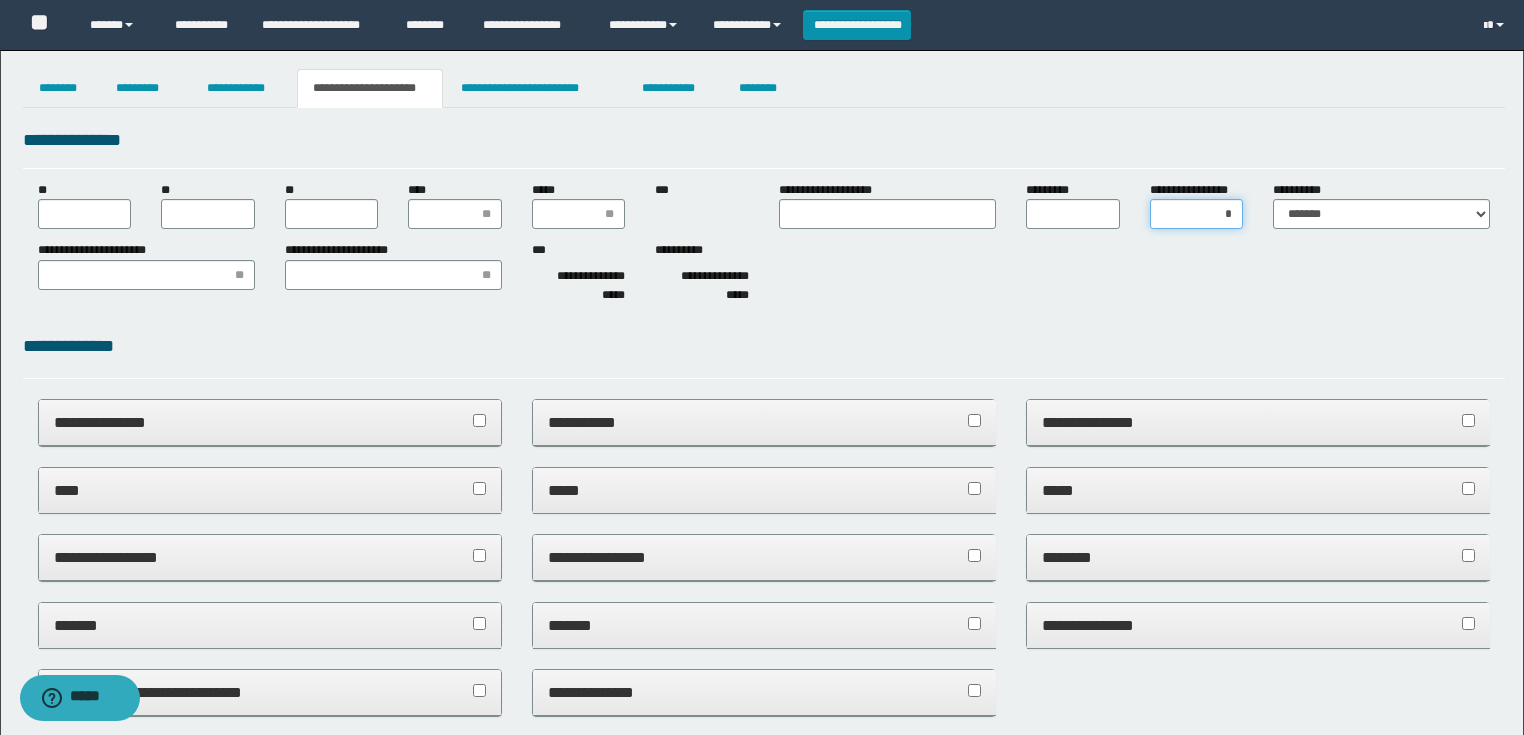 type on "**" 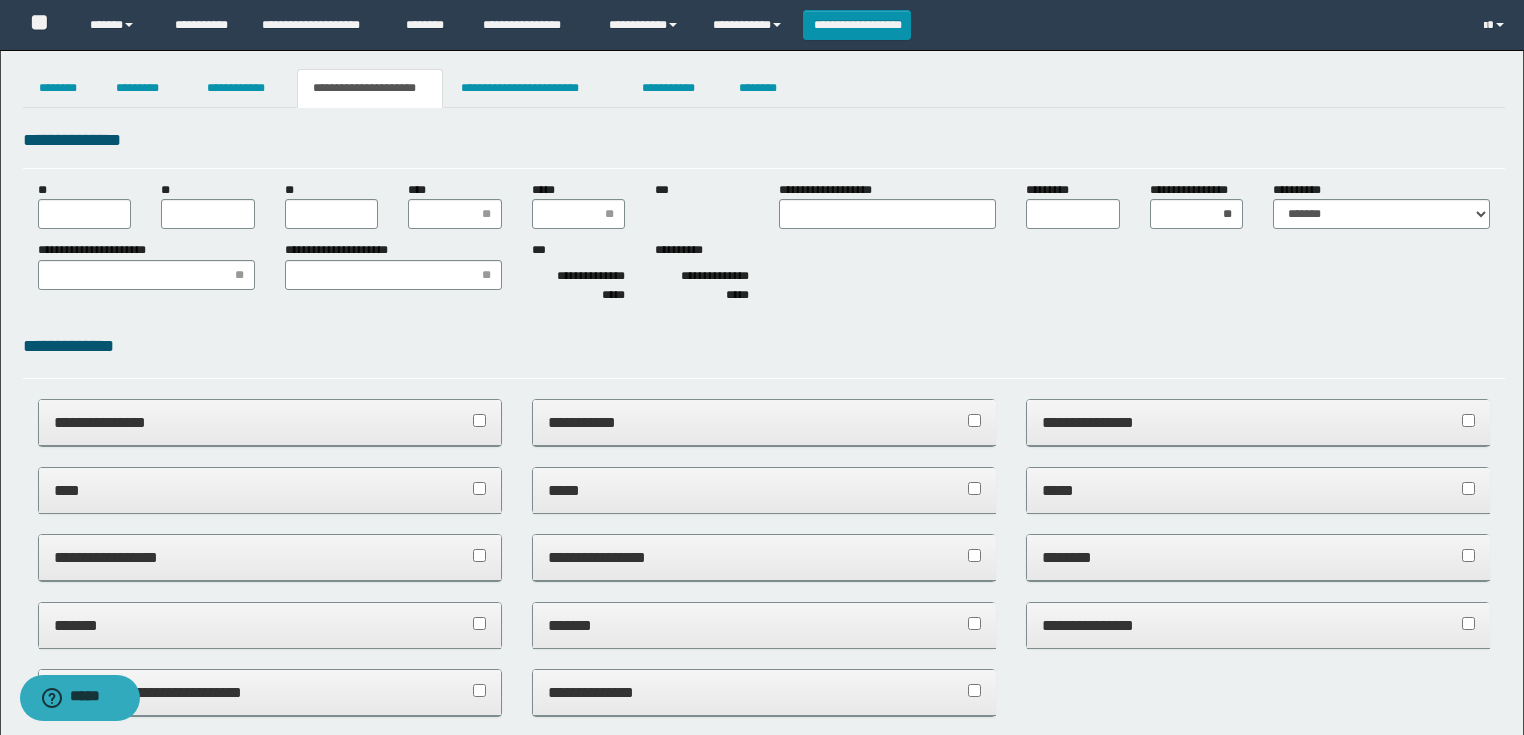 click on "**********" at bounding box center [764, 246] 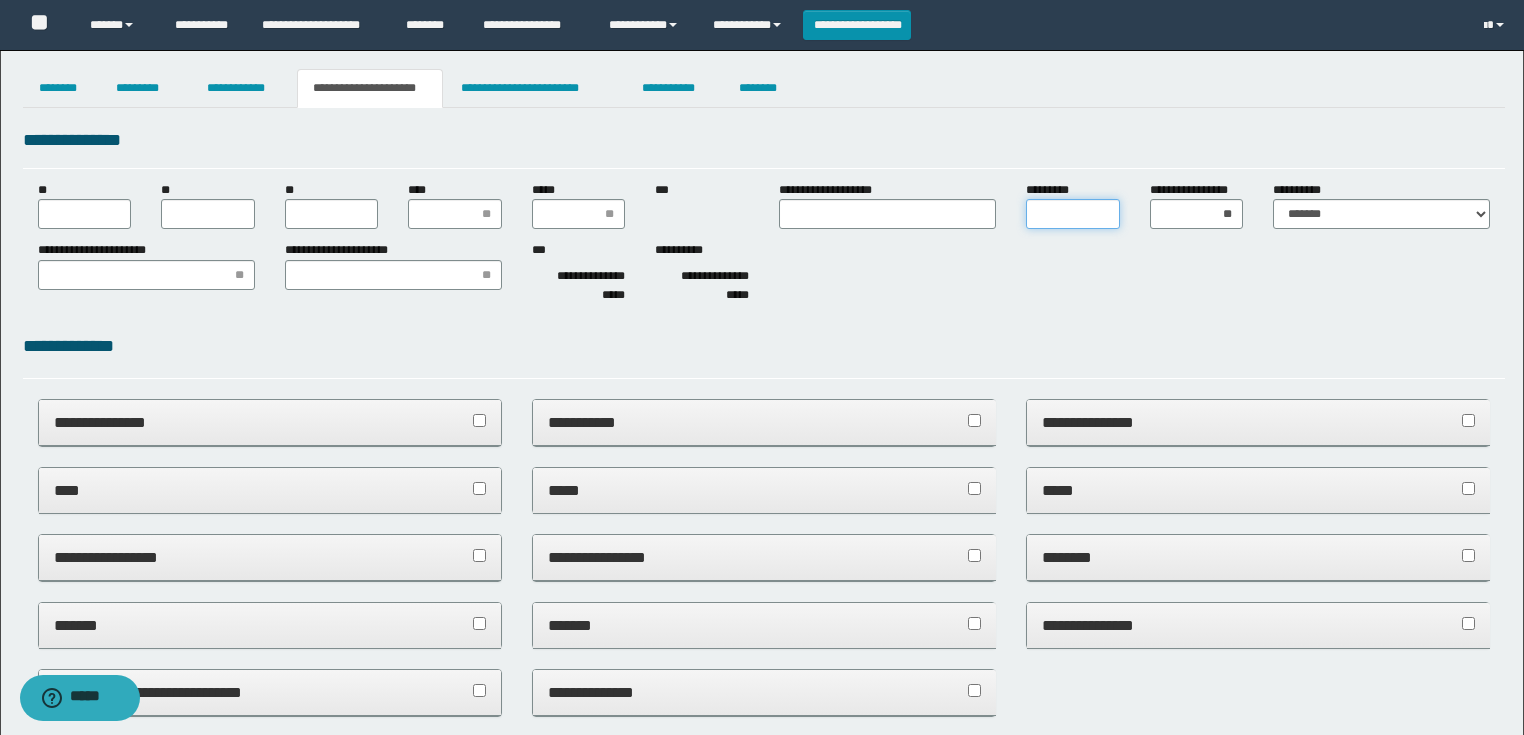 click on "*********" at bounding box center (1073, 214) 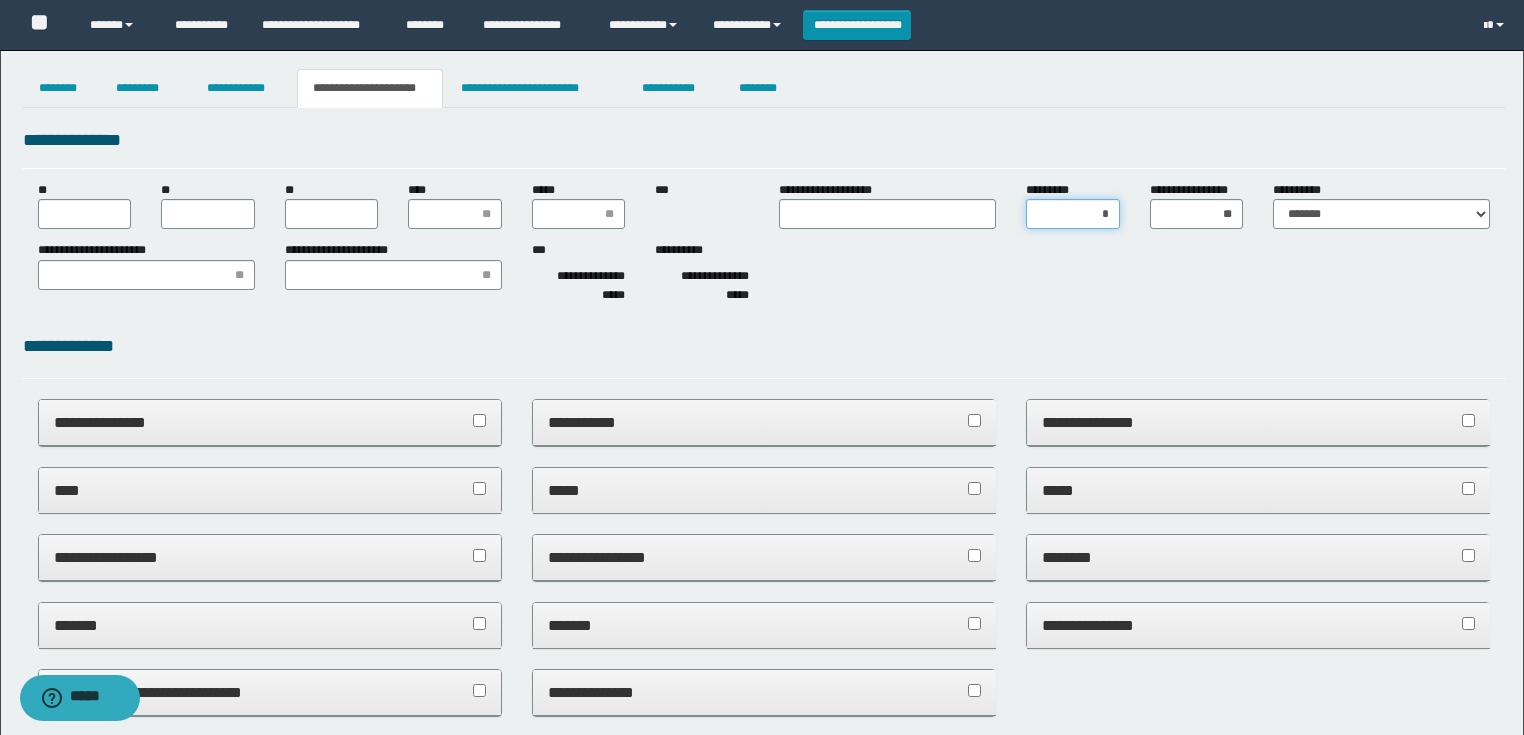 type on "**" 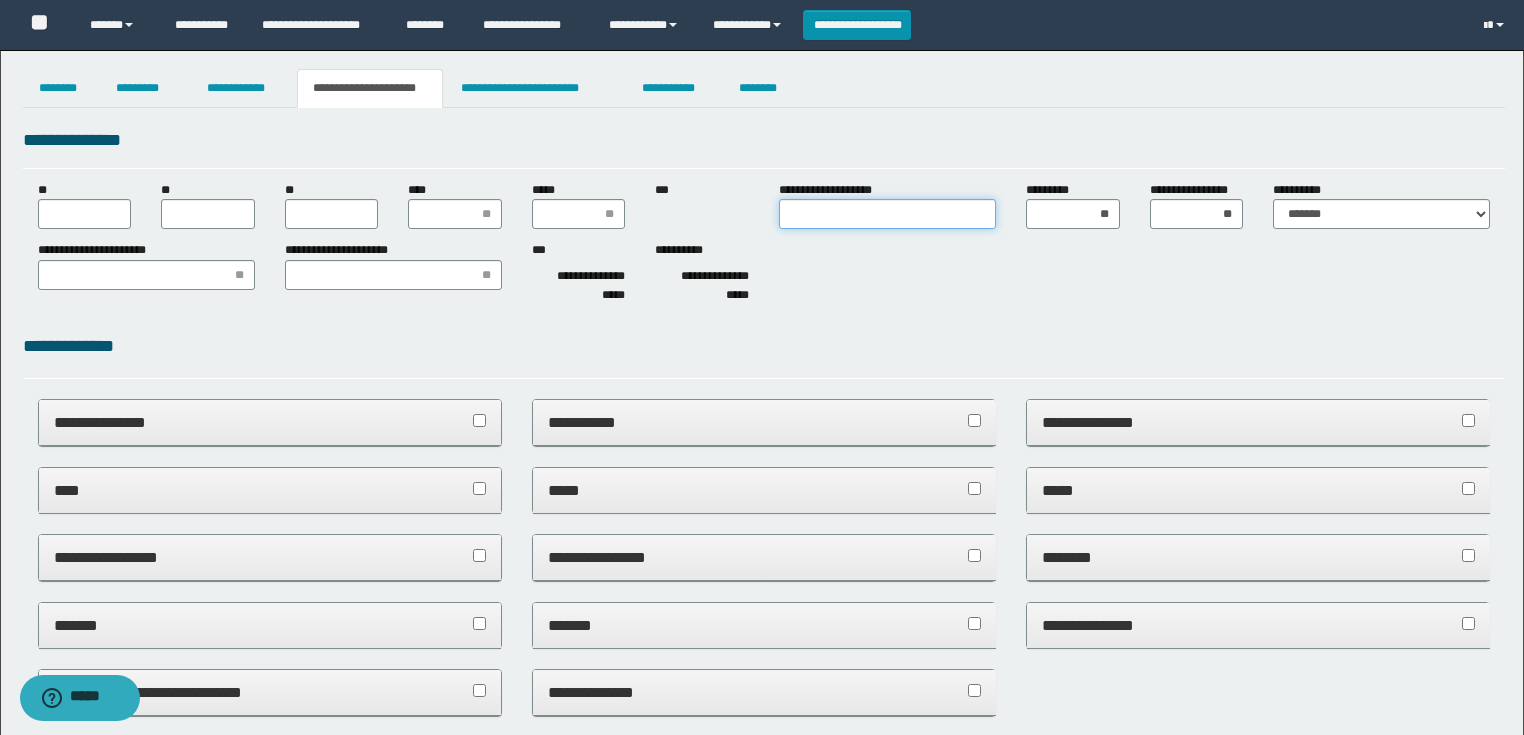 click on "**********" at bounding box center [887, 214] 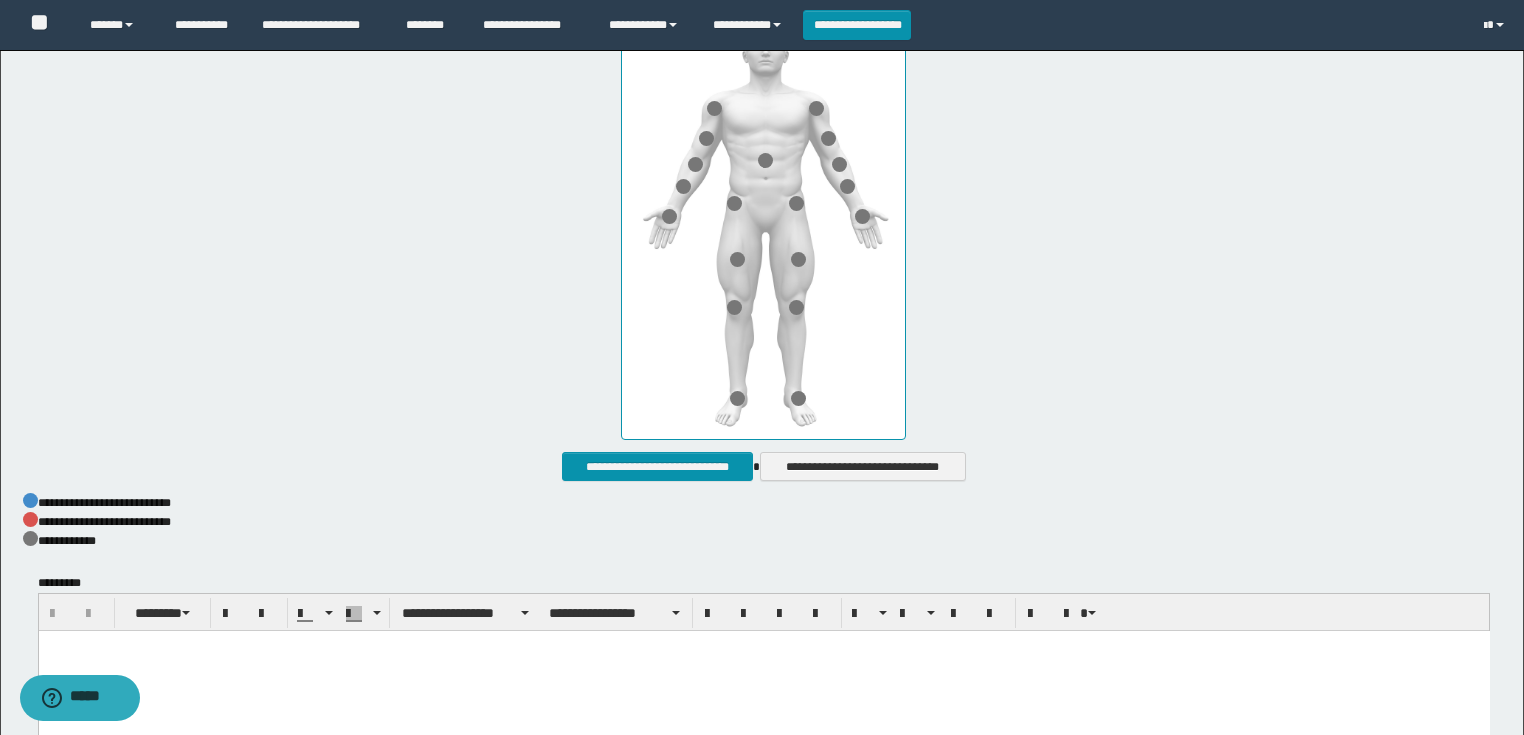 scroll, scrollTop: 1017, scrollLeft: 0, axis: vertical 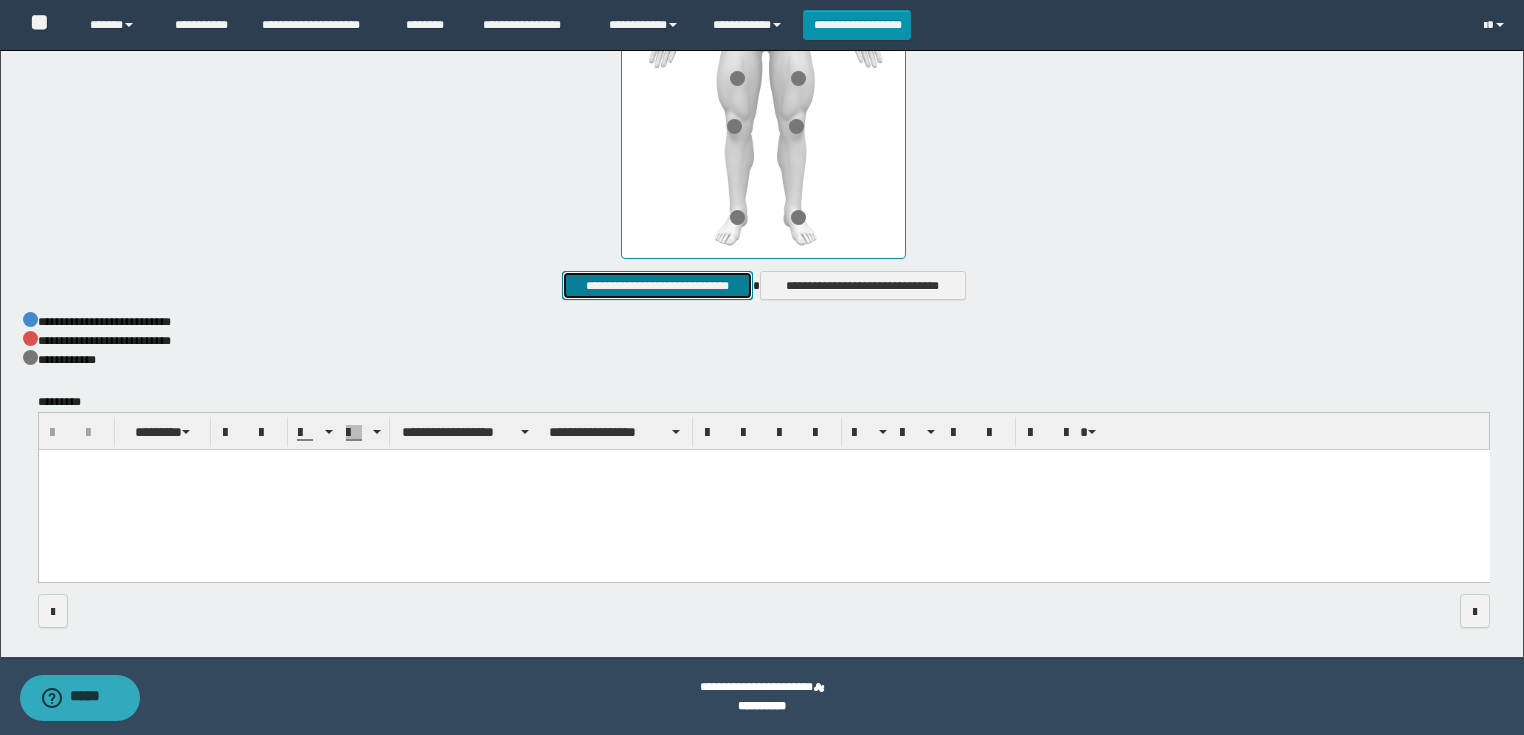 click on "**********" at bounding box center (657, 286) 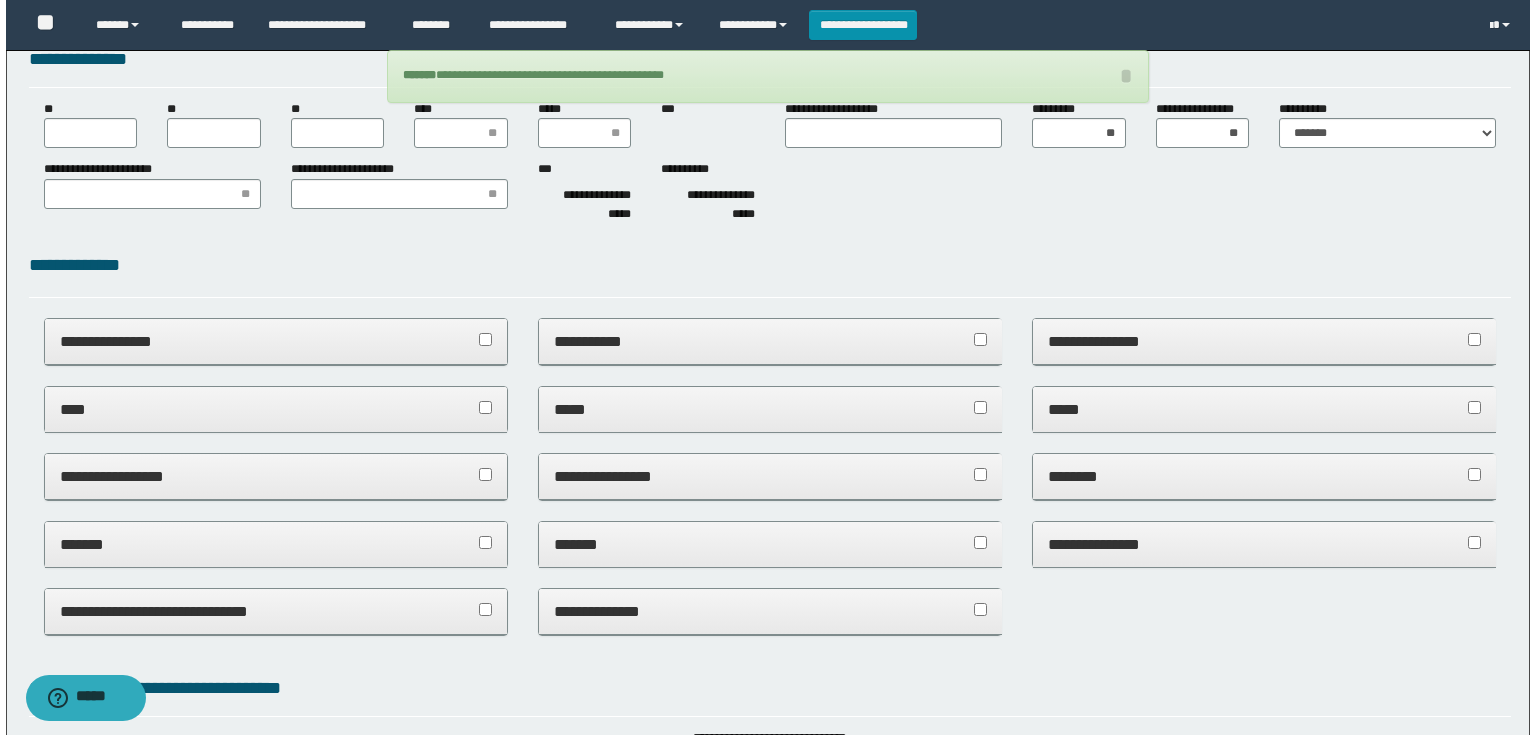 scroll, scrollTop: 0, scrollLeft: 0, axis: both 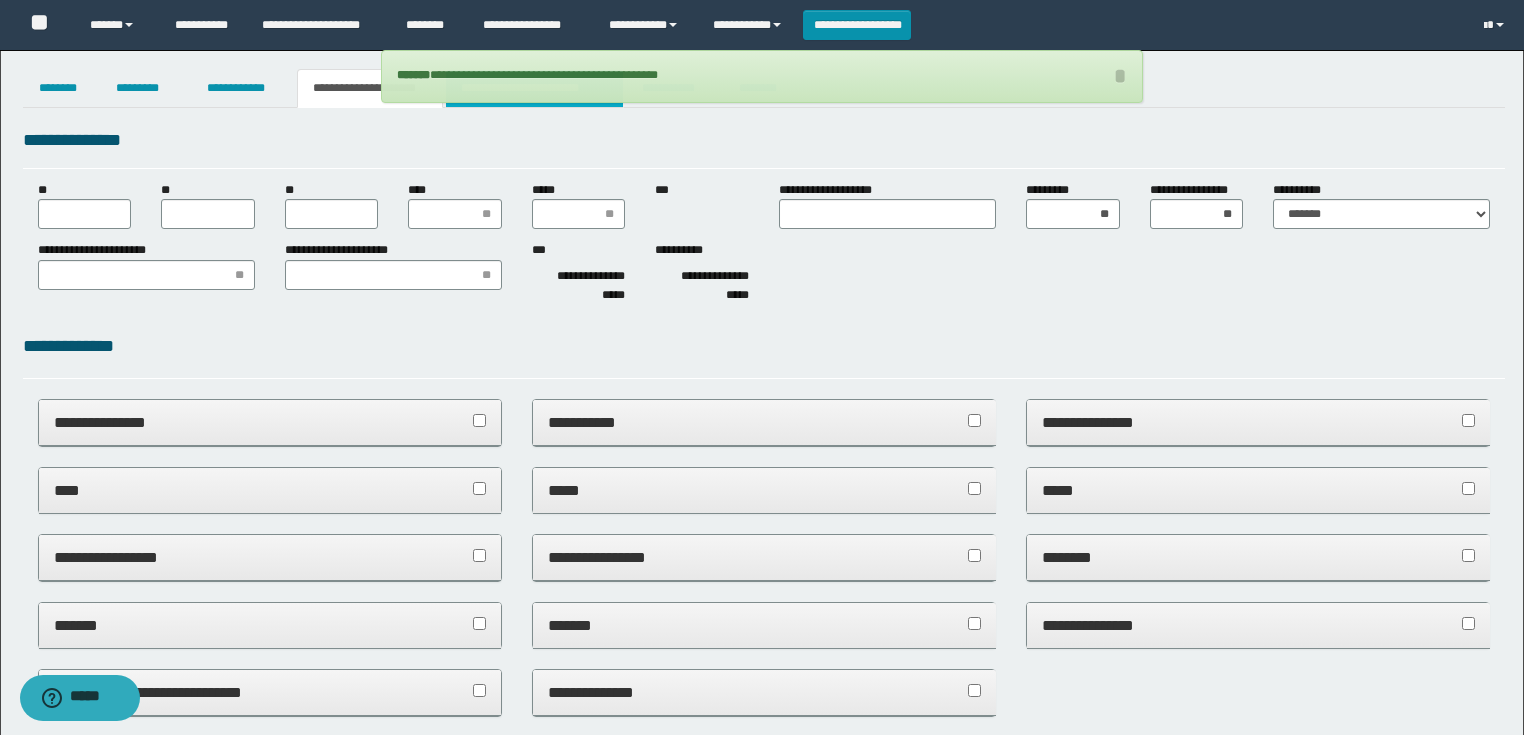 click on "**********" at bounding box center [534, 88] 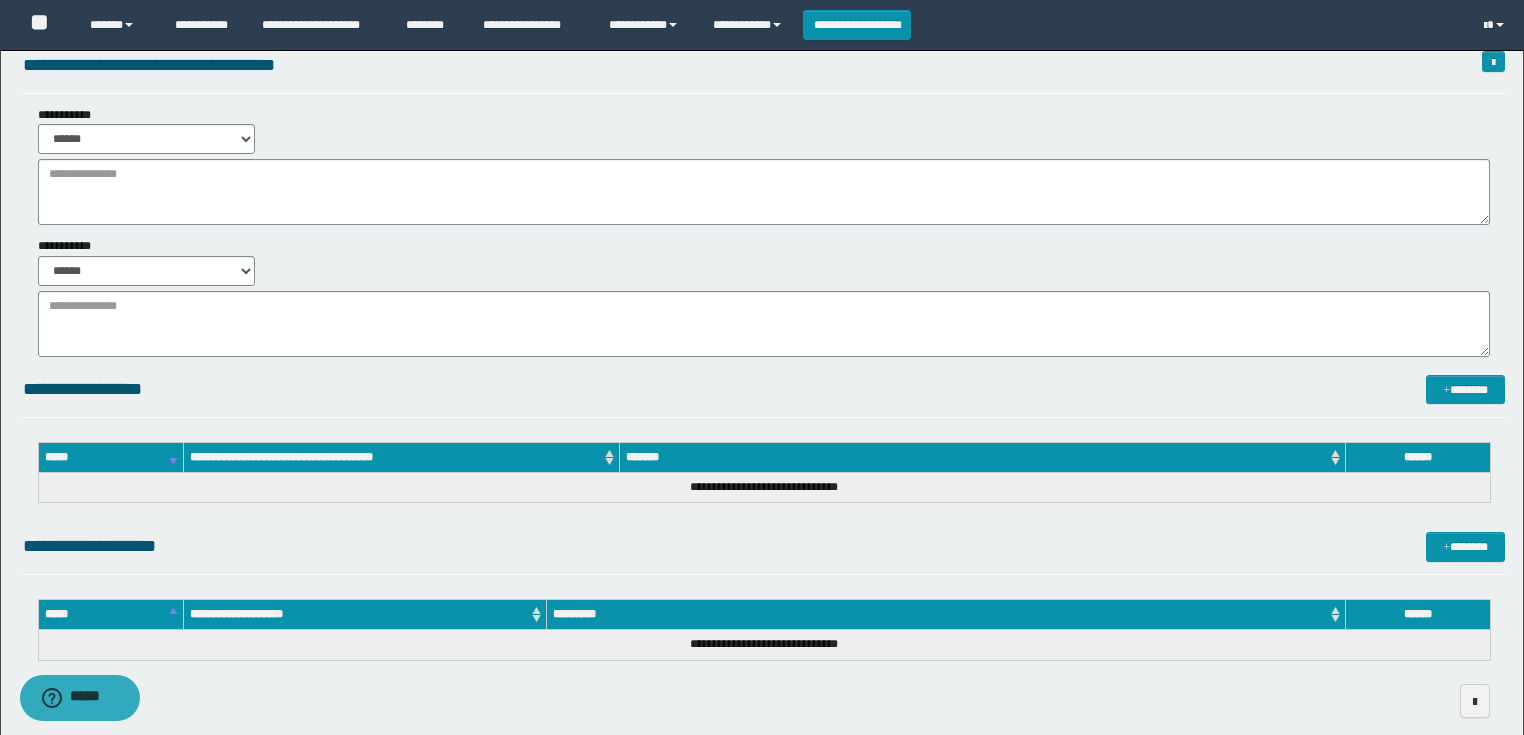 scroll, scrollTop: 165, scrollLeft: 0, axis: vertical 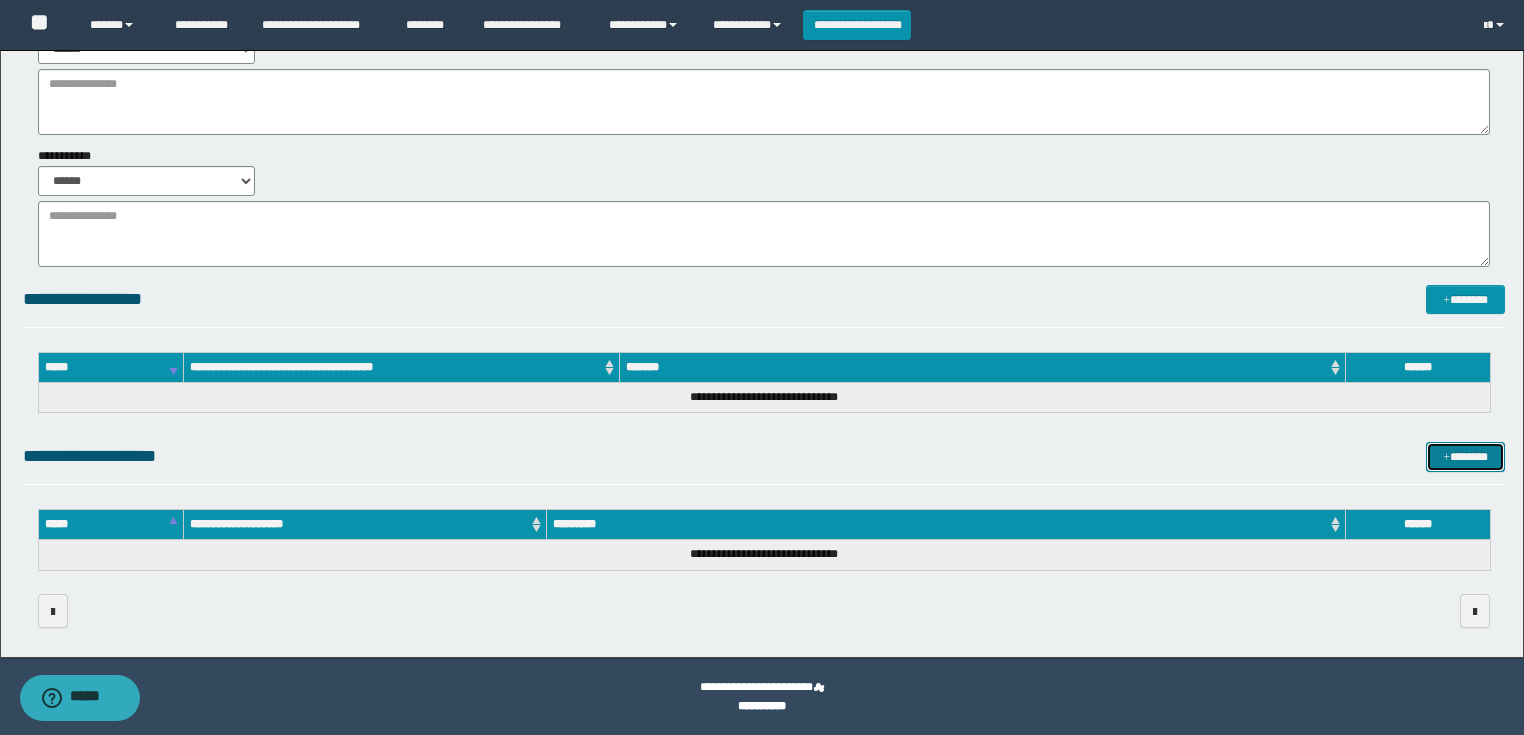 click at bounding box center [1446, 458] 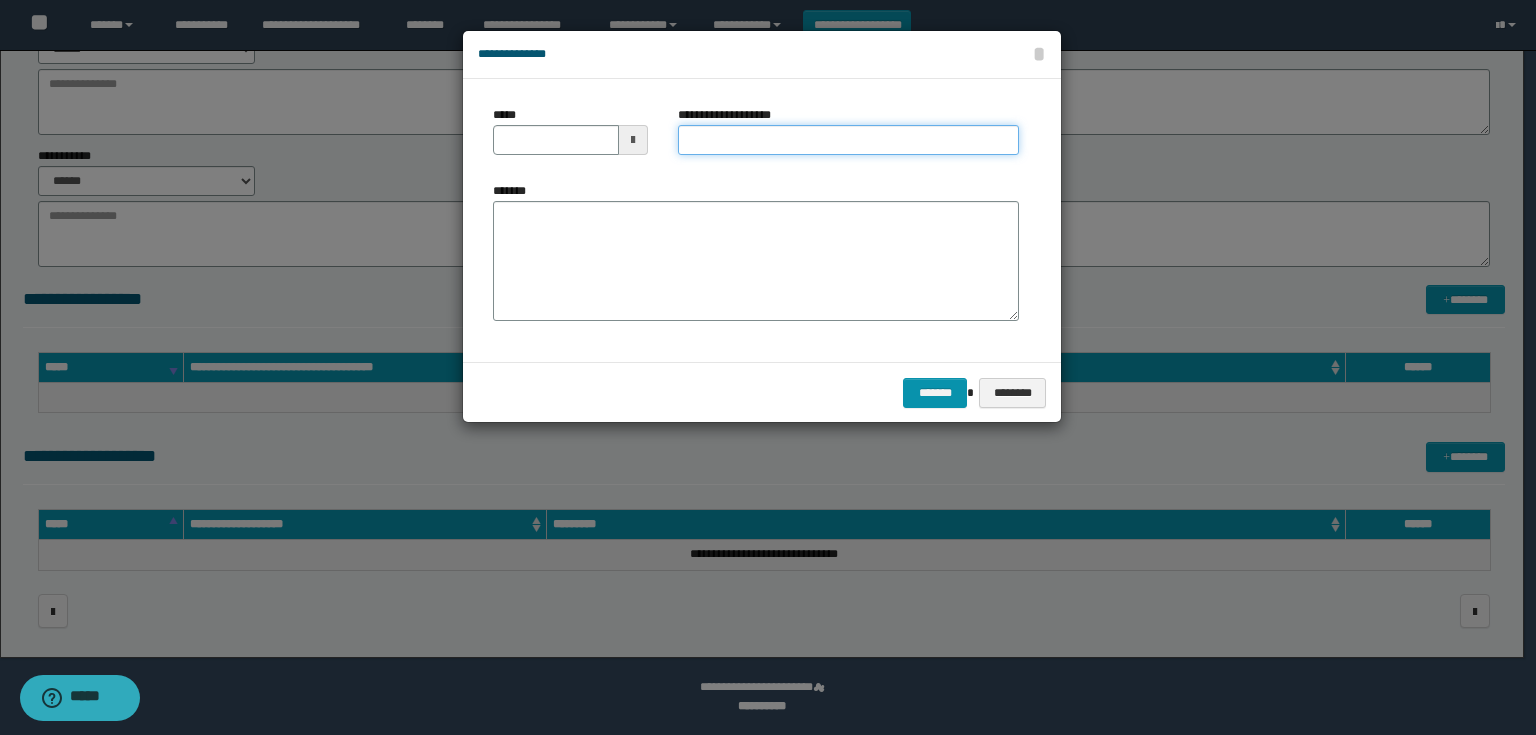 click on "**********" at bounding box center (848, 140) 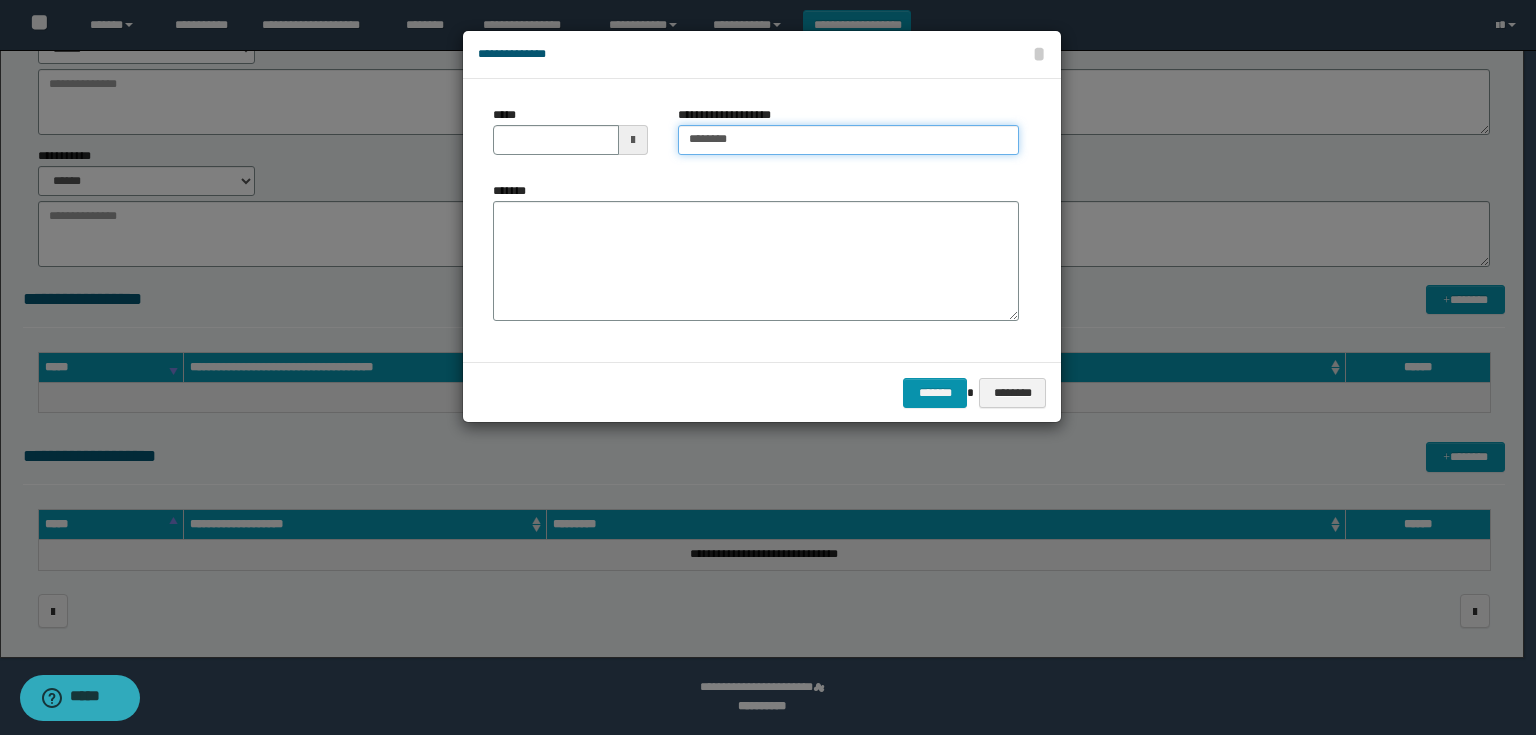 type on "*********" 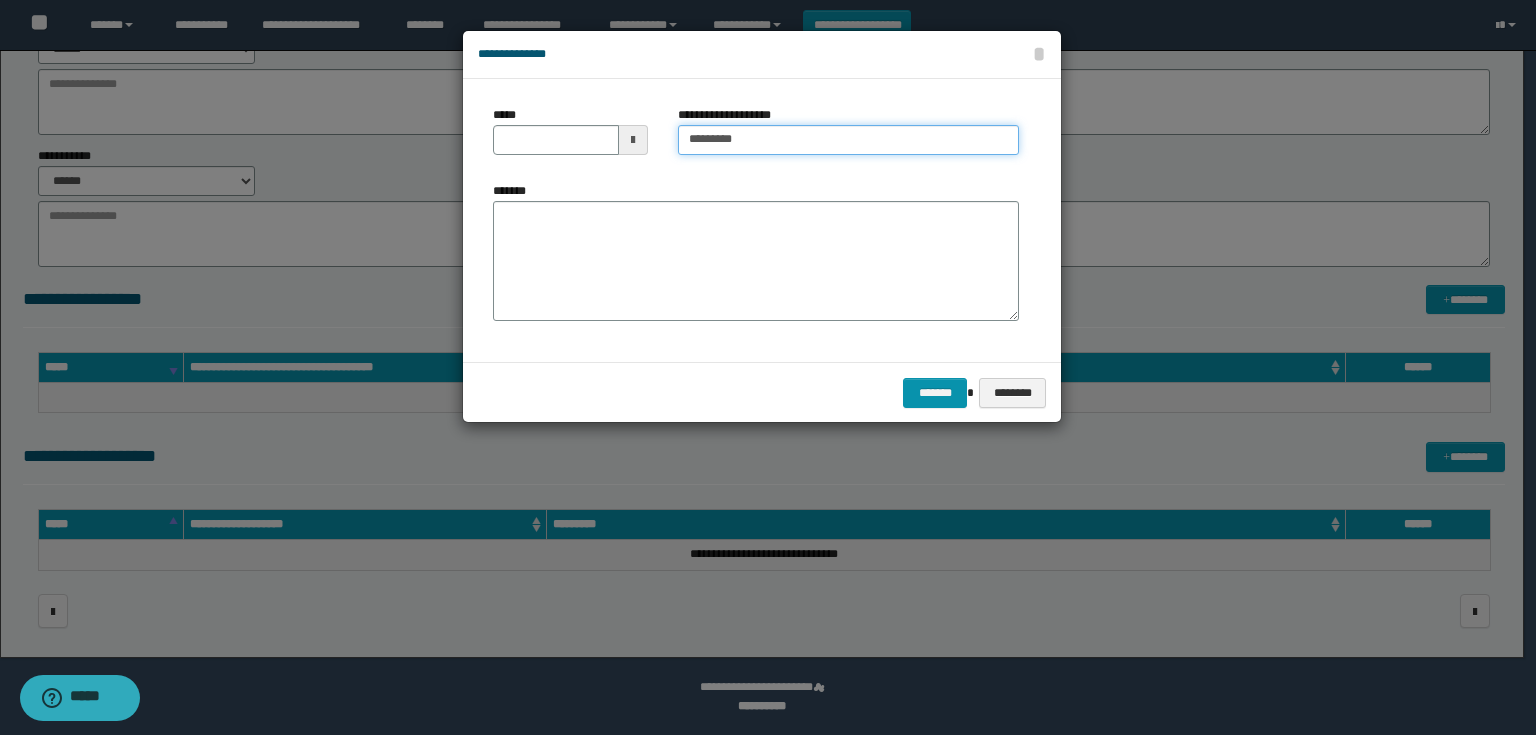 type 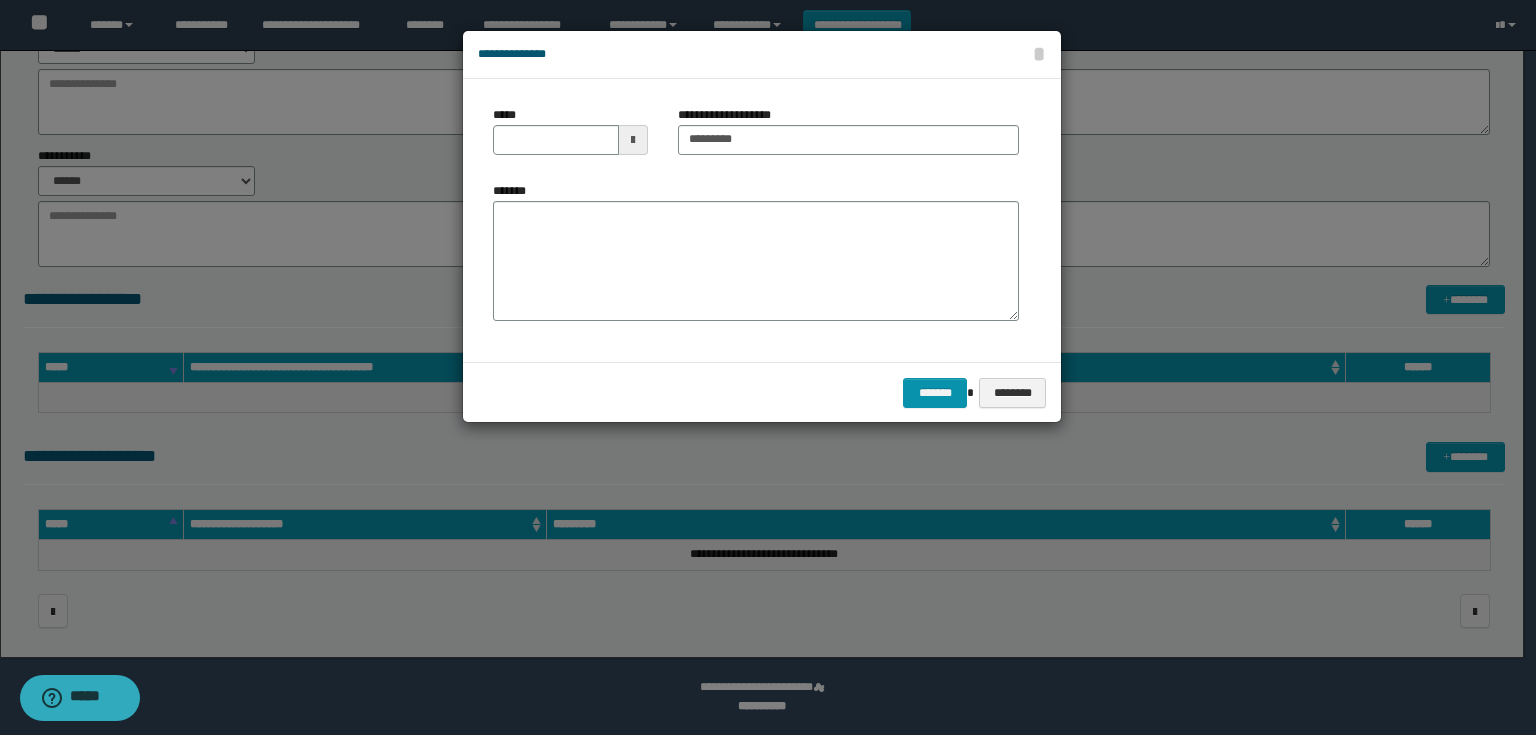 click at bounding box center [633, 140] 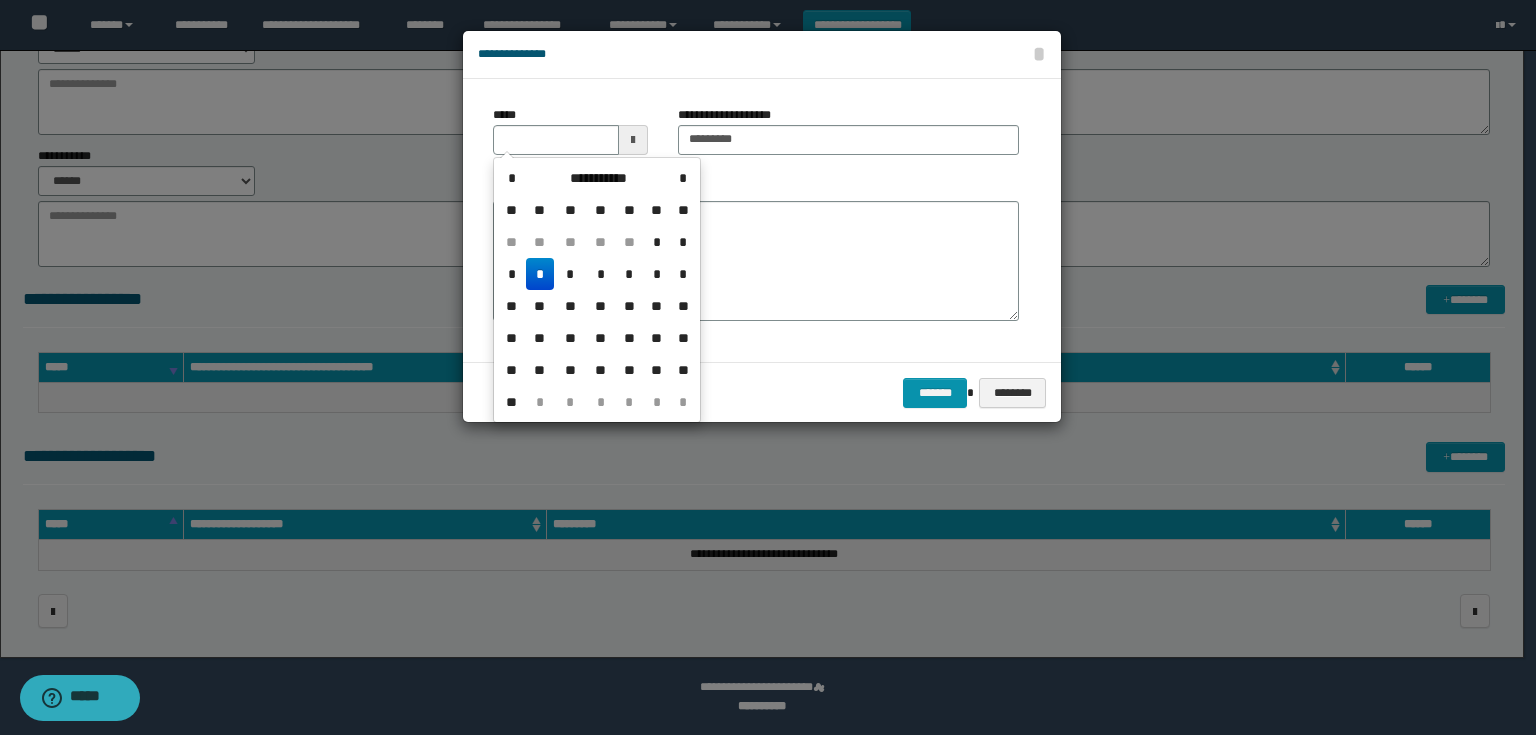 click on "*" at bounding box center (540, 274) 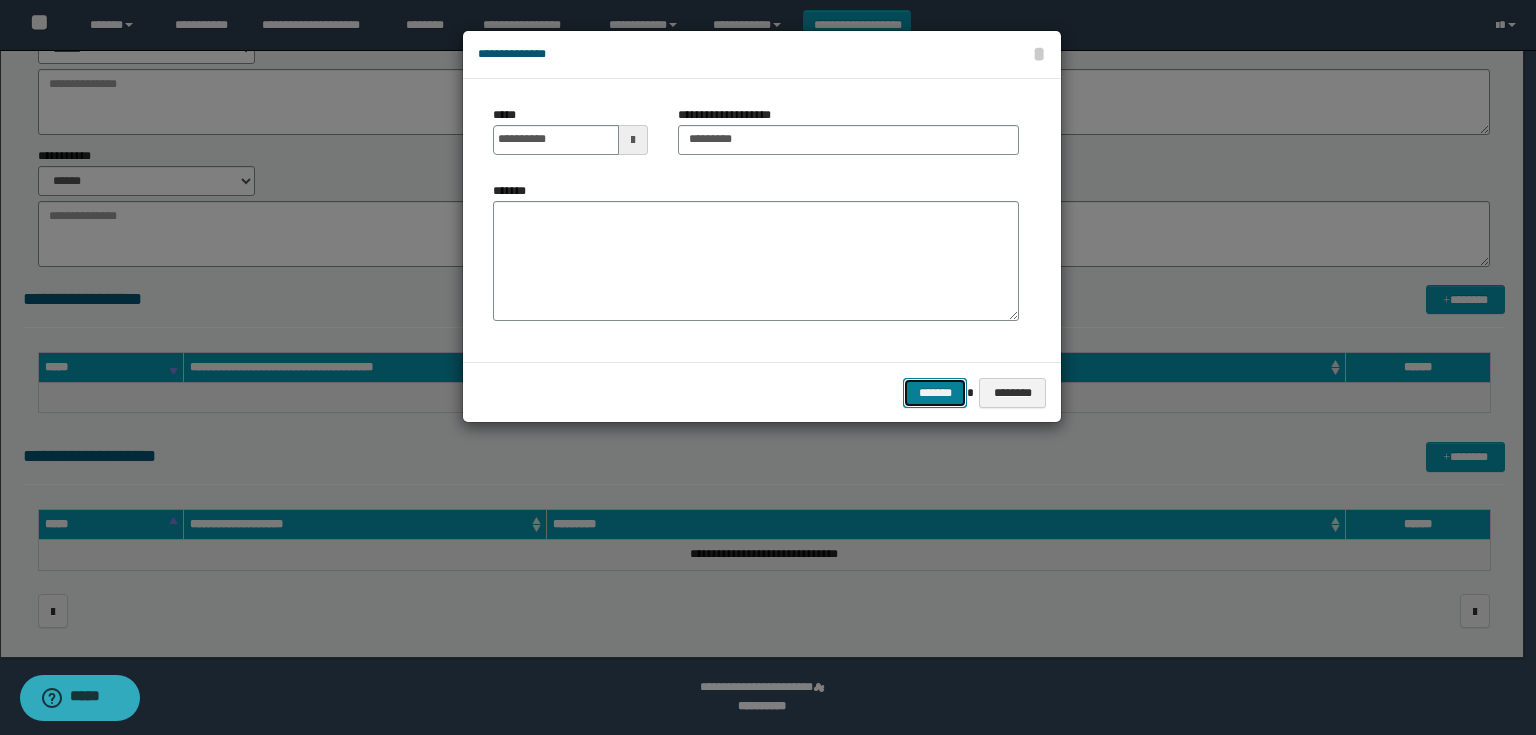 click on "*******" at bounding box center [935, 393] 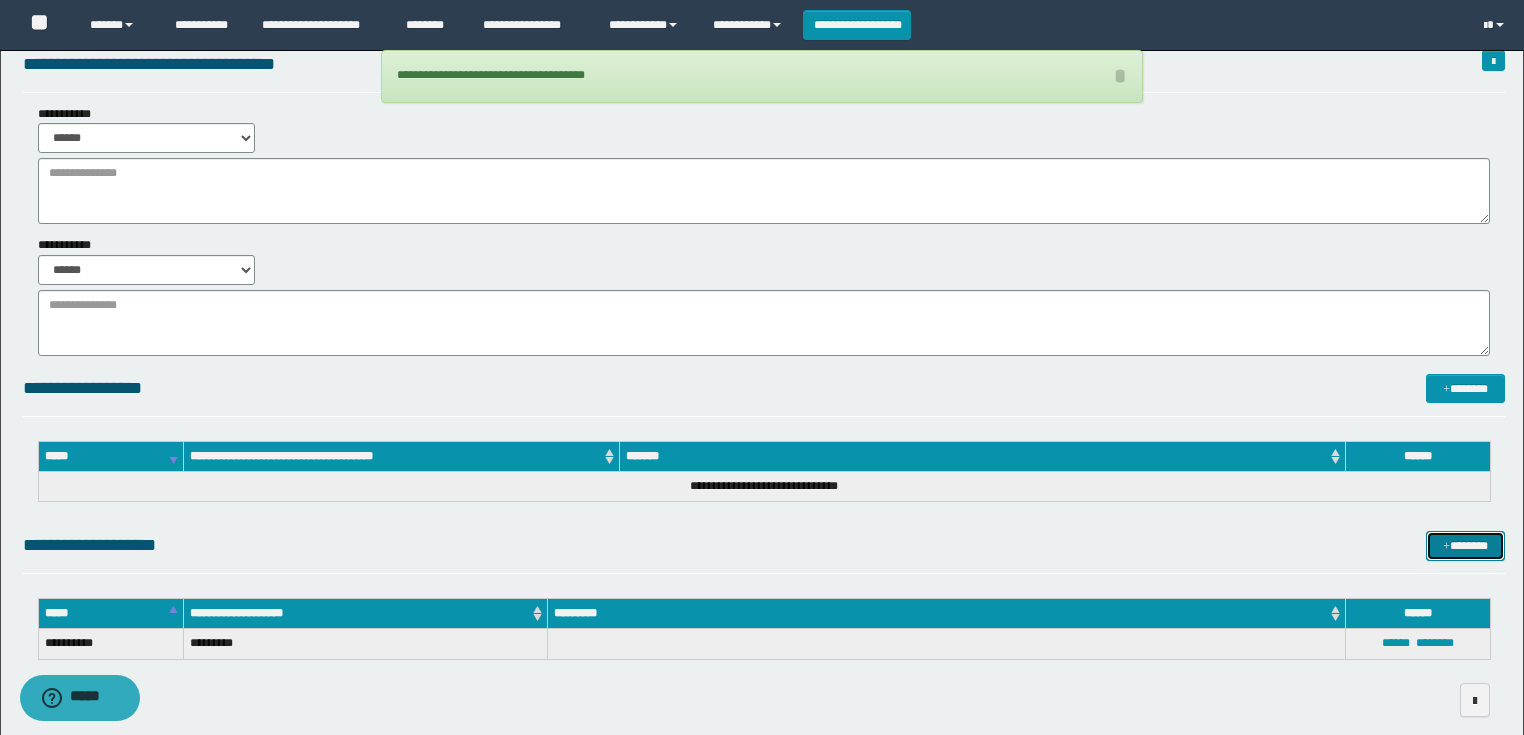 scroll, scrollTop: 0, scrollLeft: 0, axis: both 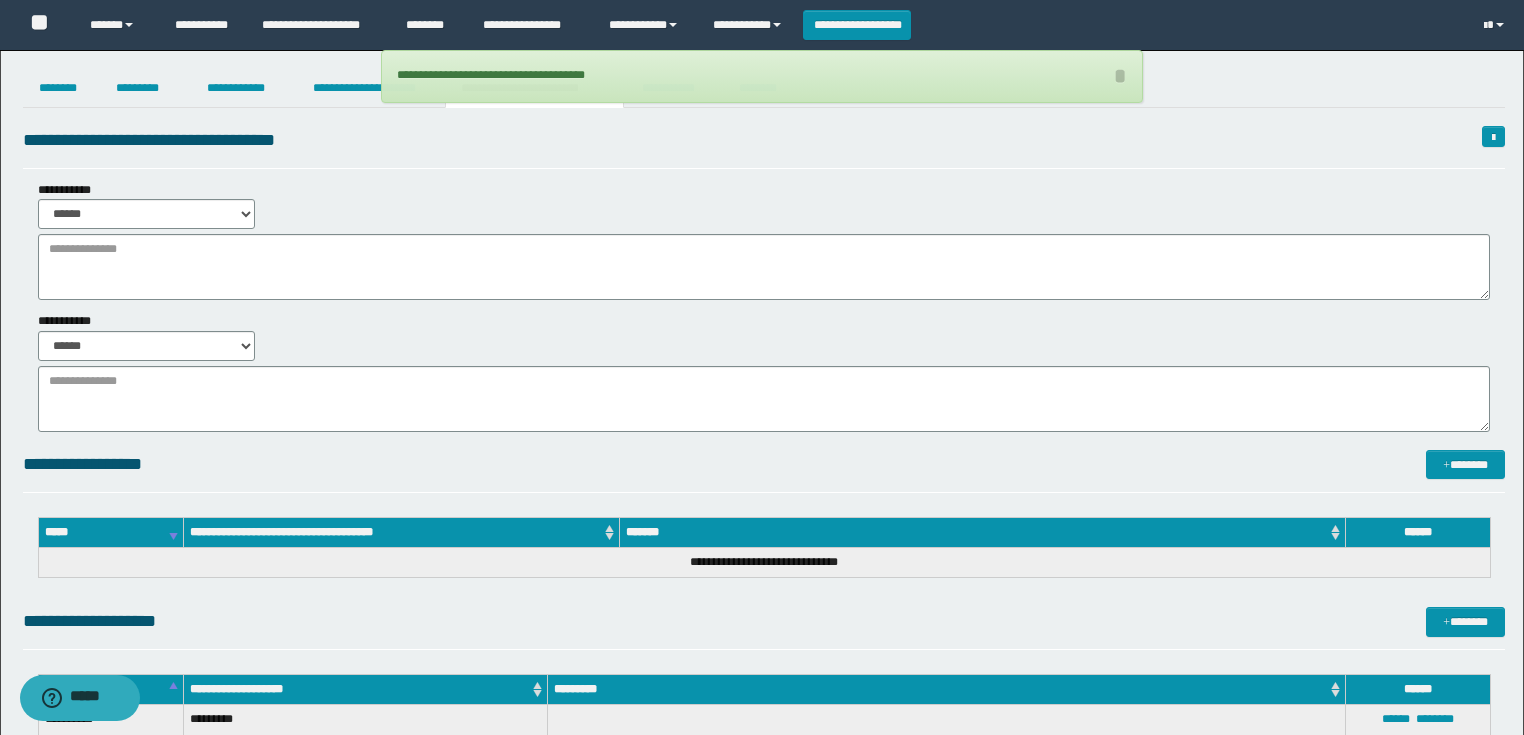 click on "**********" at bounding box center (762, 76) 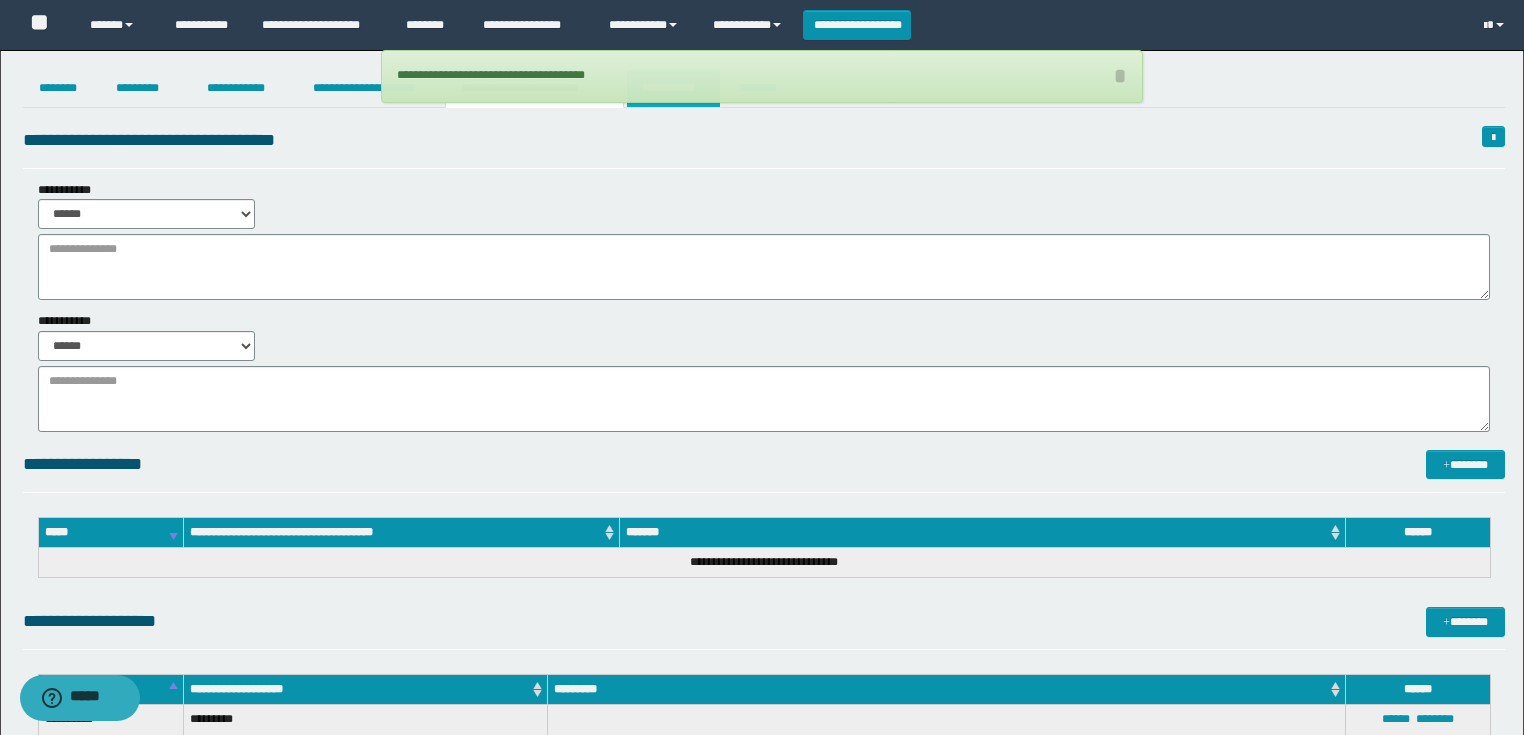 click on "**********" at bounding box center (673, 88) 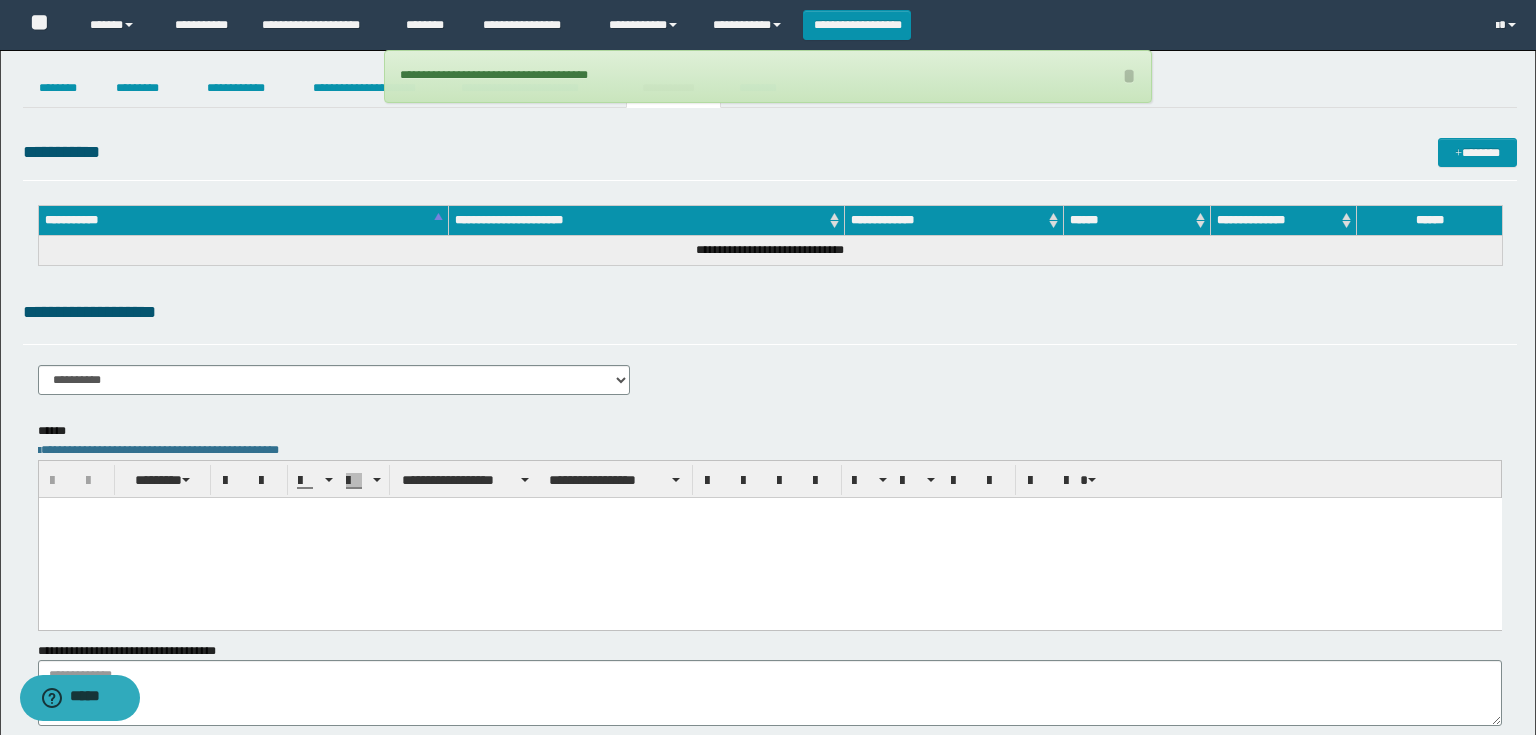 scroll, scrollTop: 0, scrollLeft: 0, axis: both 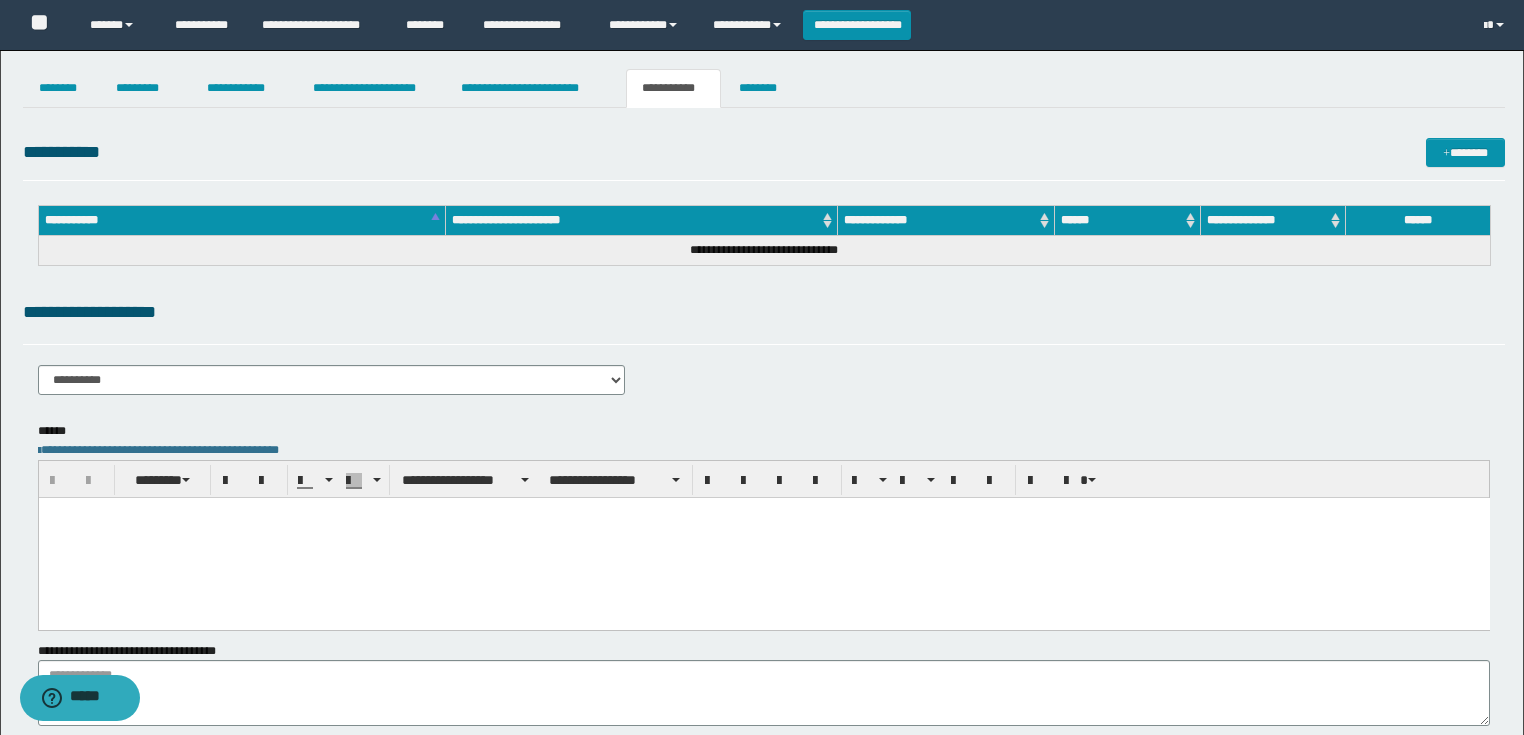 drag, startPoint x: 76, startPoint y: 396, endPoint x: 87, endPoint y: 383, distance: 17.029387 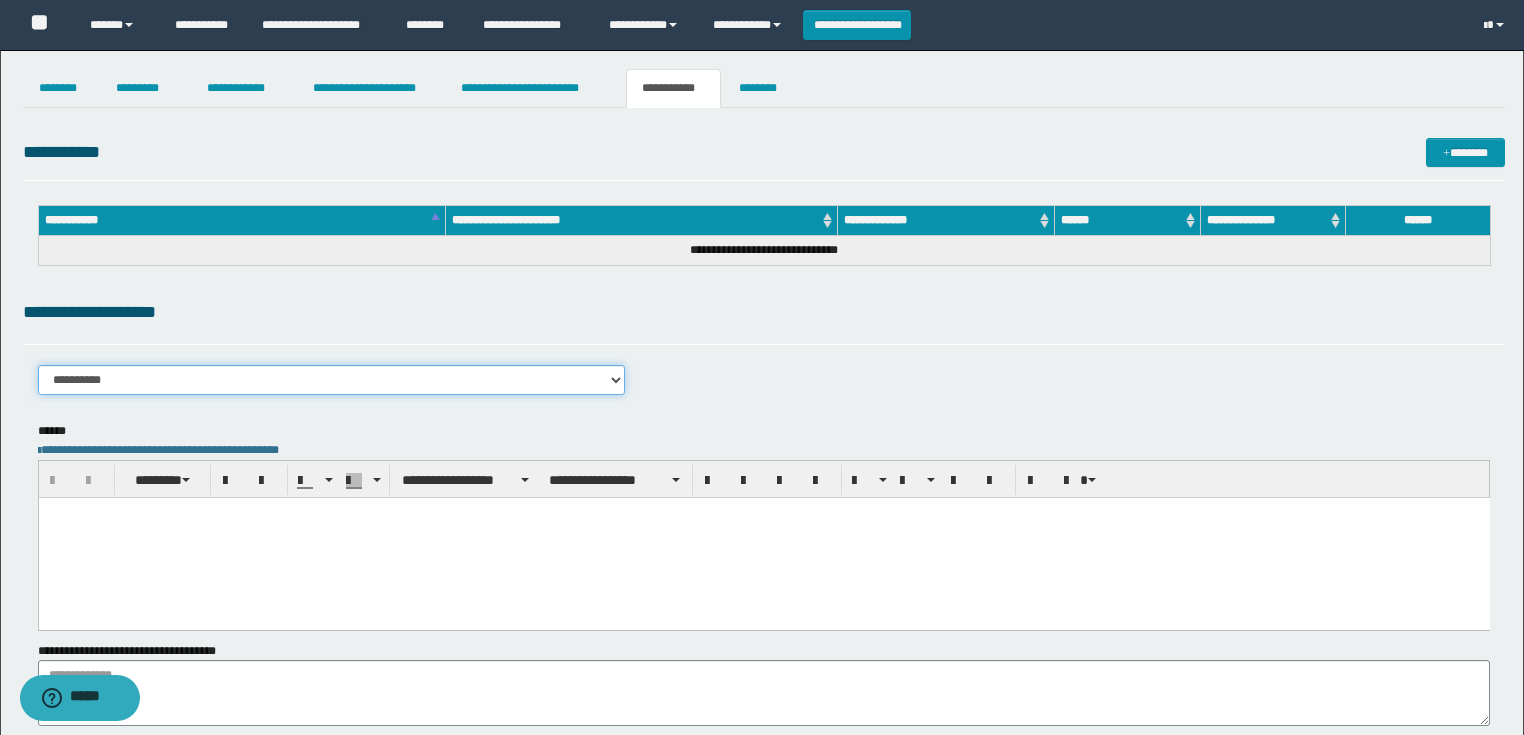 click on "**********" at bounding box center [332, 380] 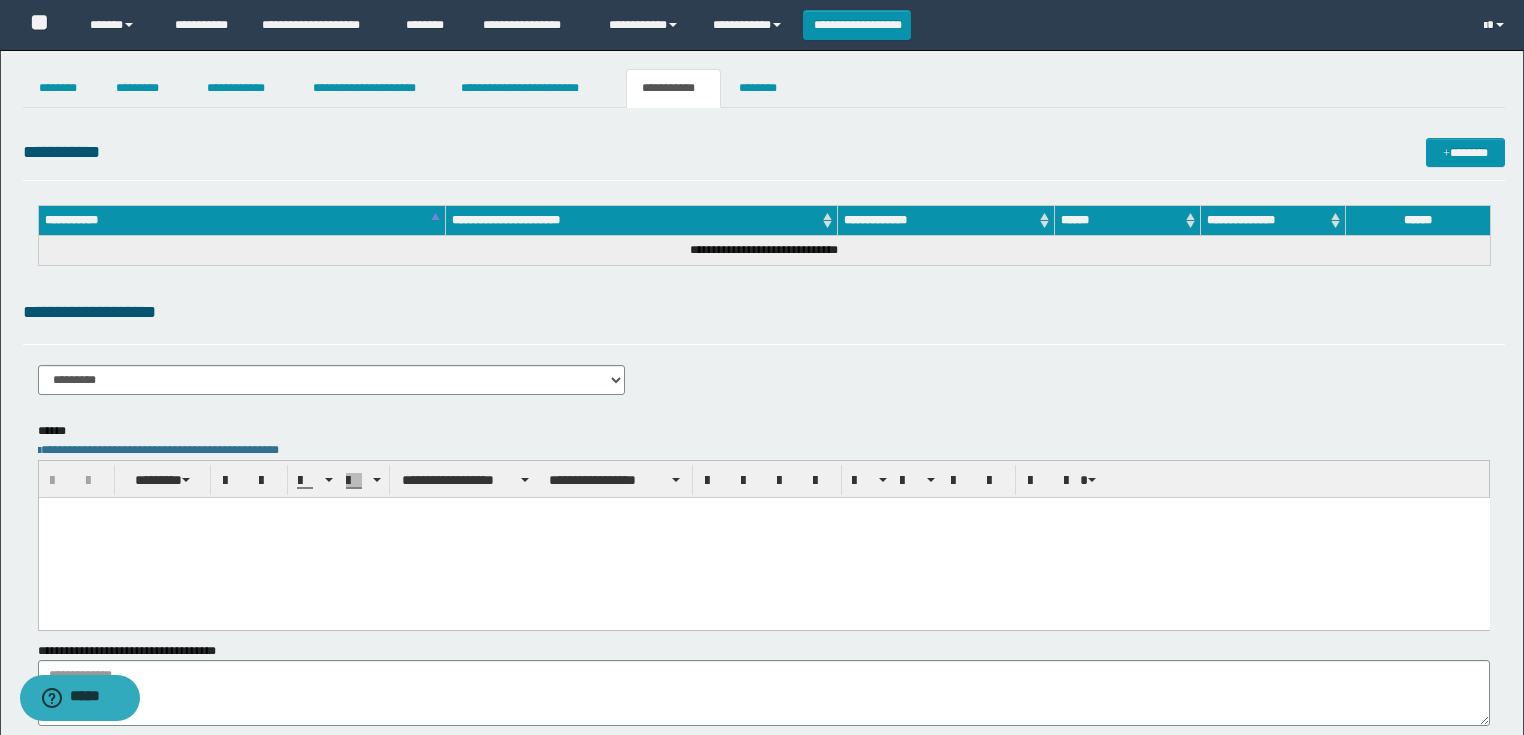 drag, startPoint x: 283, startPoint y: 581, endPoint x: 615, endPoint y: 510, distance: 339.507 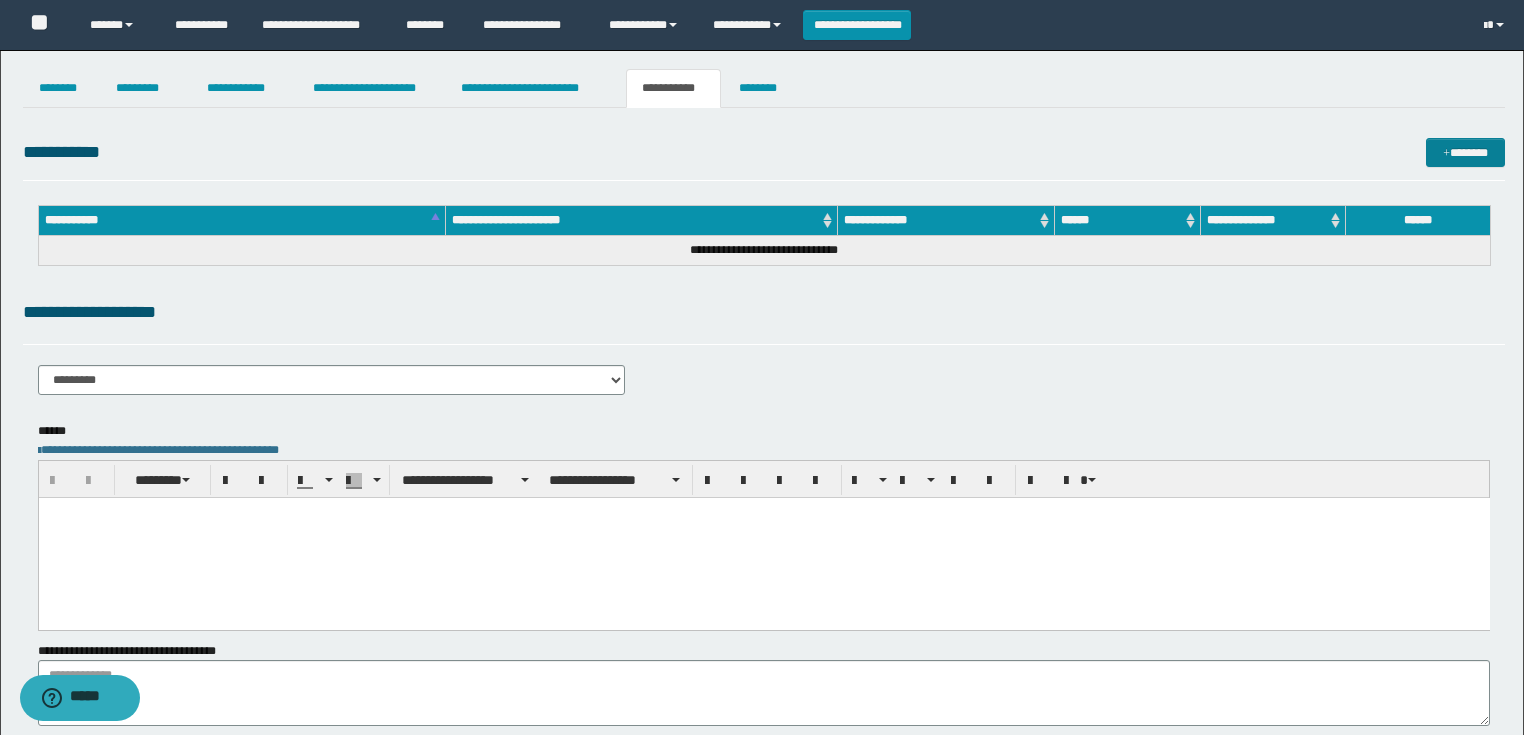 drag, startPoint x: 1470, startPoint y: 156, endPoint x: 1158, endPoint y: 138, distance: 312.5188 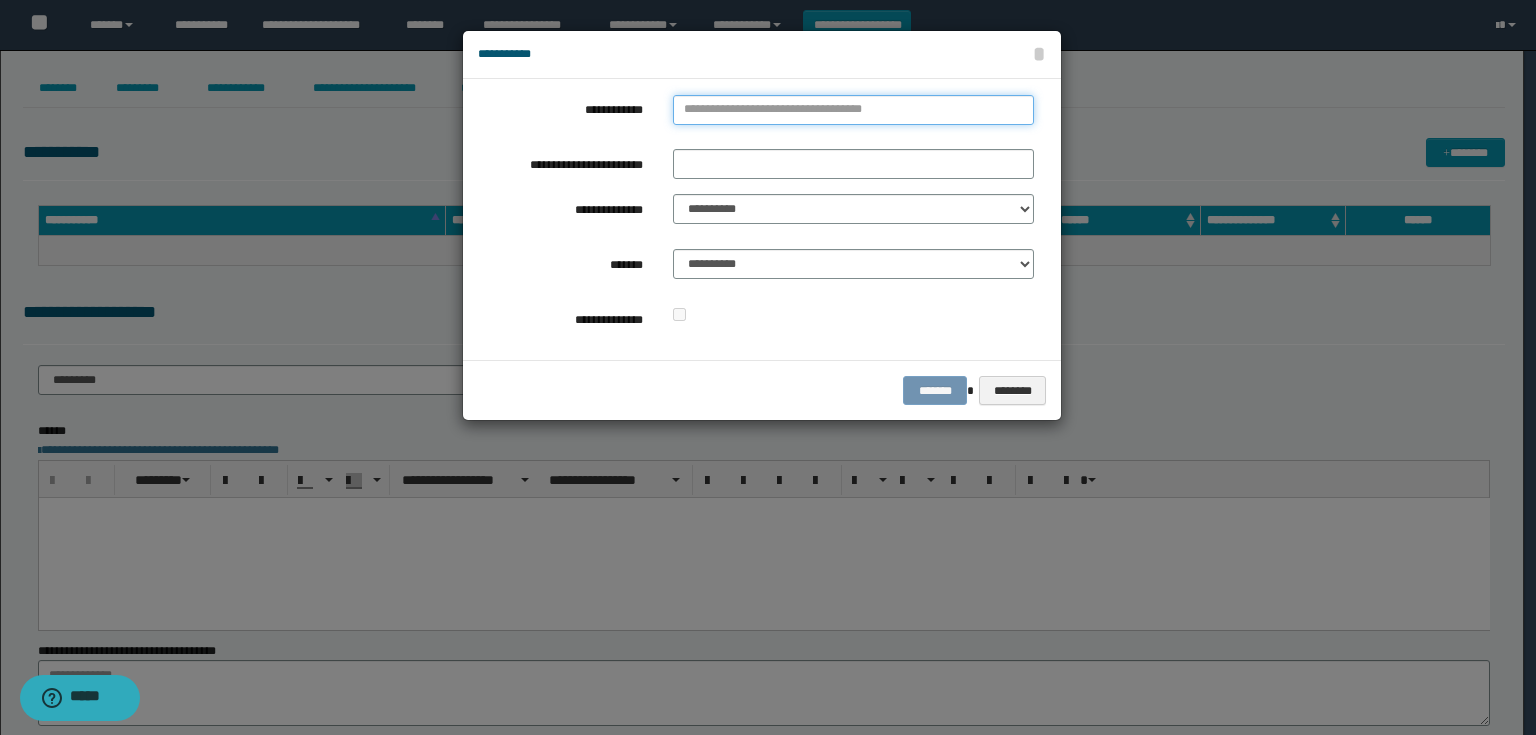 click on "**********" at bounding box center [853, 110] 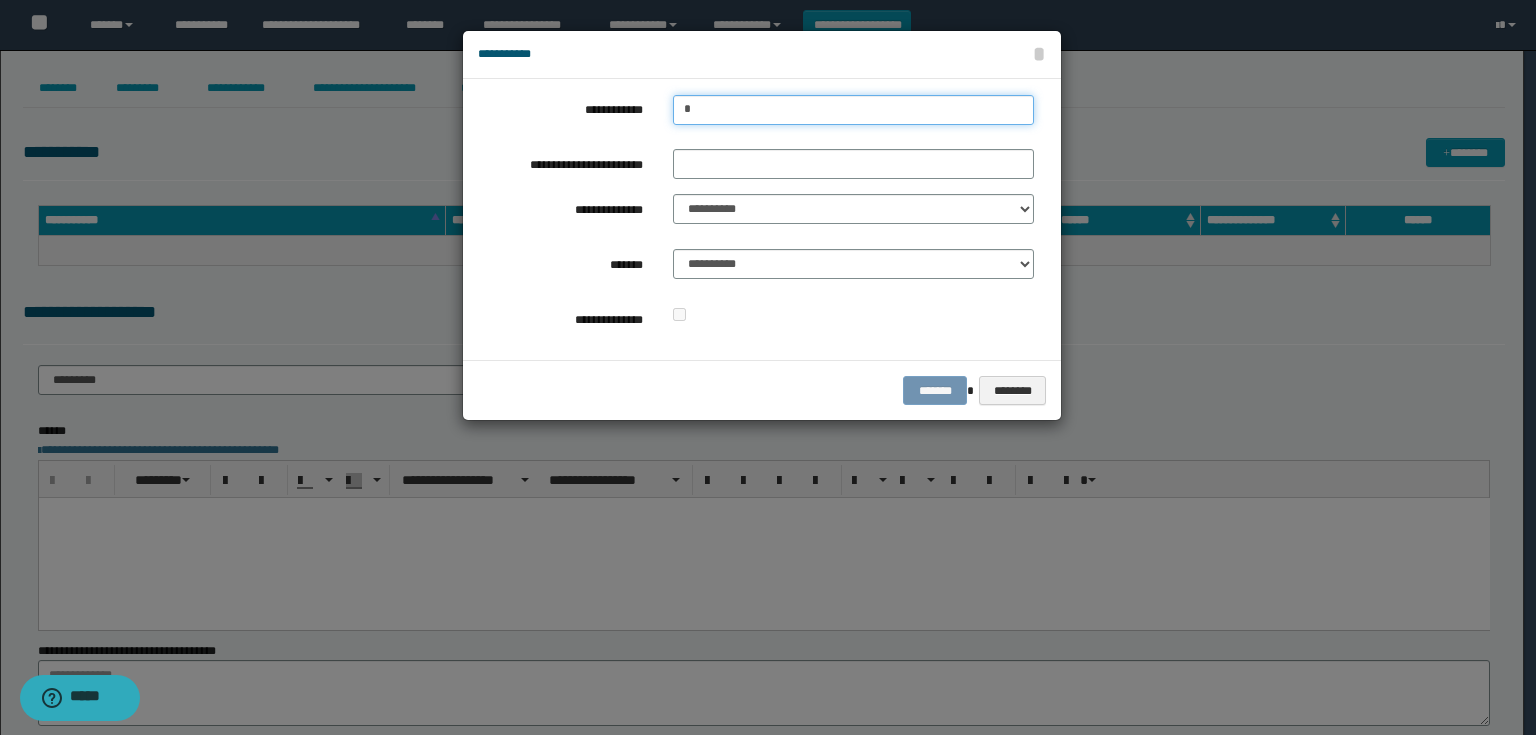 type on "**" 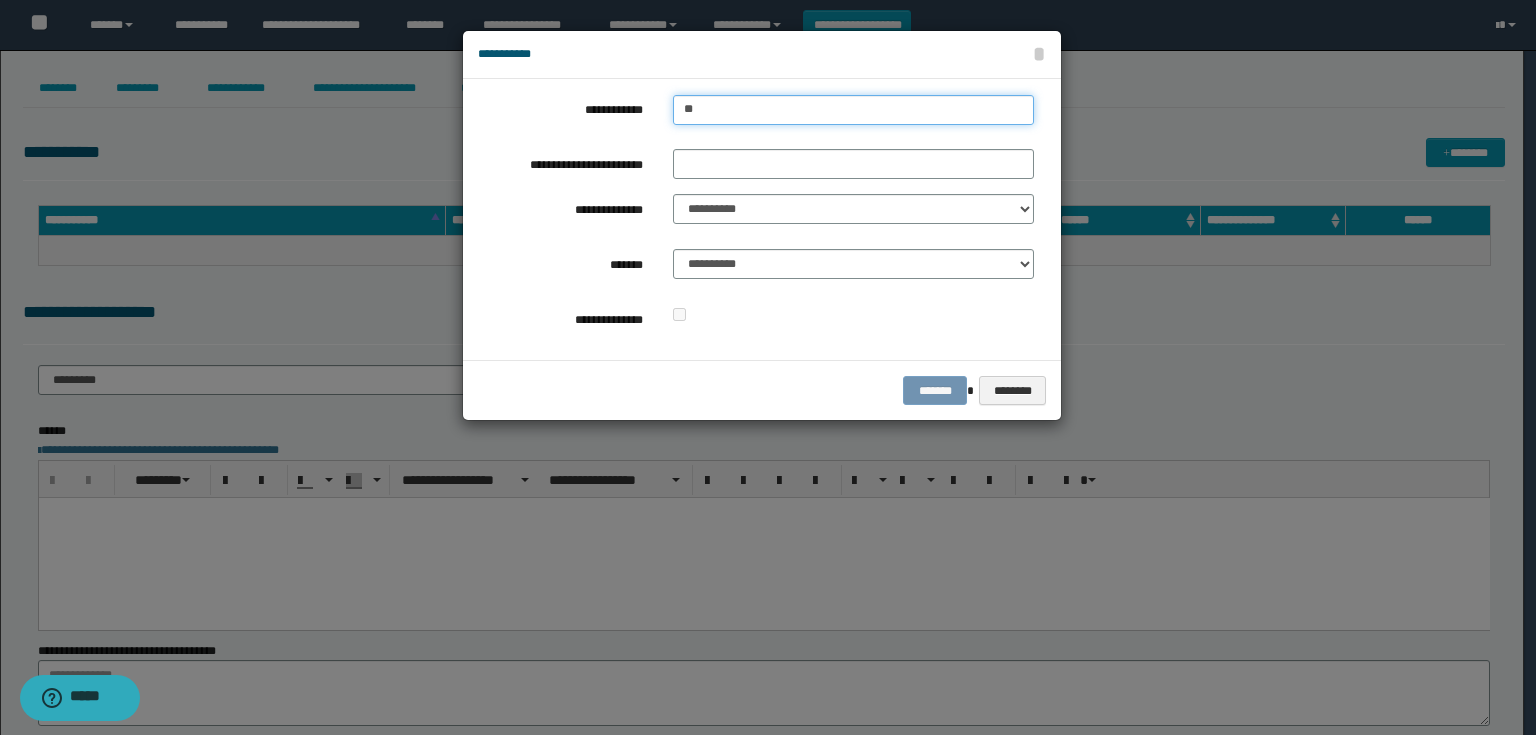 type 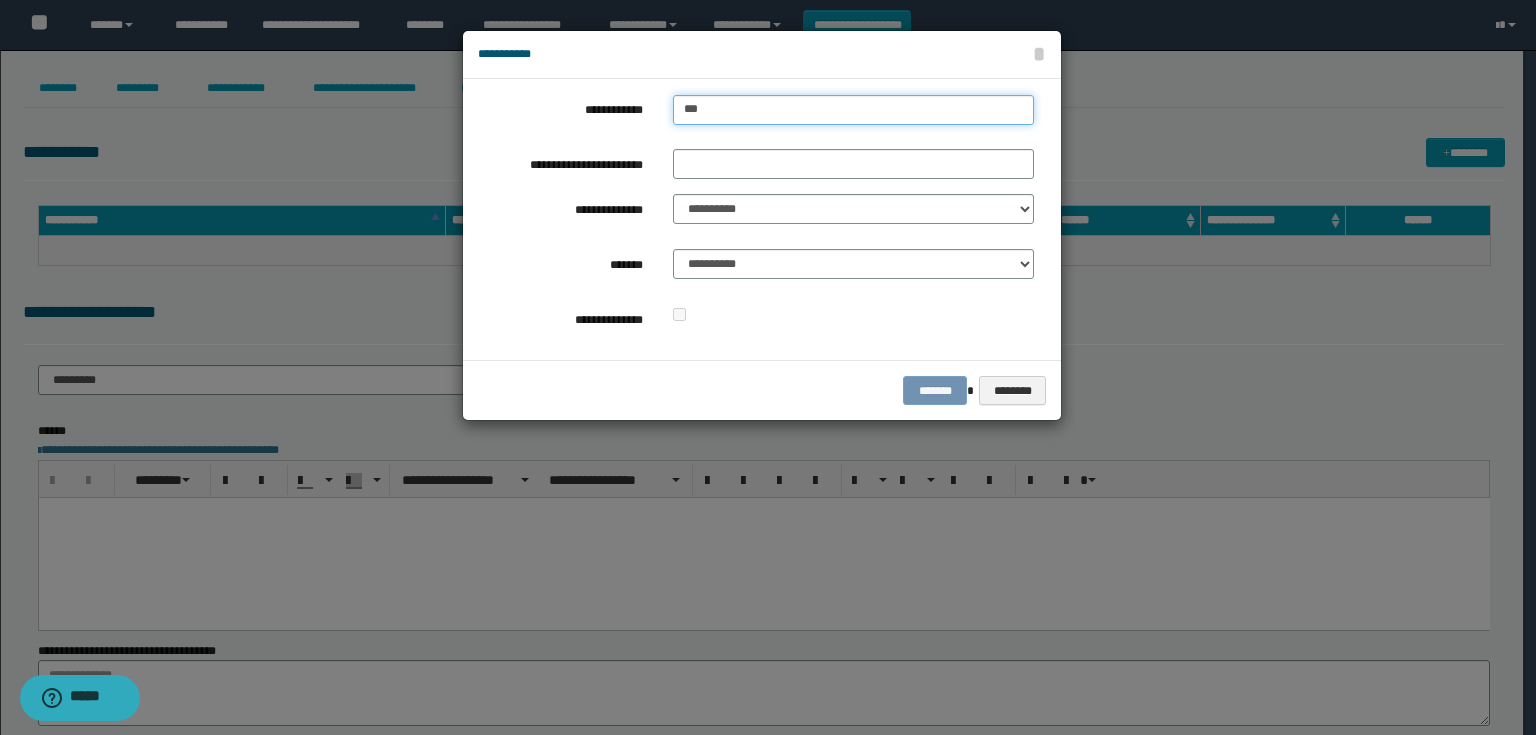 type on "****" 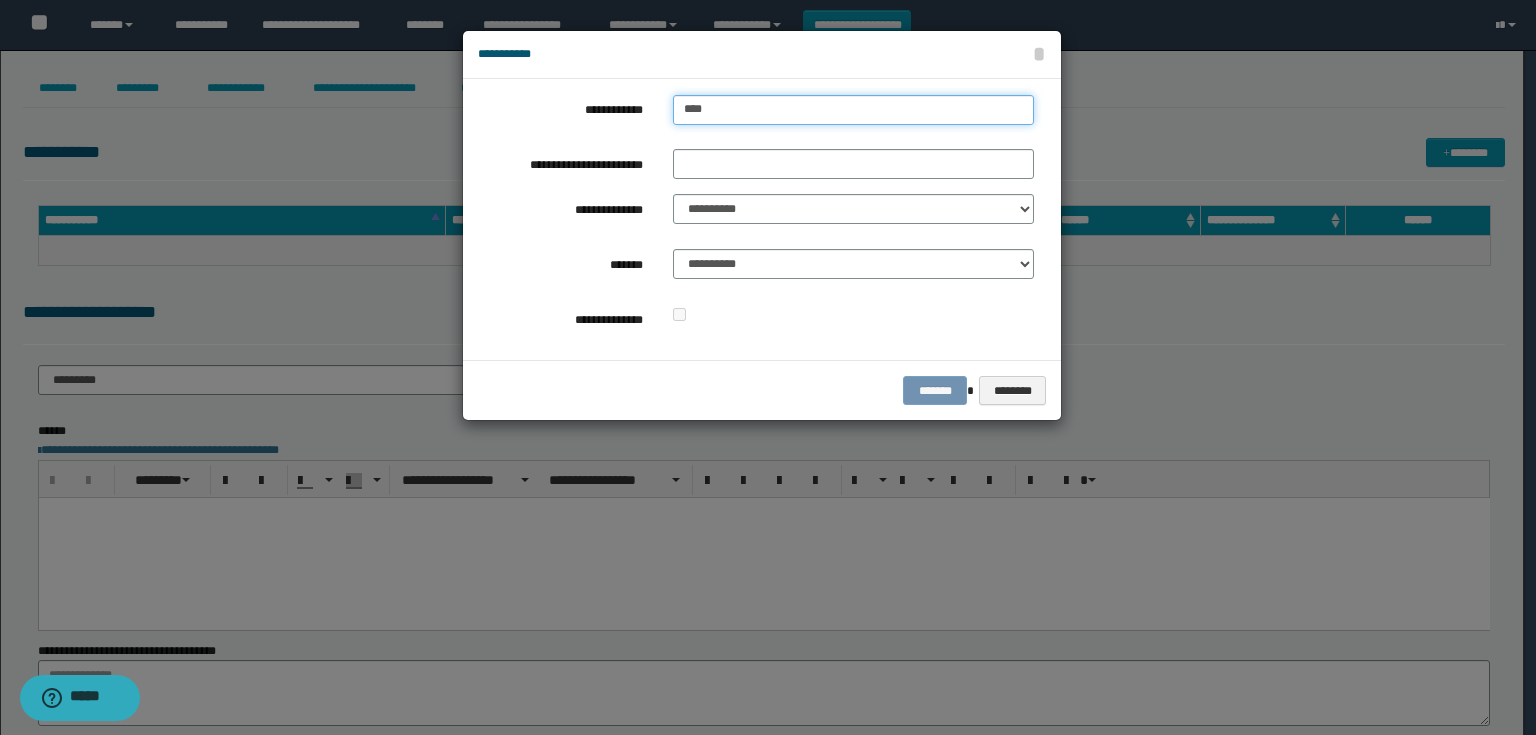 type on "****" 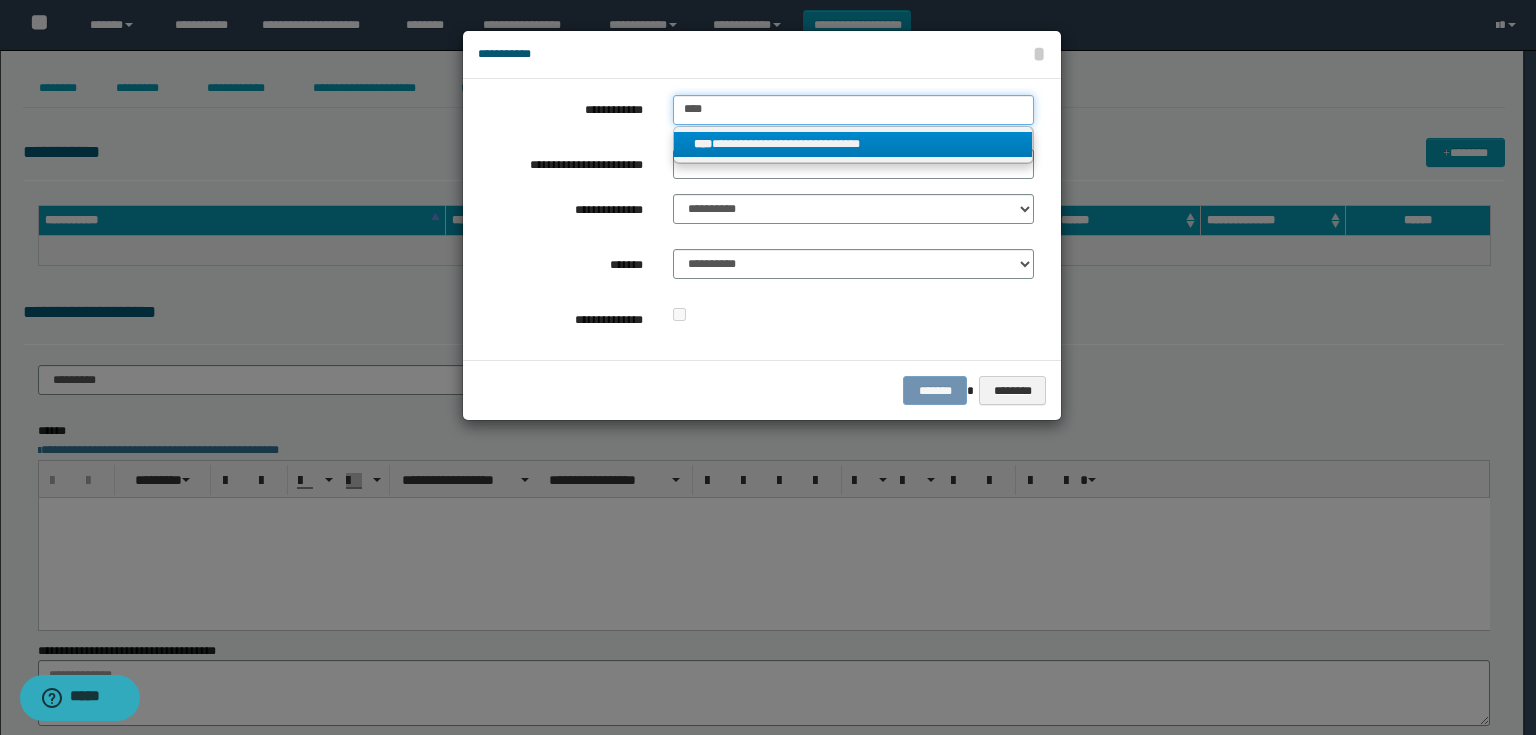 type on "****" 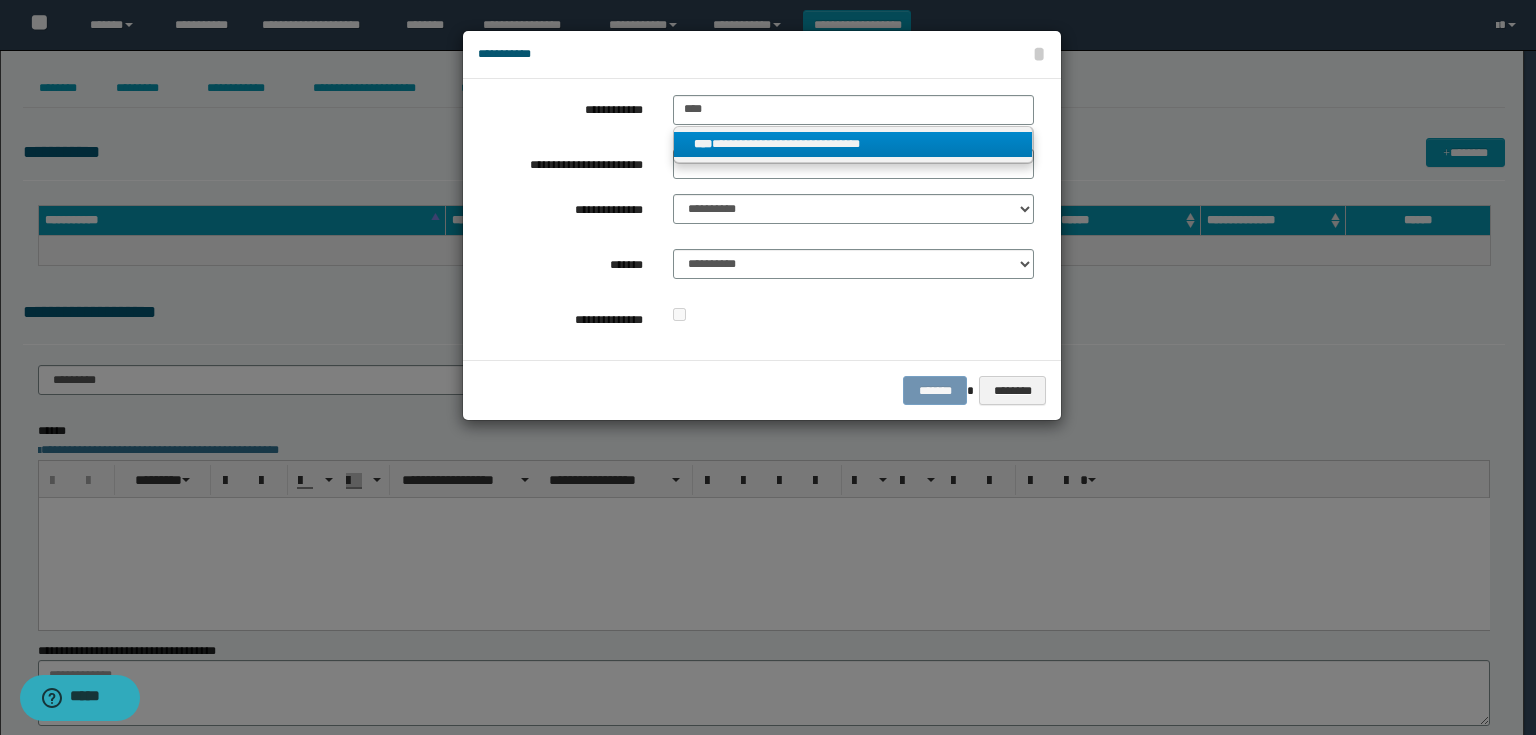 click on "**********" at bounding box center (853, 144) 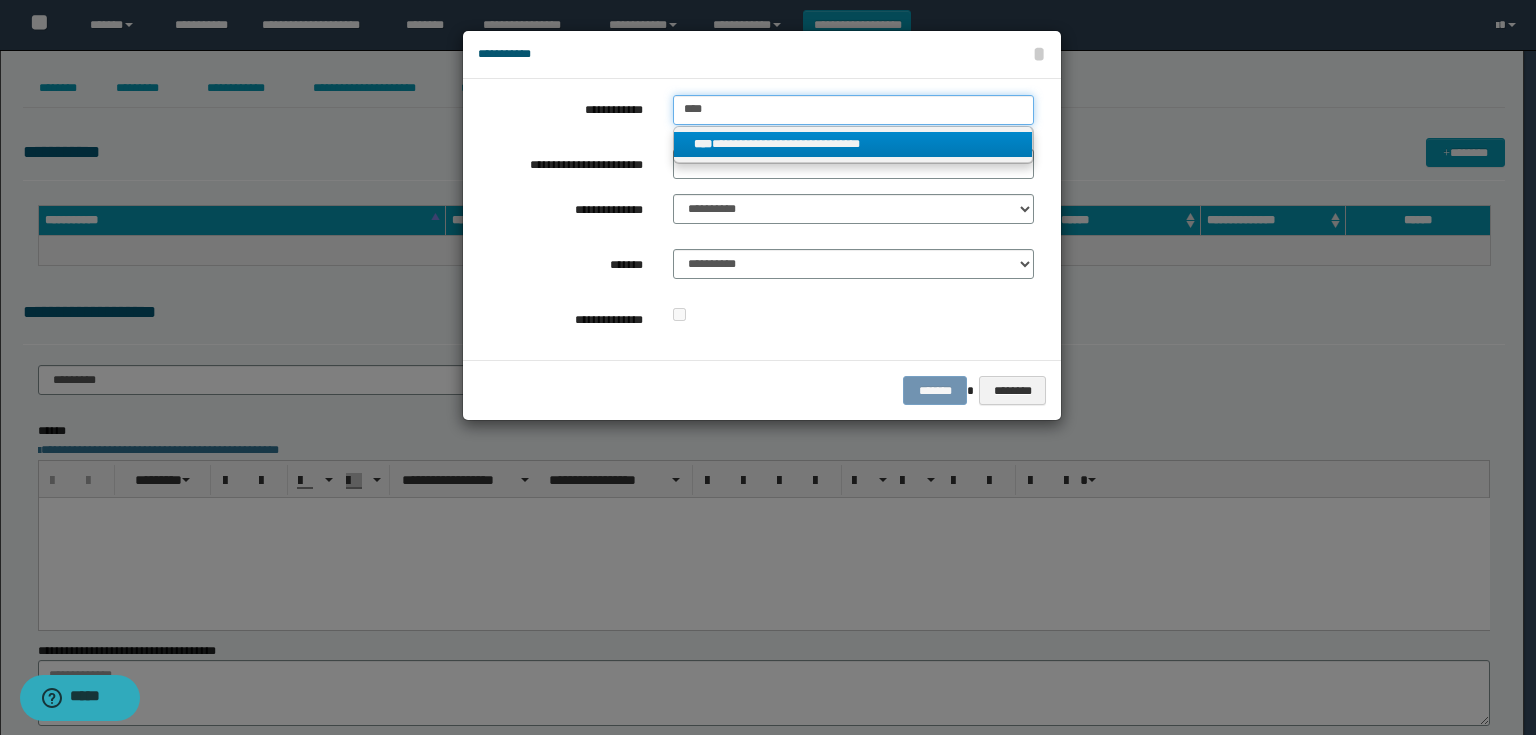 type 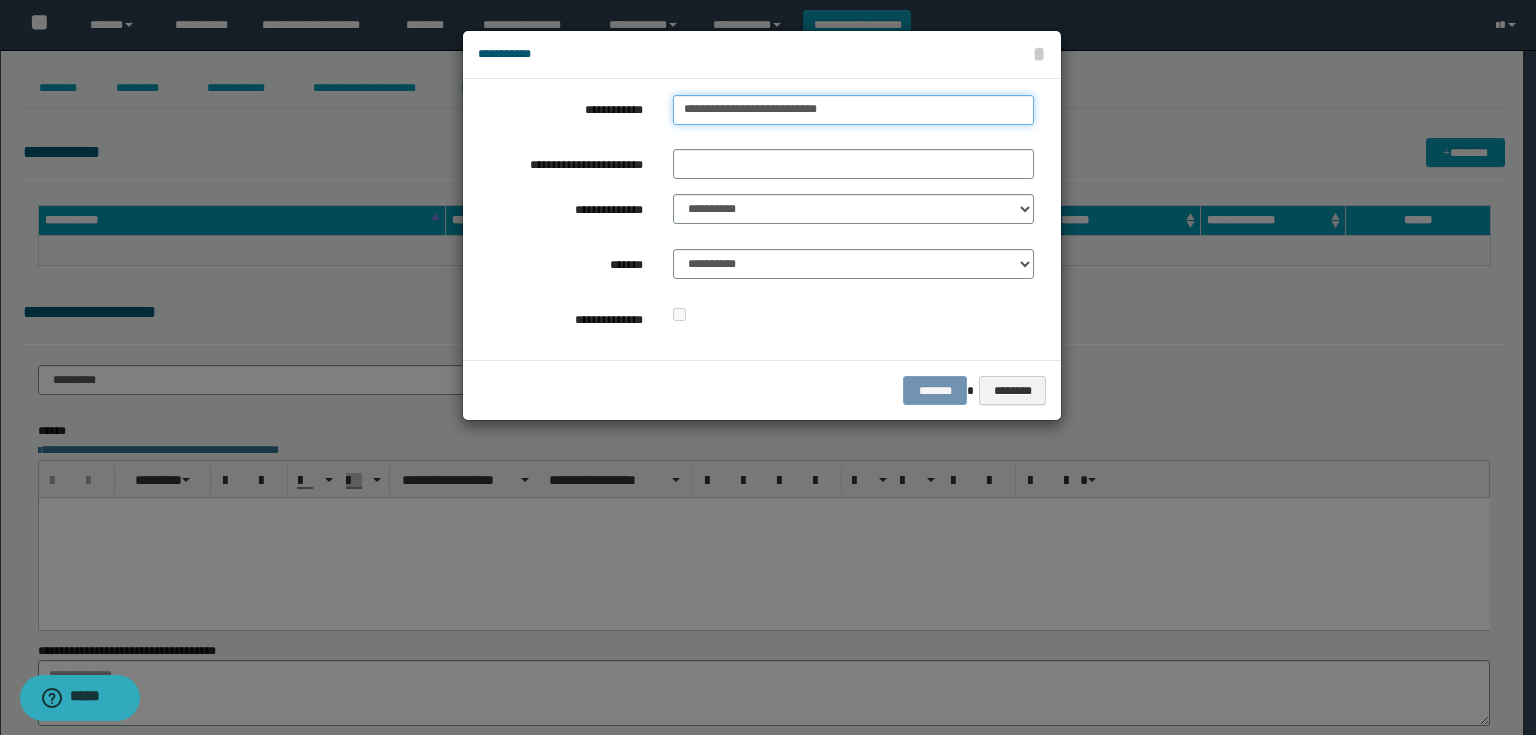 drag, startPoint x: 888, startPoint y: 116, endPoint x: 418, endPoint y: 159, distance: 471.96292 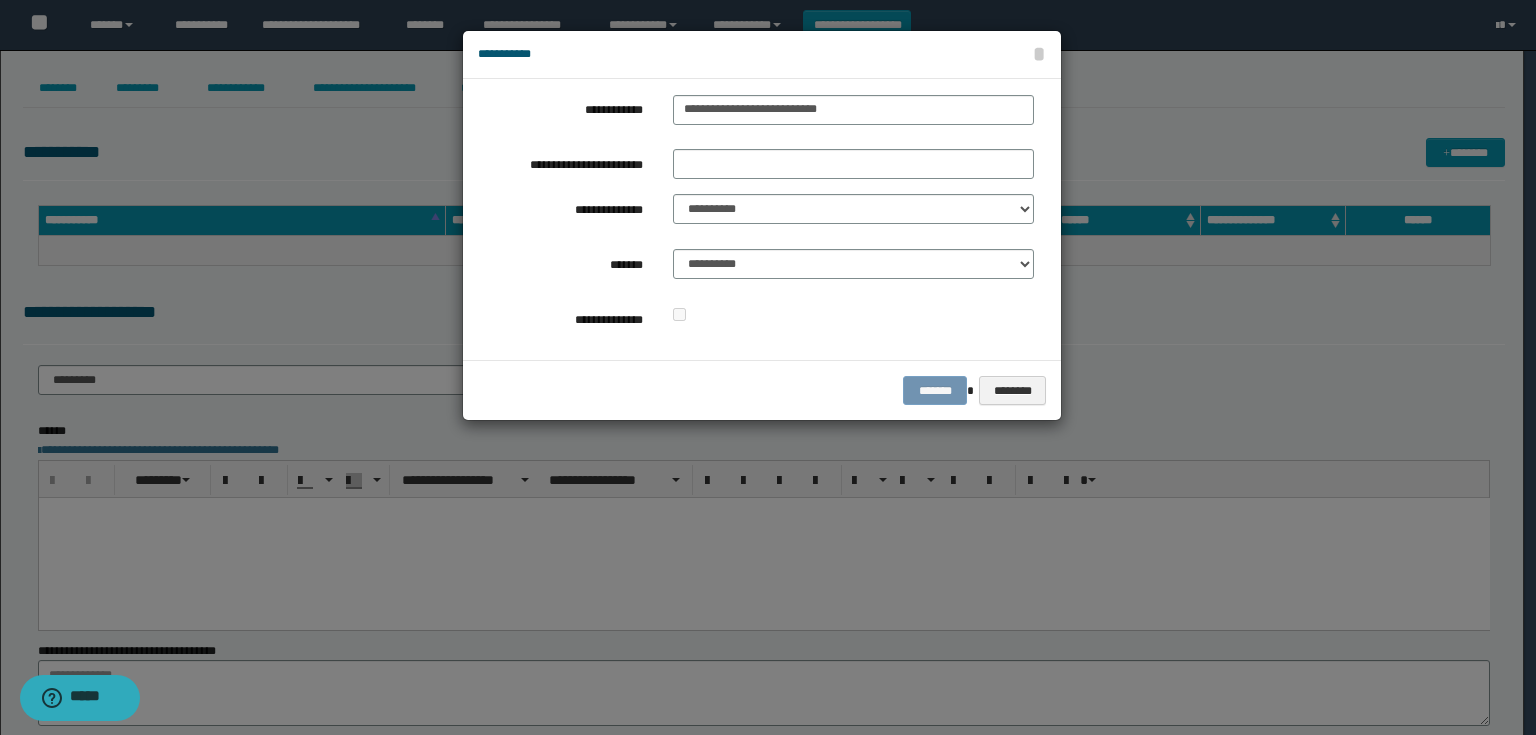 click on "**********" at bounding box center (756, 214) 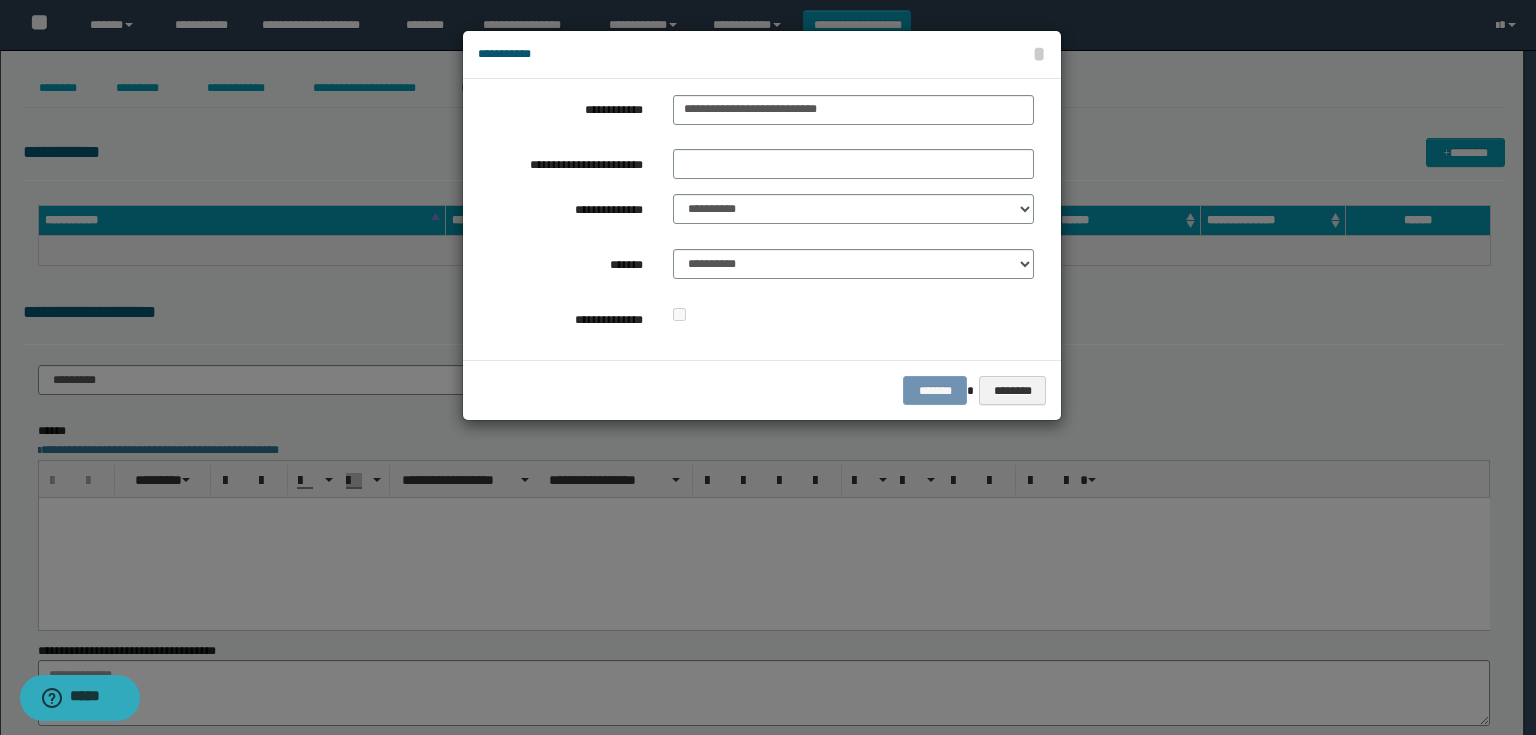 click on "**********" at bounding box center [756, 219] 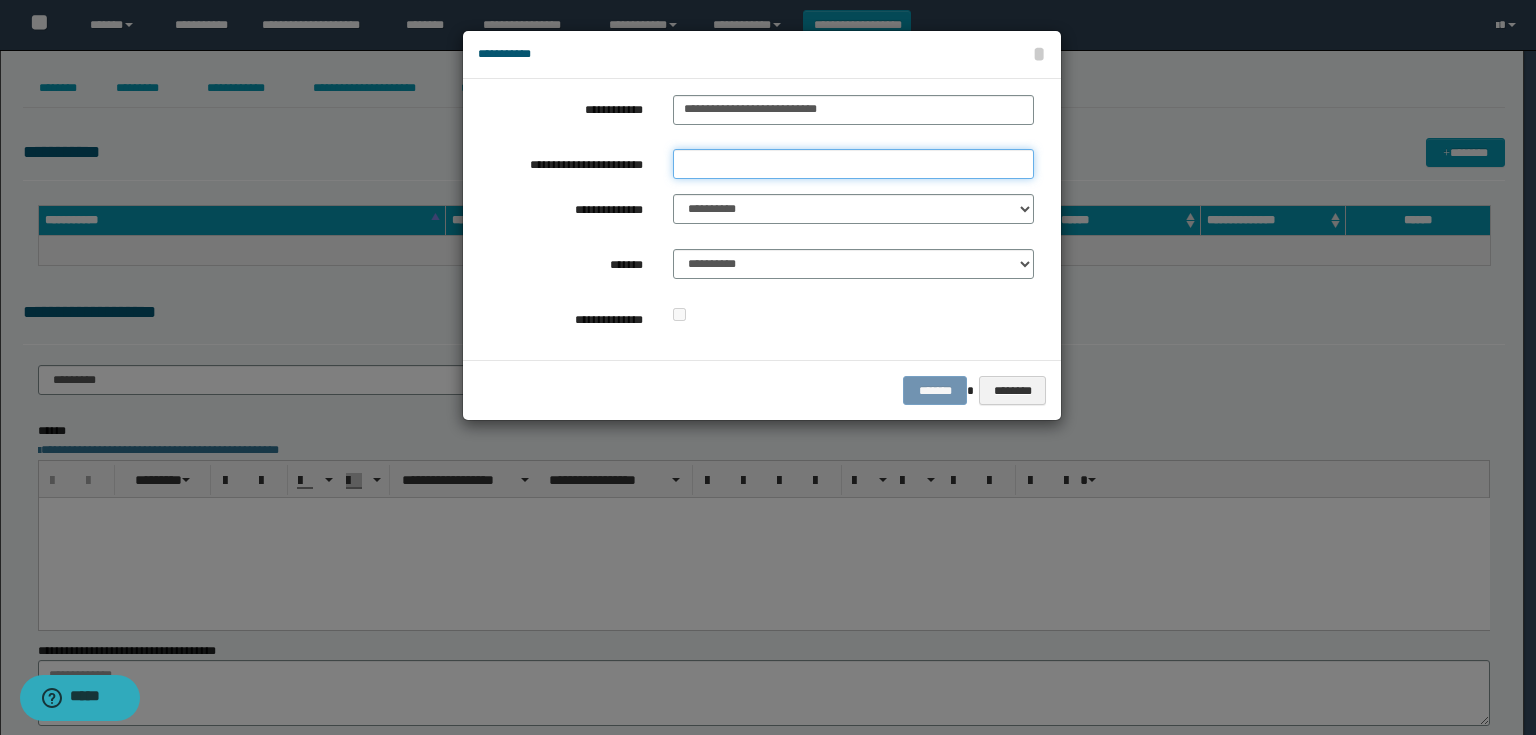 click on "**********" at bounding box center (853, 164) 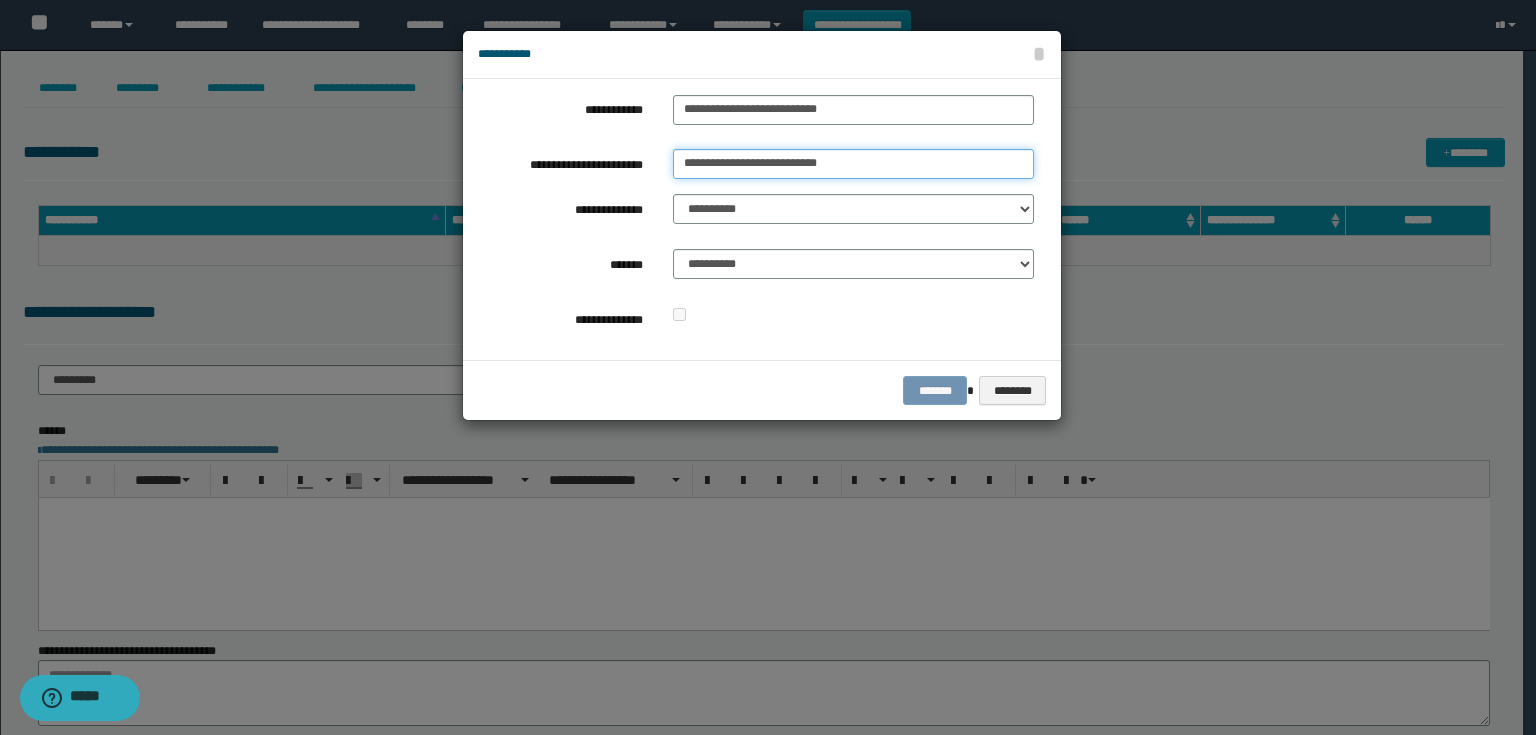type on "**********" 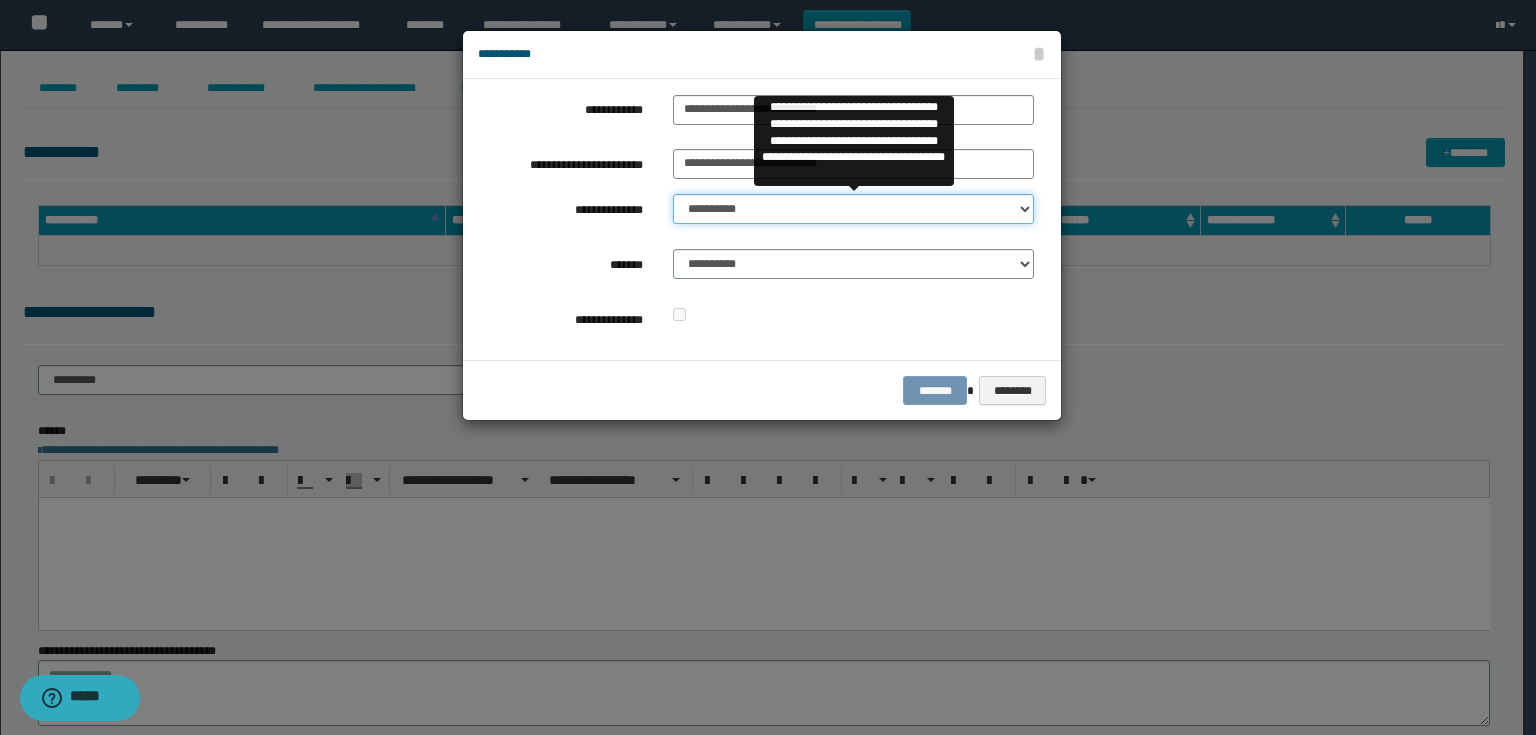 click on "**********" at bounding box center (853, 209) 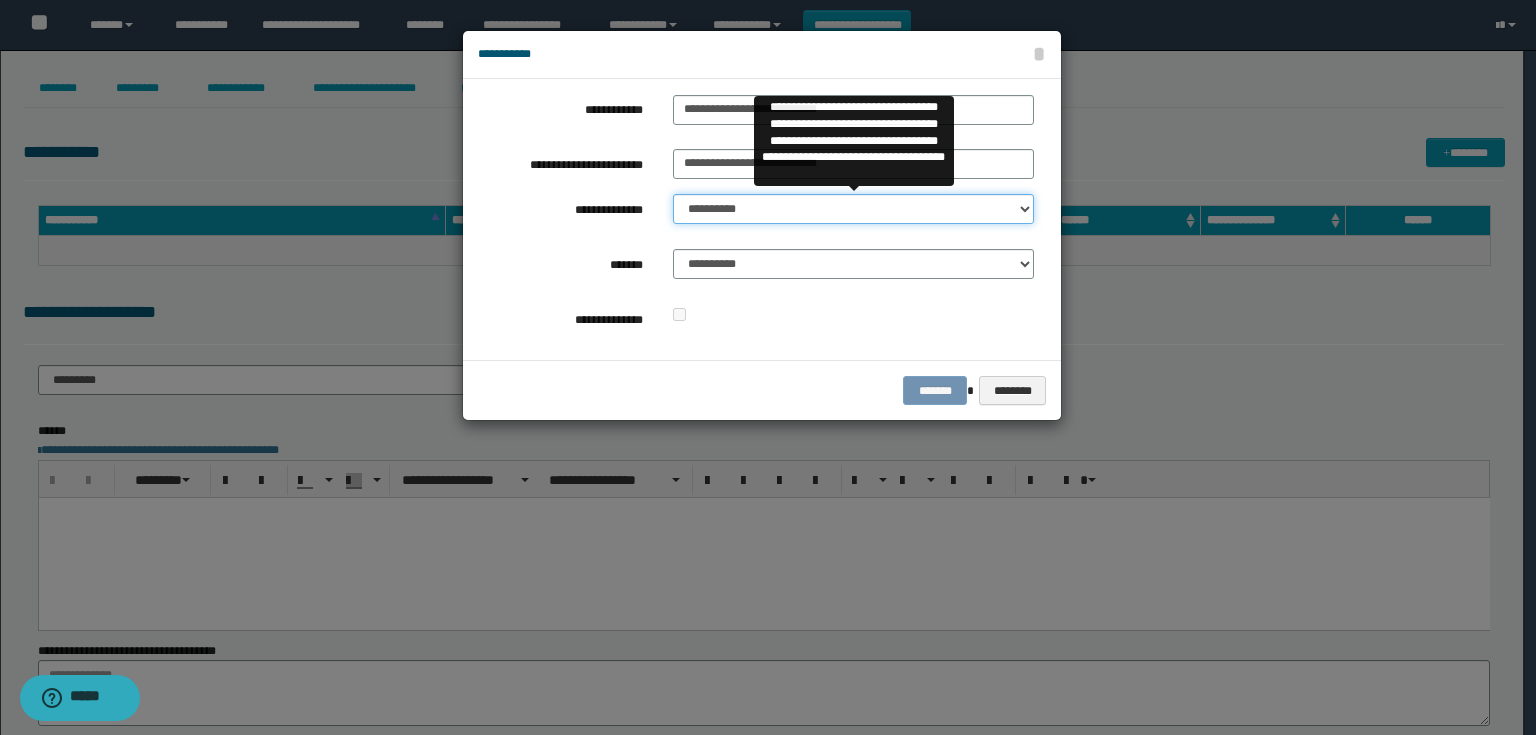 select on "**" 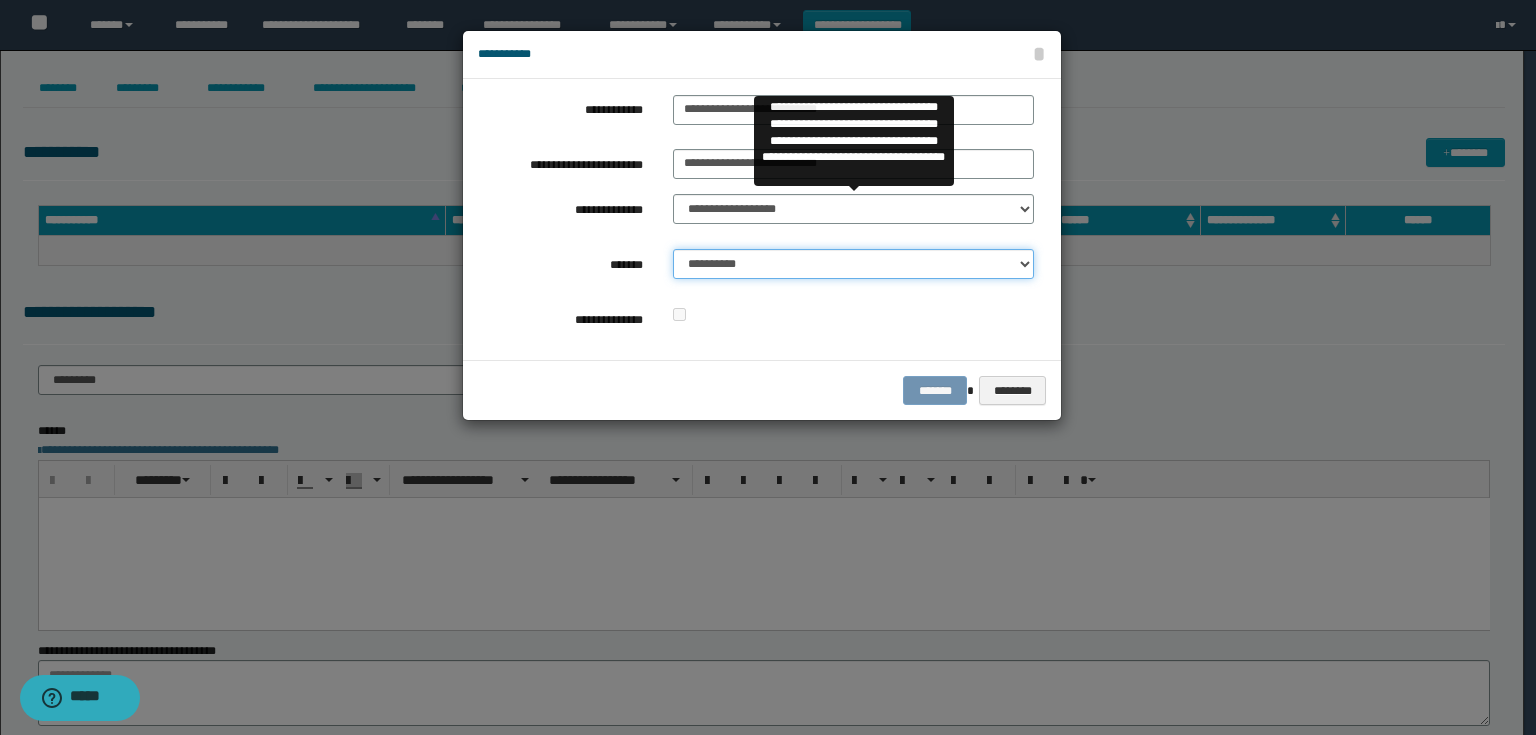 click on "**********" at bounding box center [853, 264] 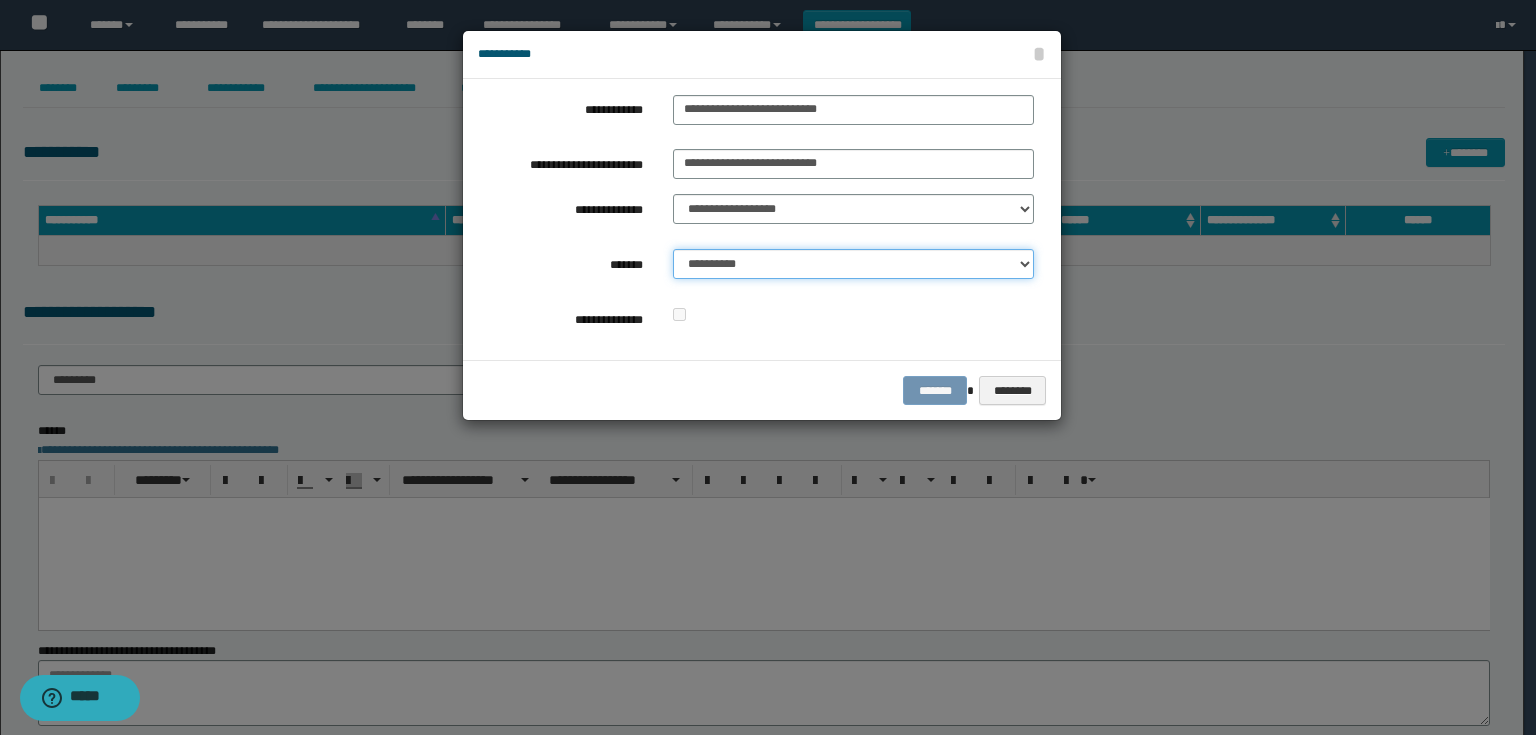select on "*" 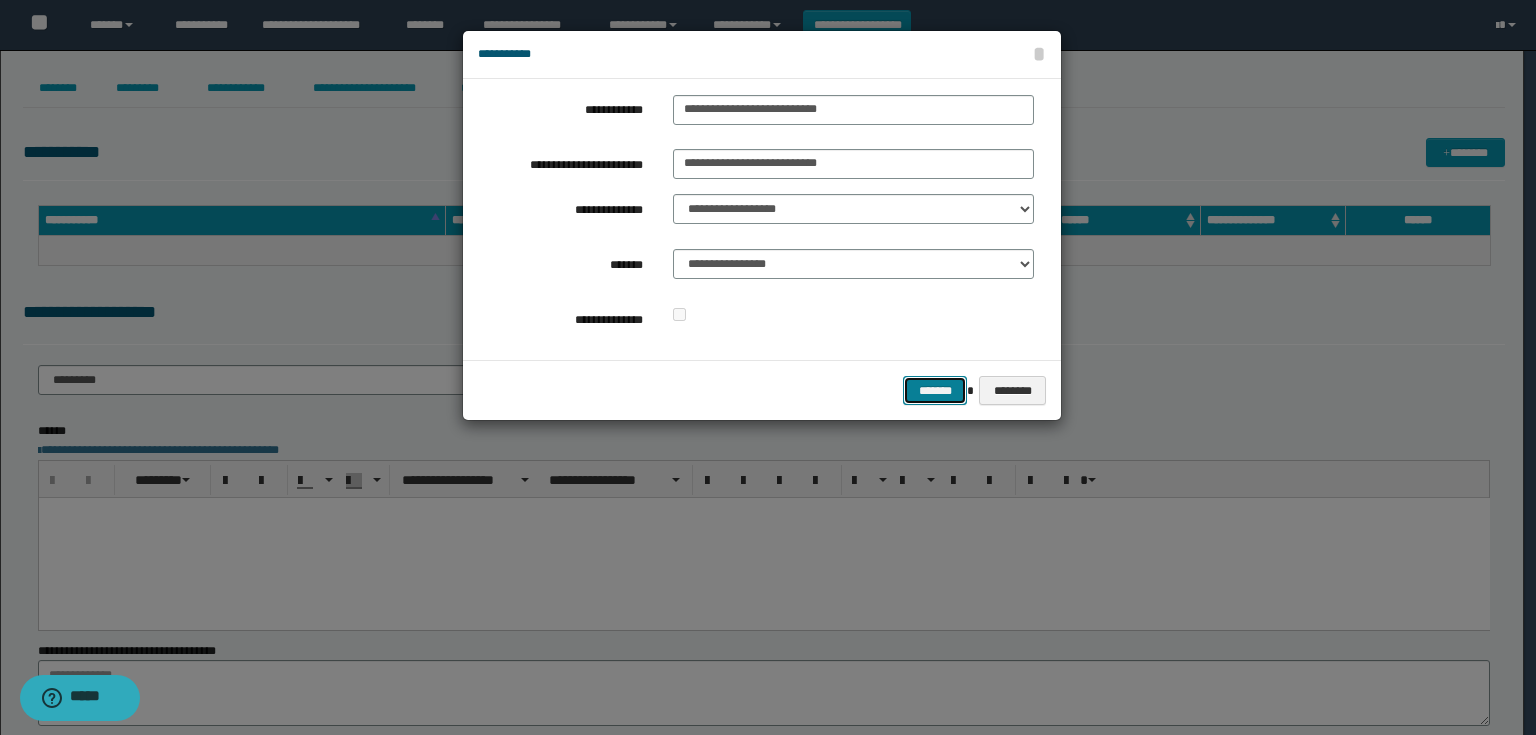 click on "*******" at bounding box center [935, 391] 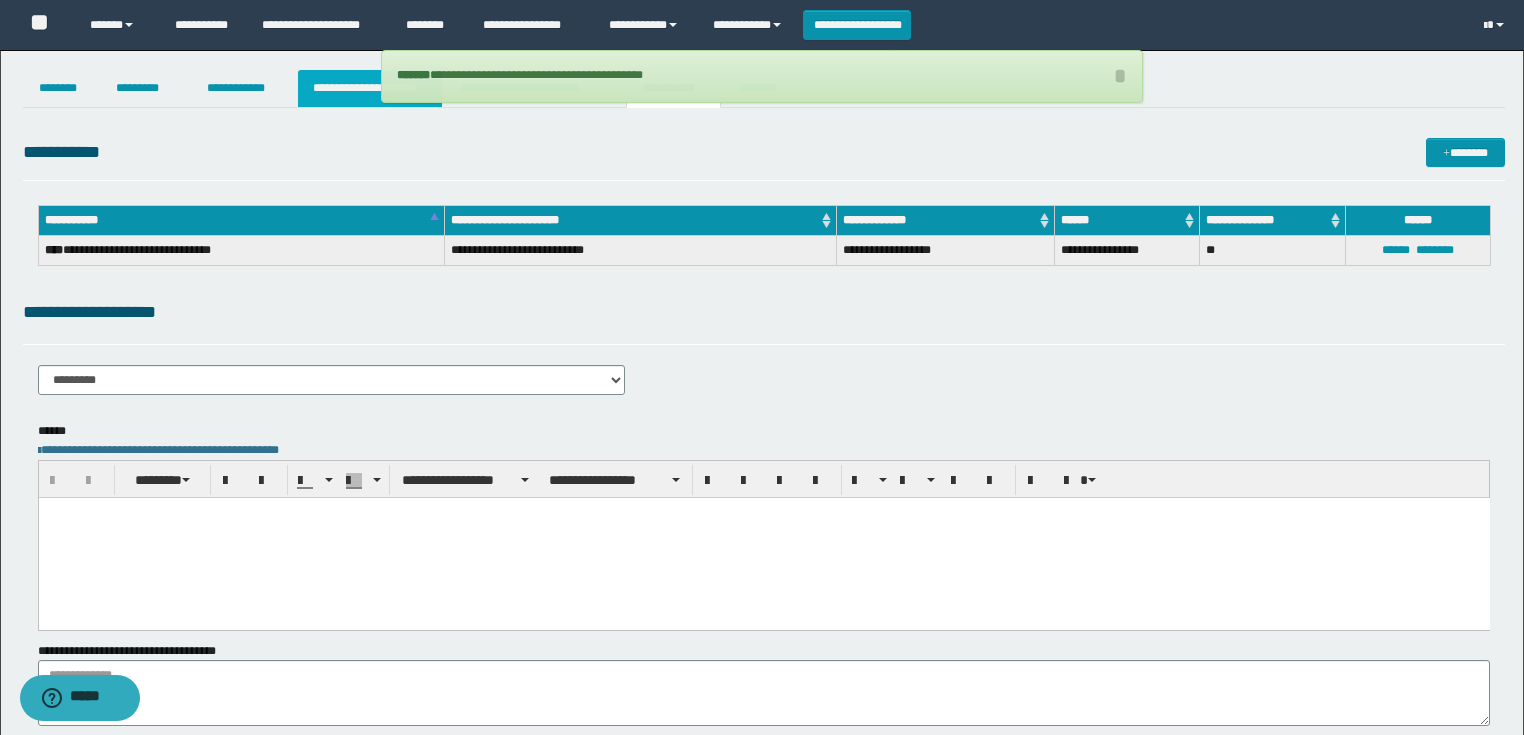 click on "**********" at bounding box center [370, 88] 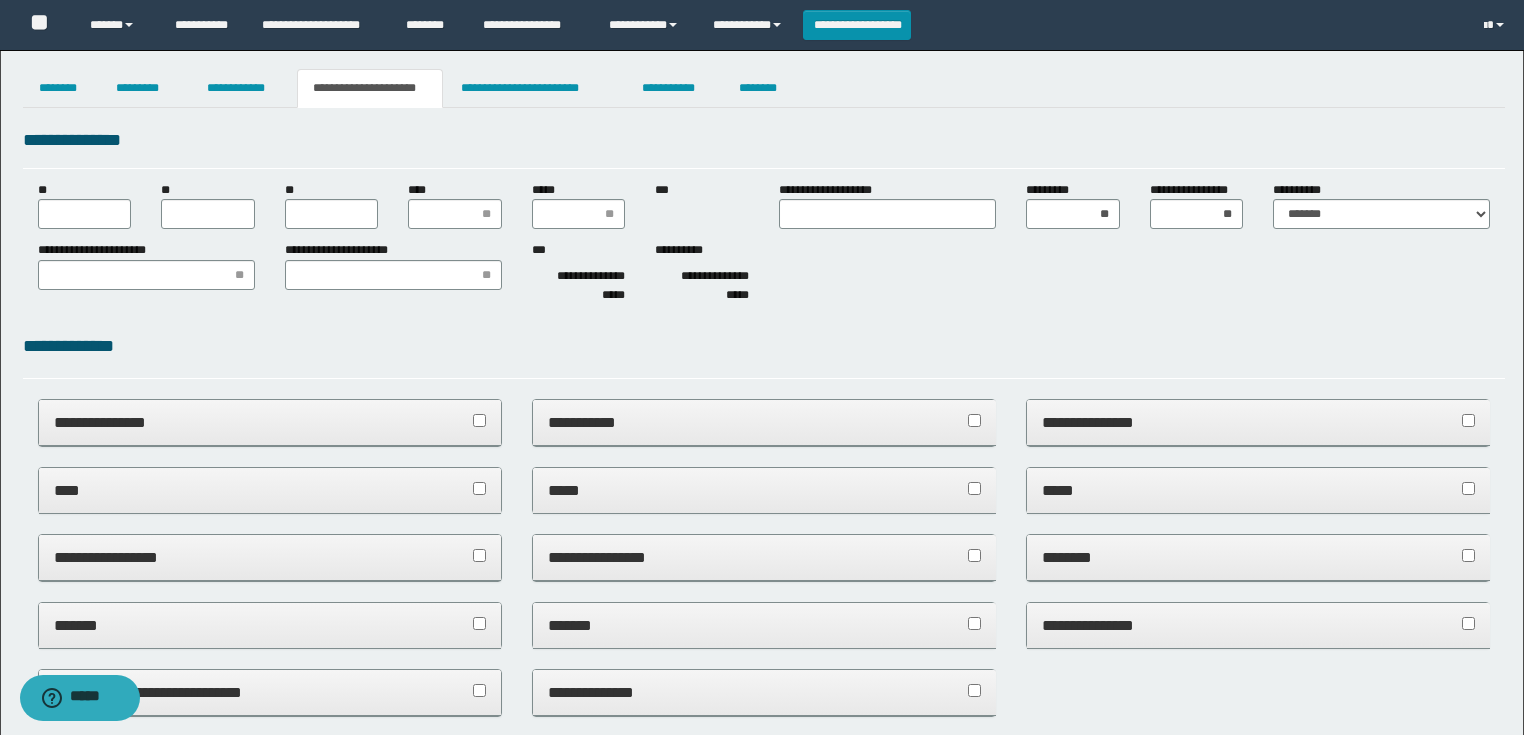 click on "**********" at bounding box center (764, 246) 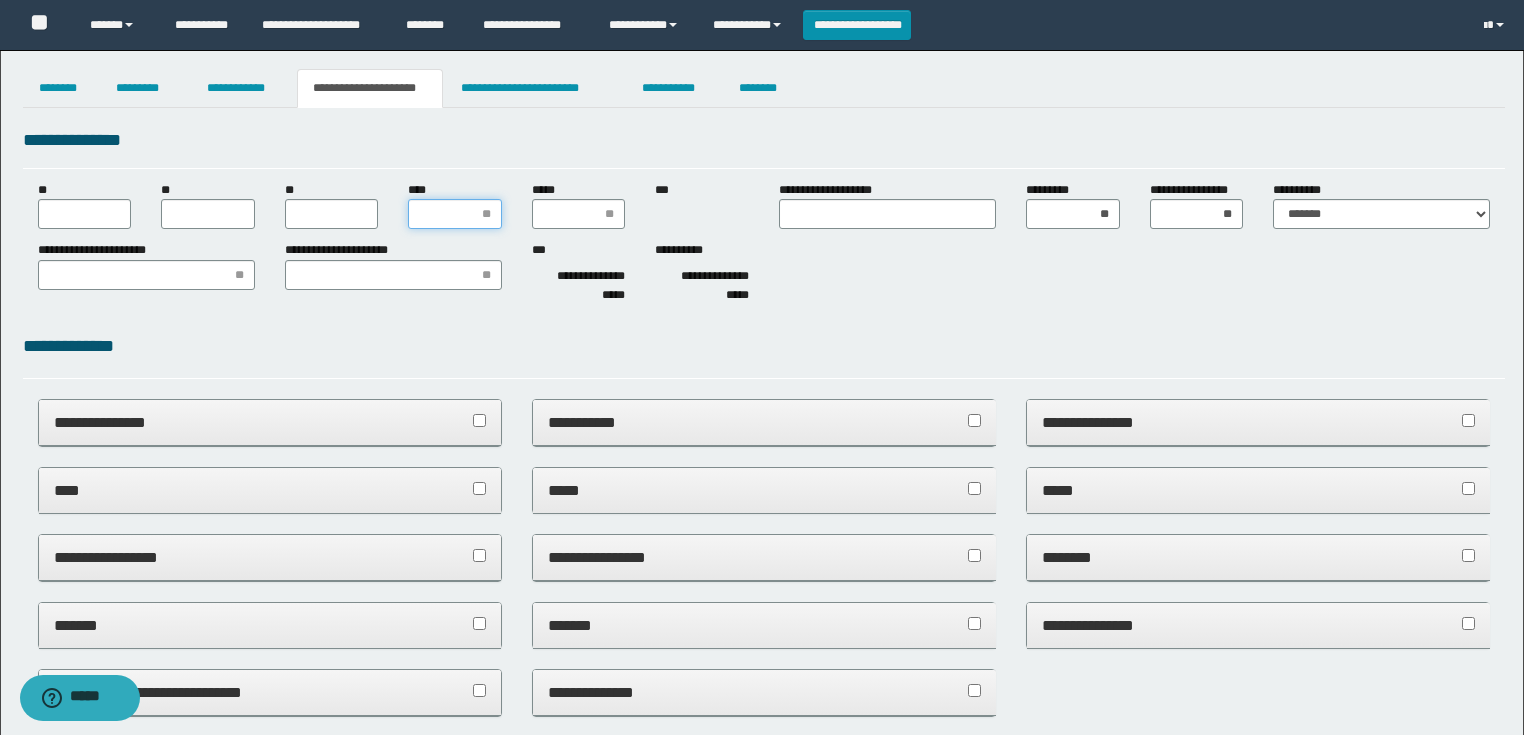click on "****" at bounding box center (455, 214) 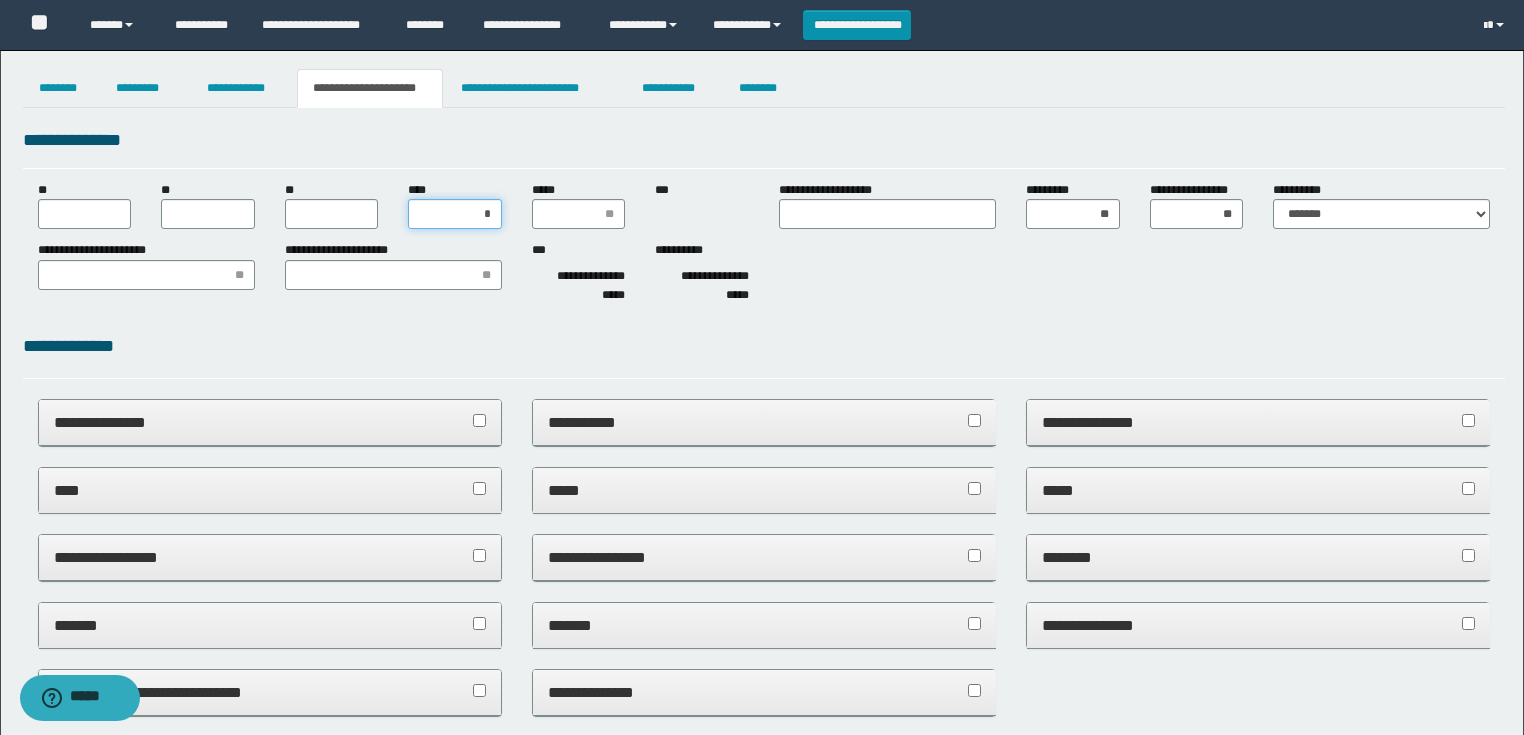 type on "**" 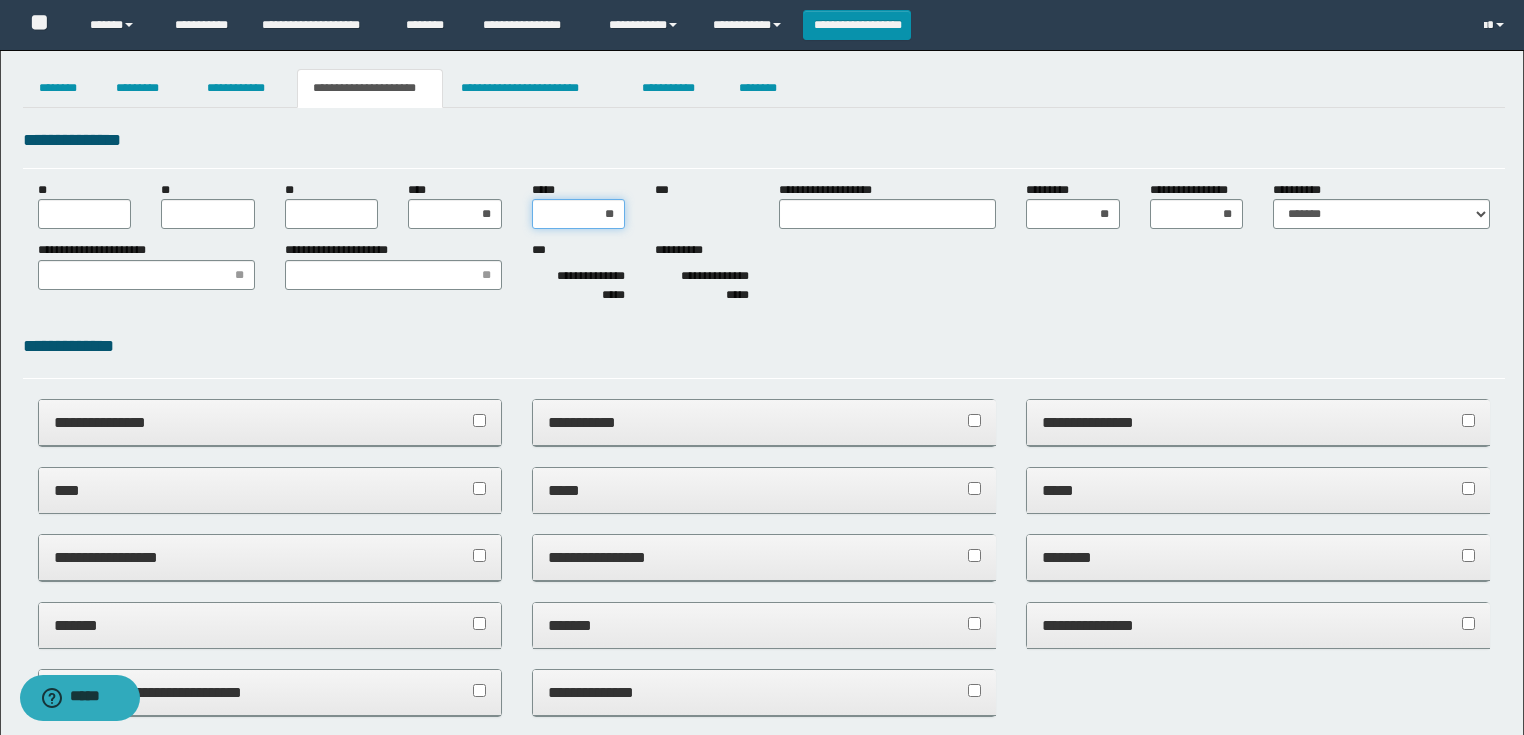 type on "***" 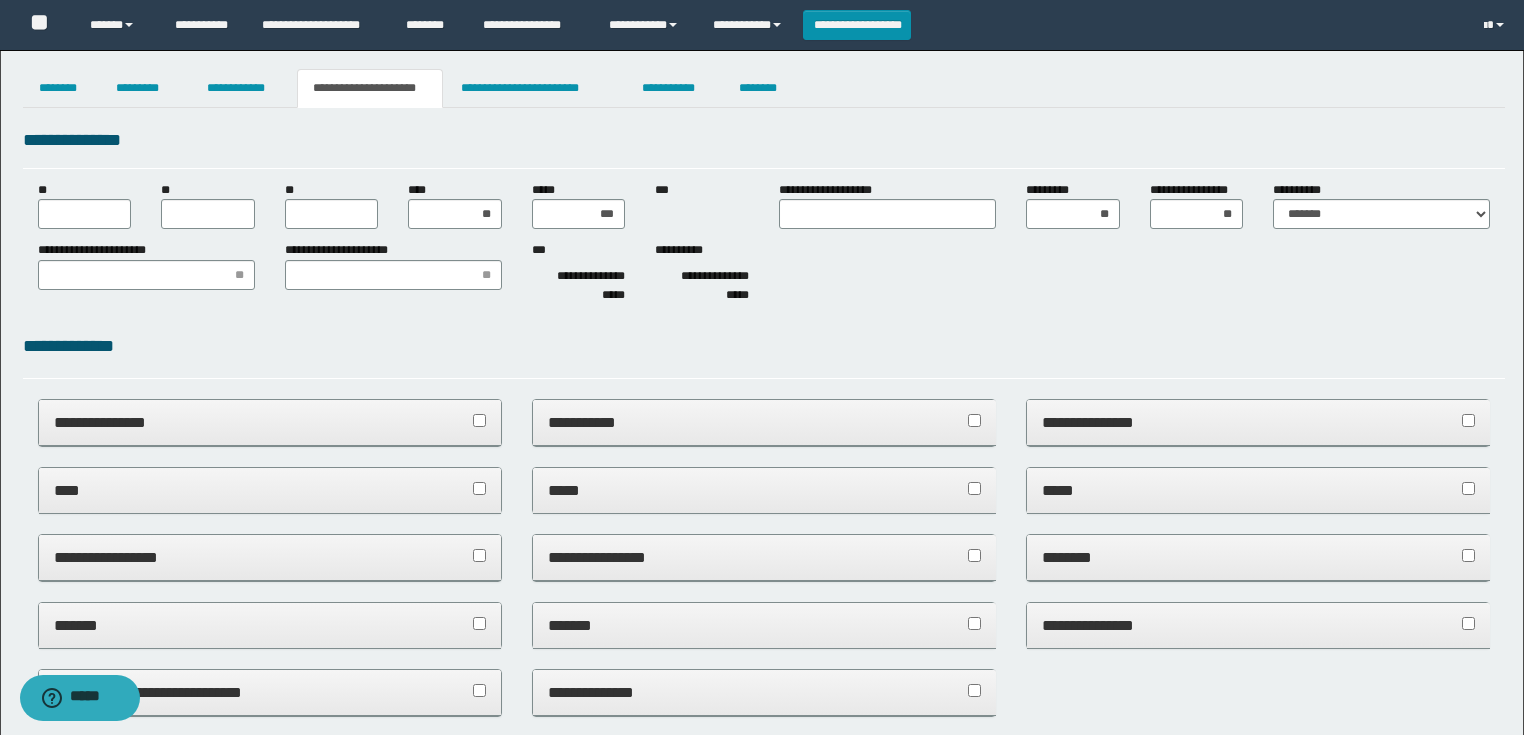 click on "**********" at bounding box center [764, 355] 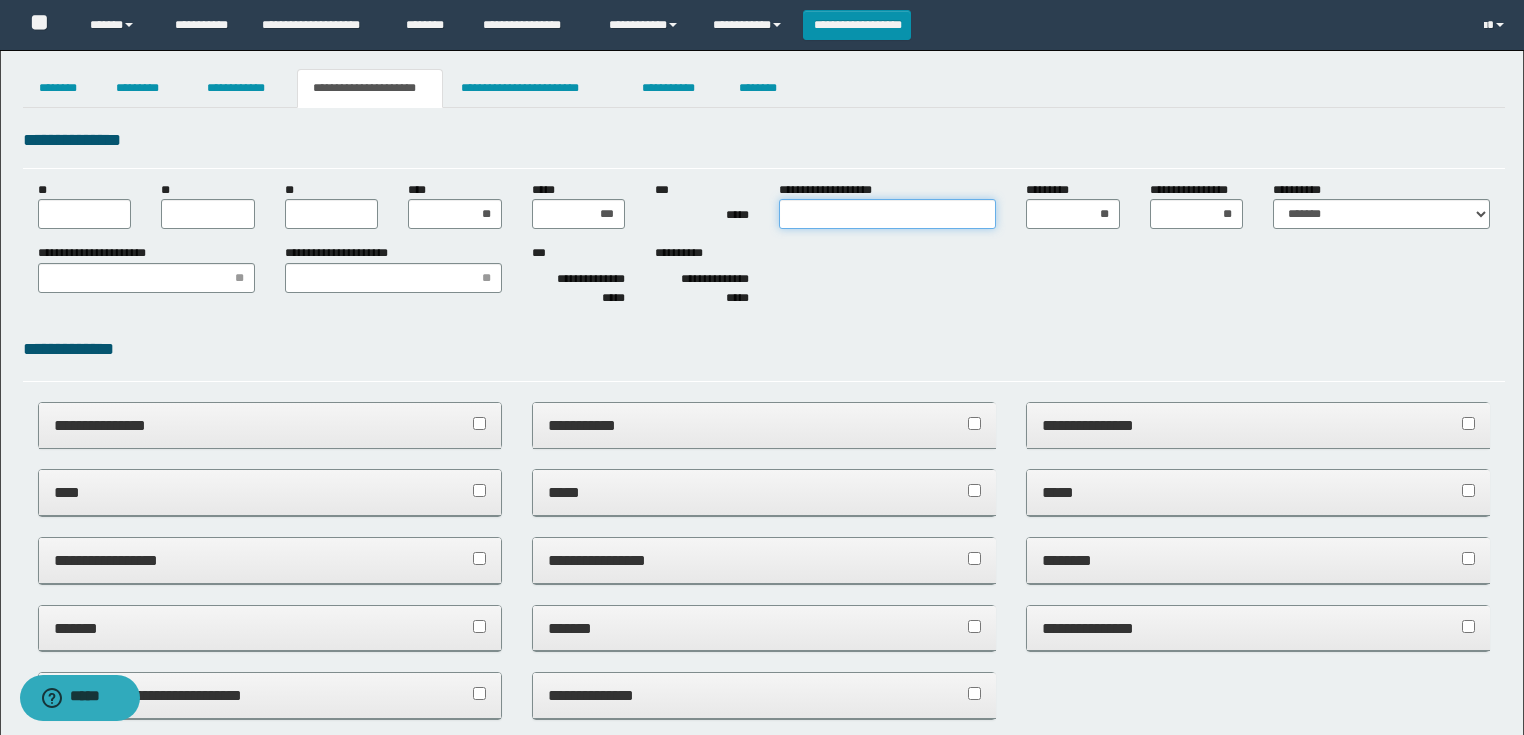 click on "**********" at bounding box center (887, 214) 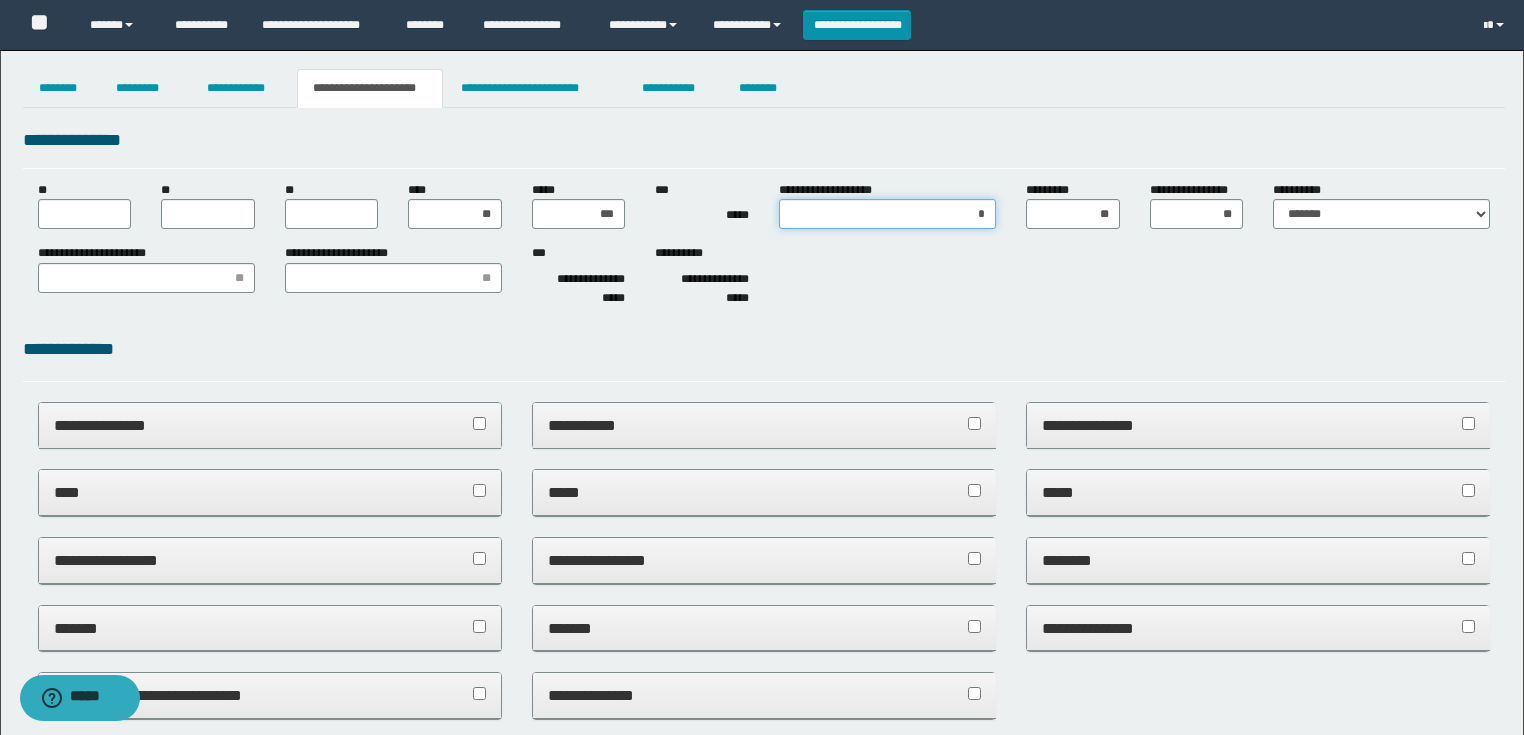 type on "**" 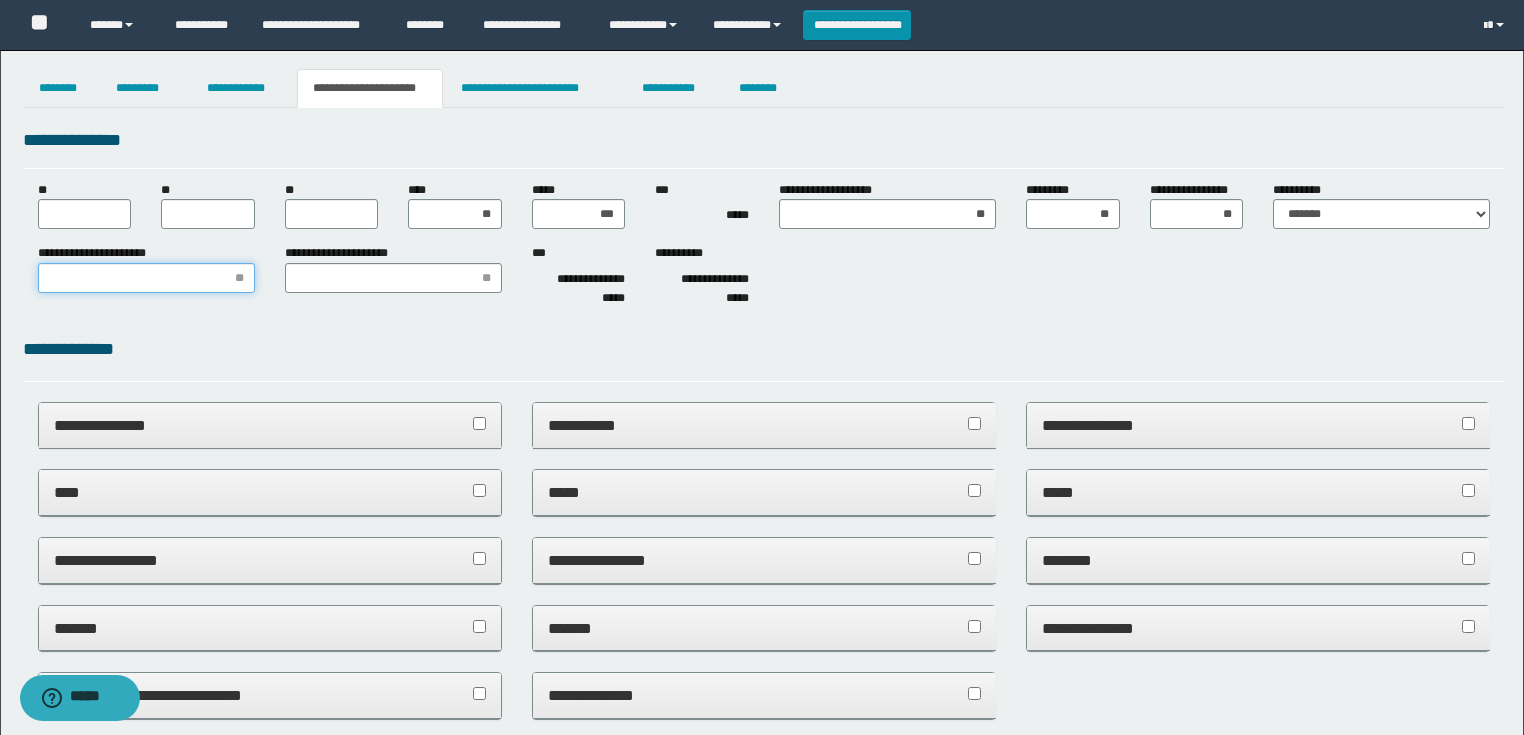 click on "**********" at bounding box center (146, 278) 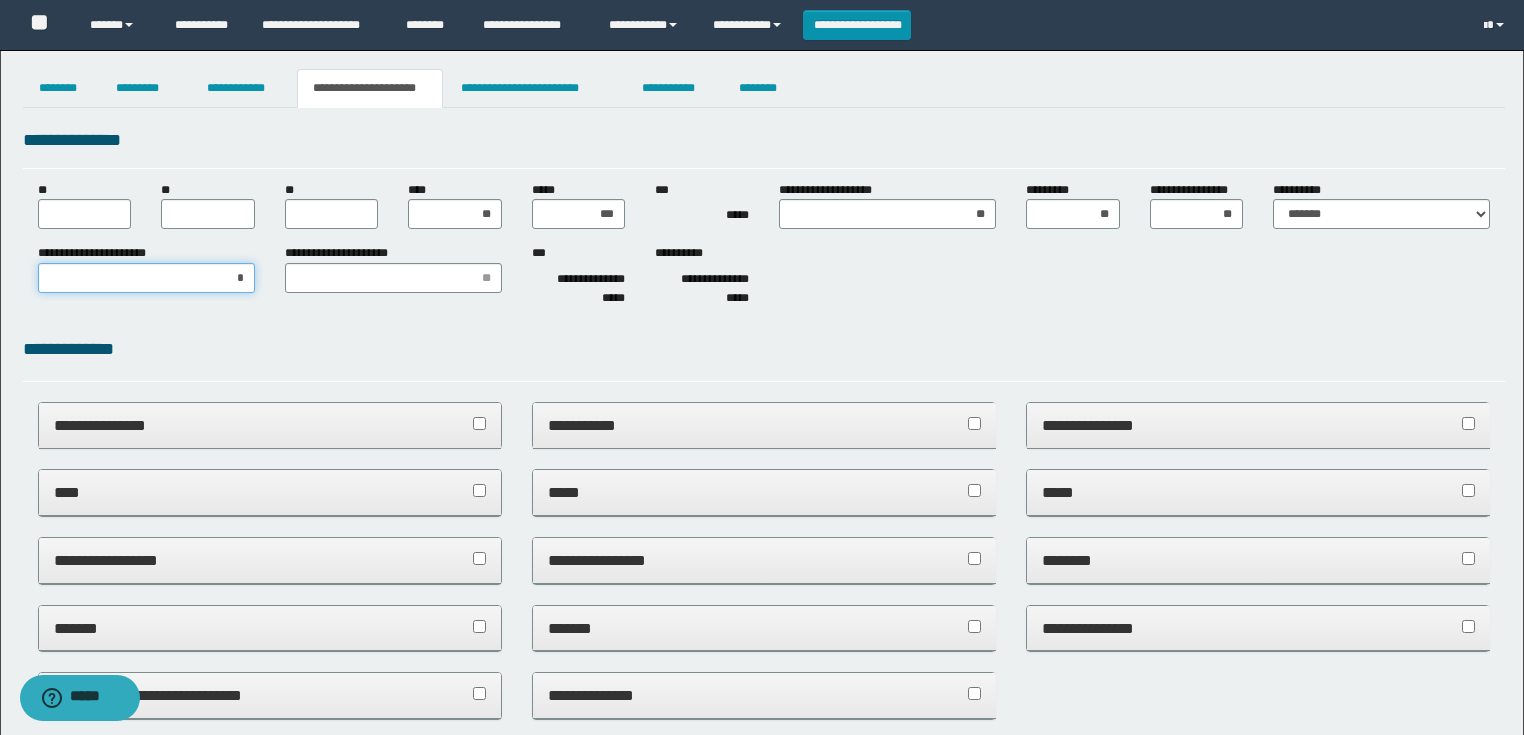 type on "**" 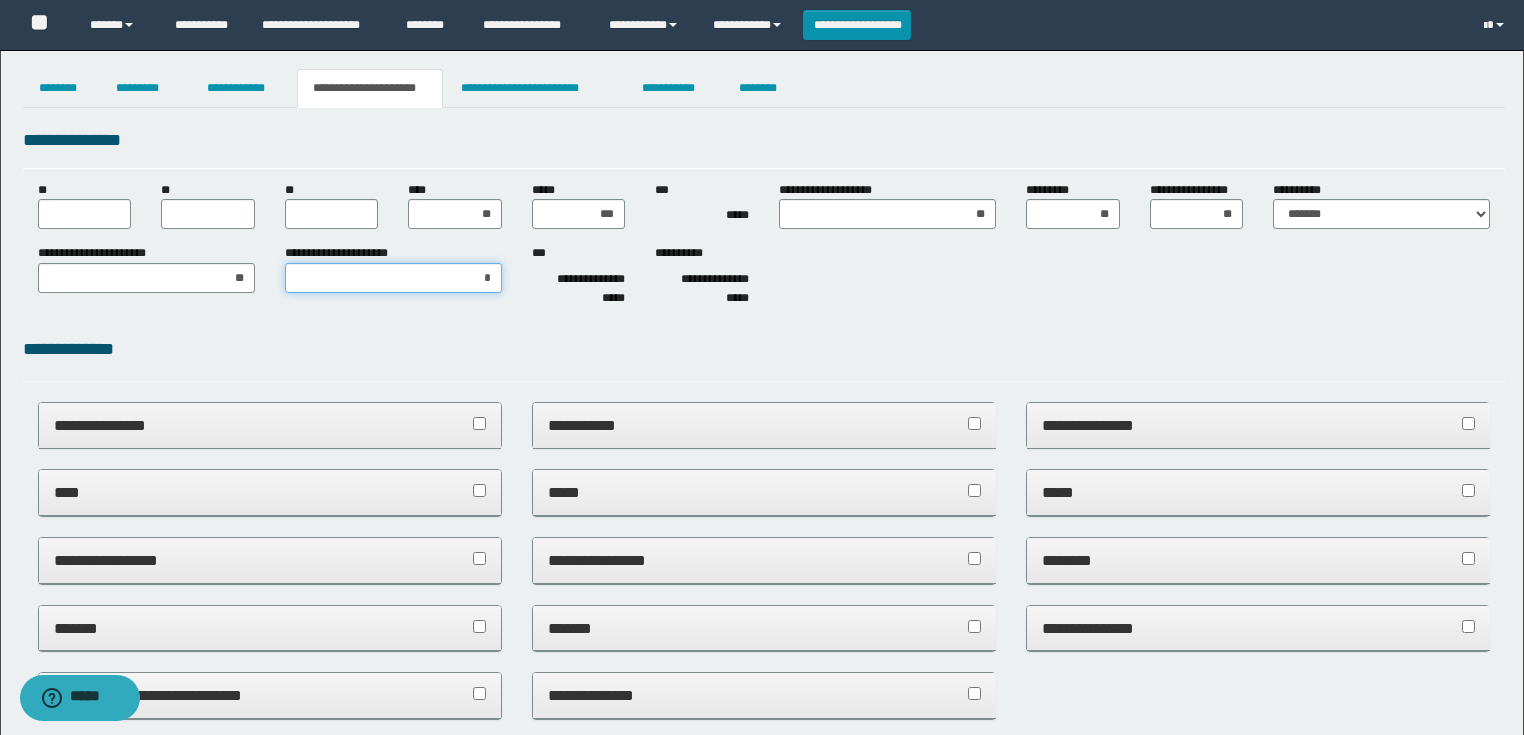 type on "**" 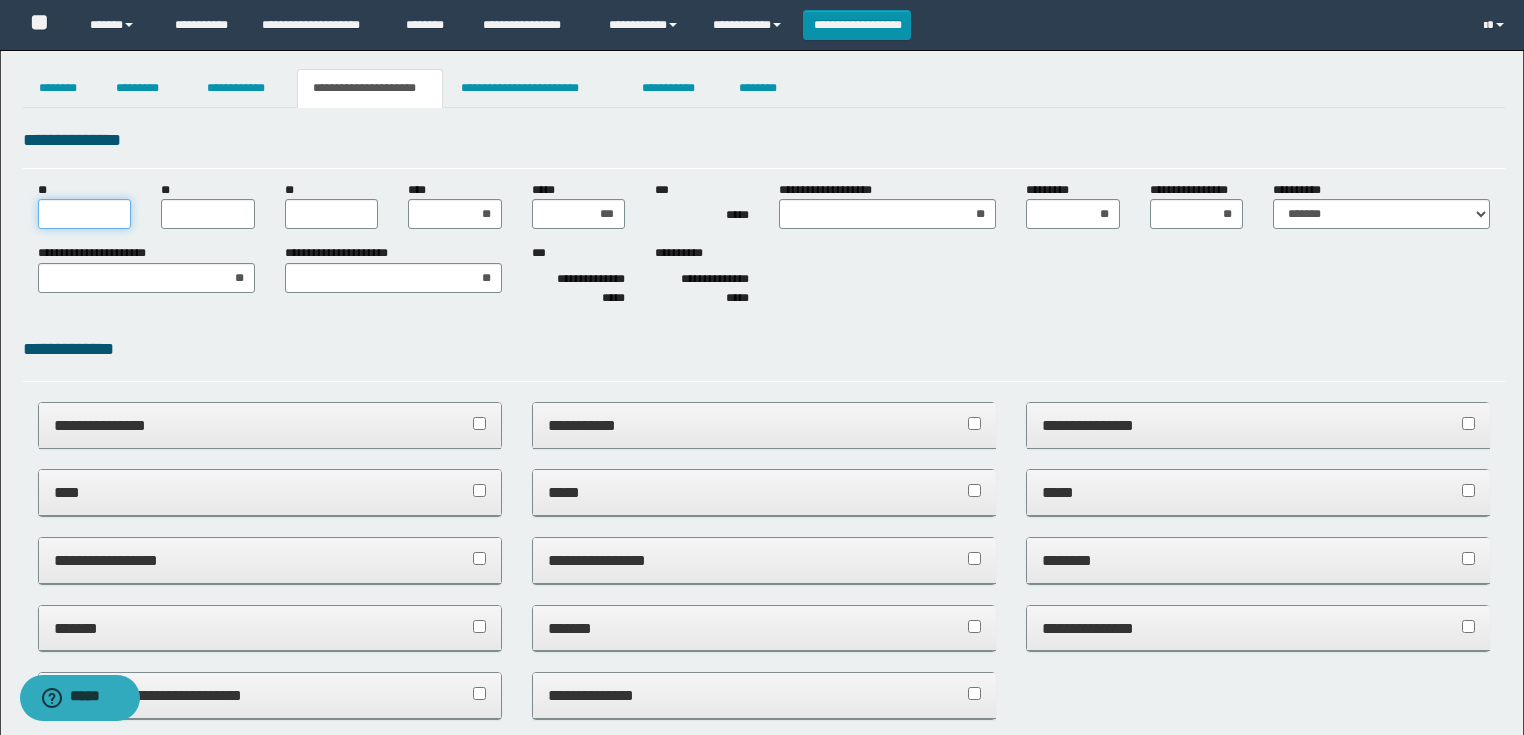 click on "**" at bounding box center [85, 214] 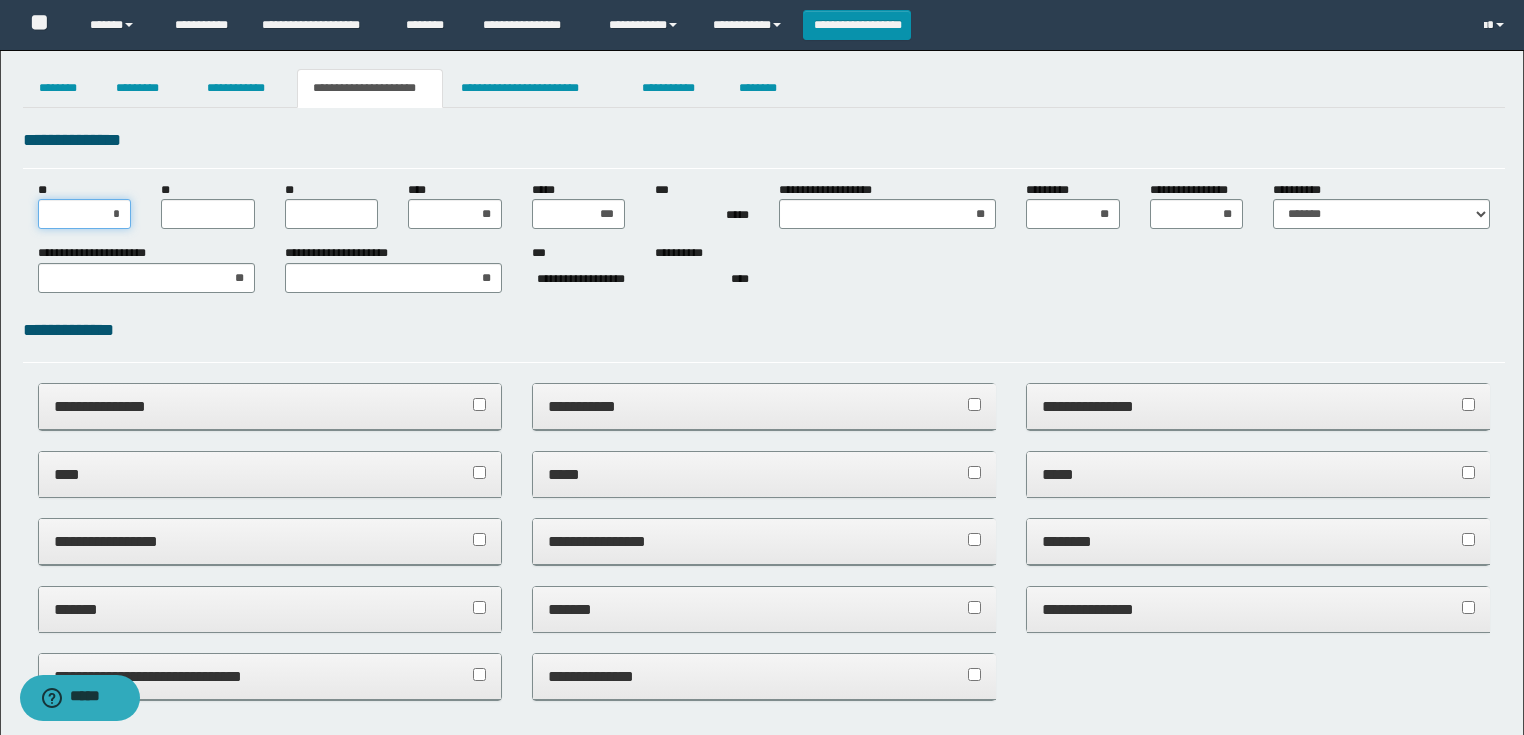 type on "**" 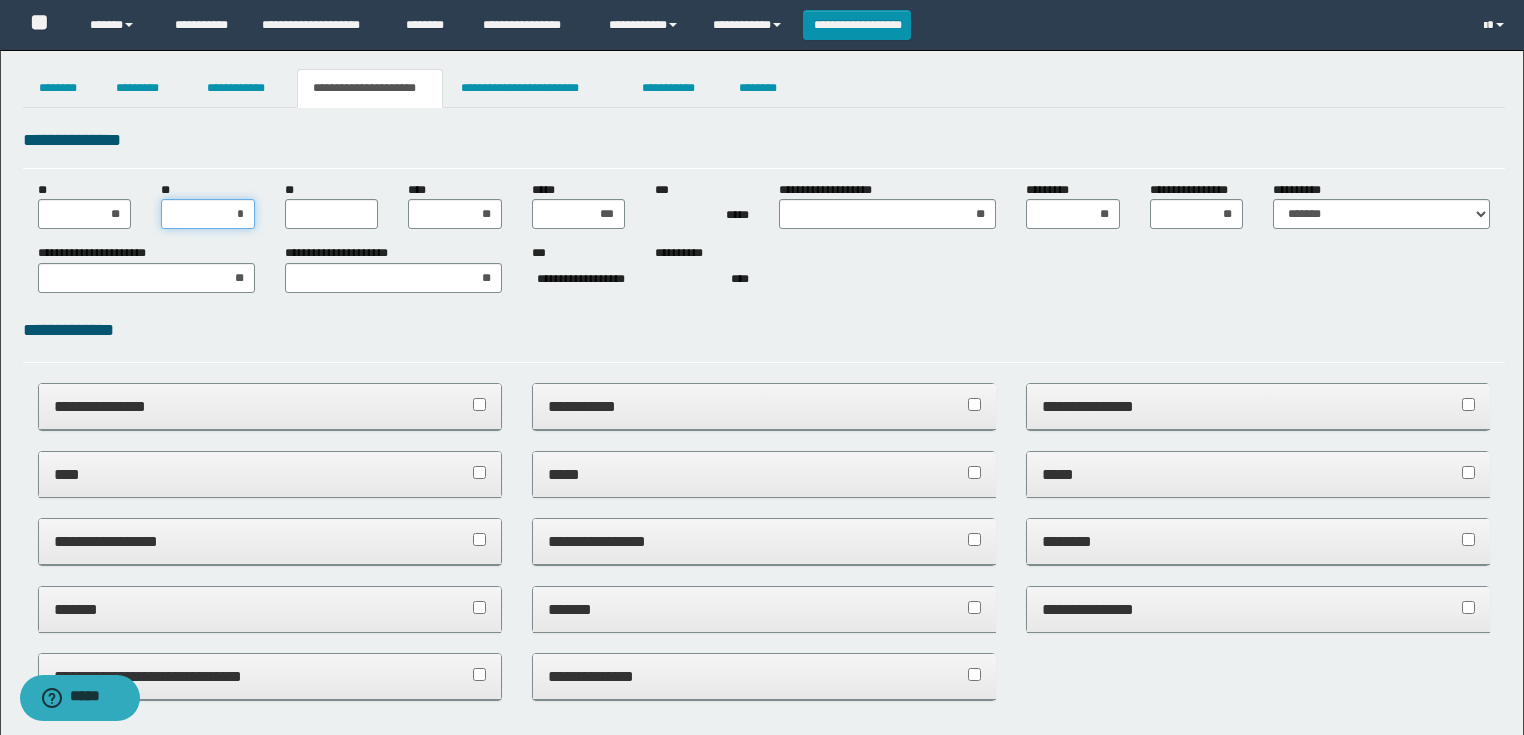 type on "**" 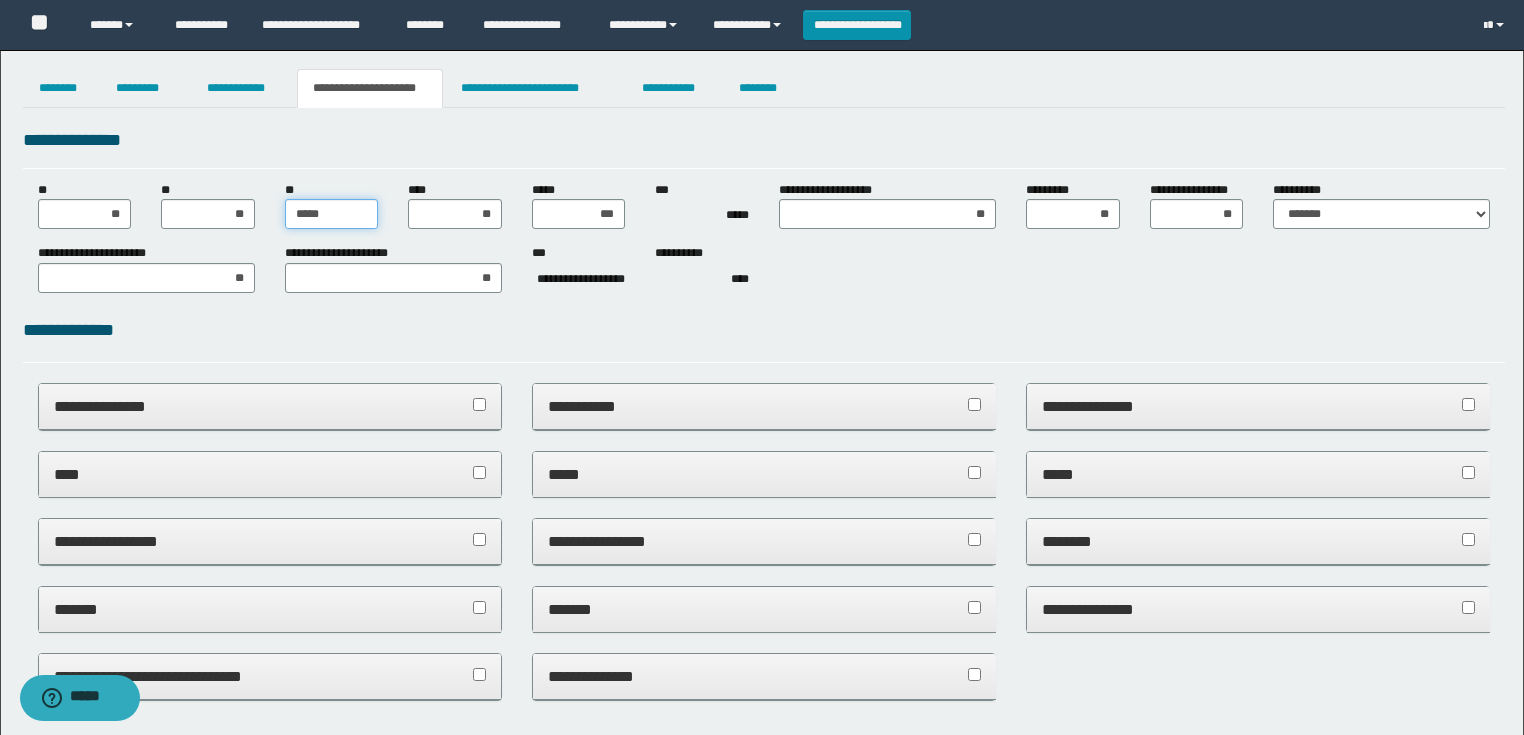 type on "******" 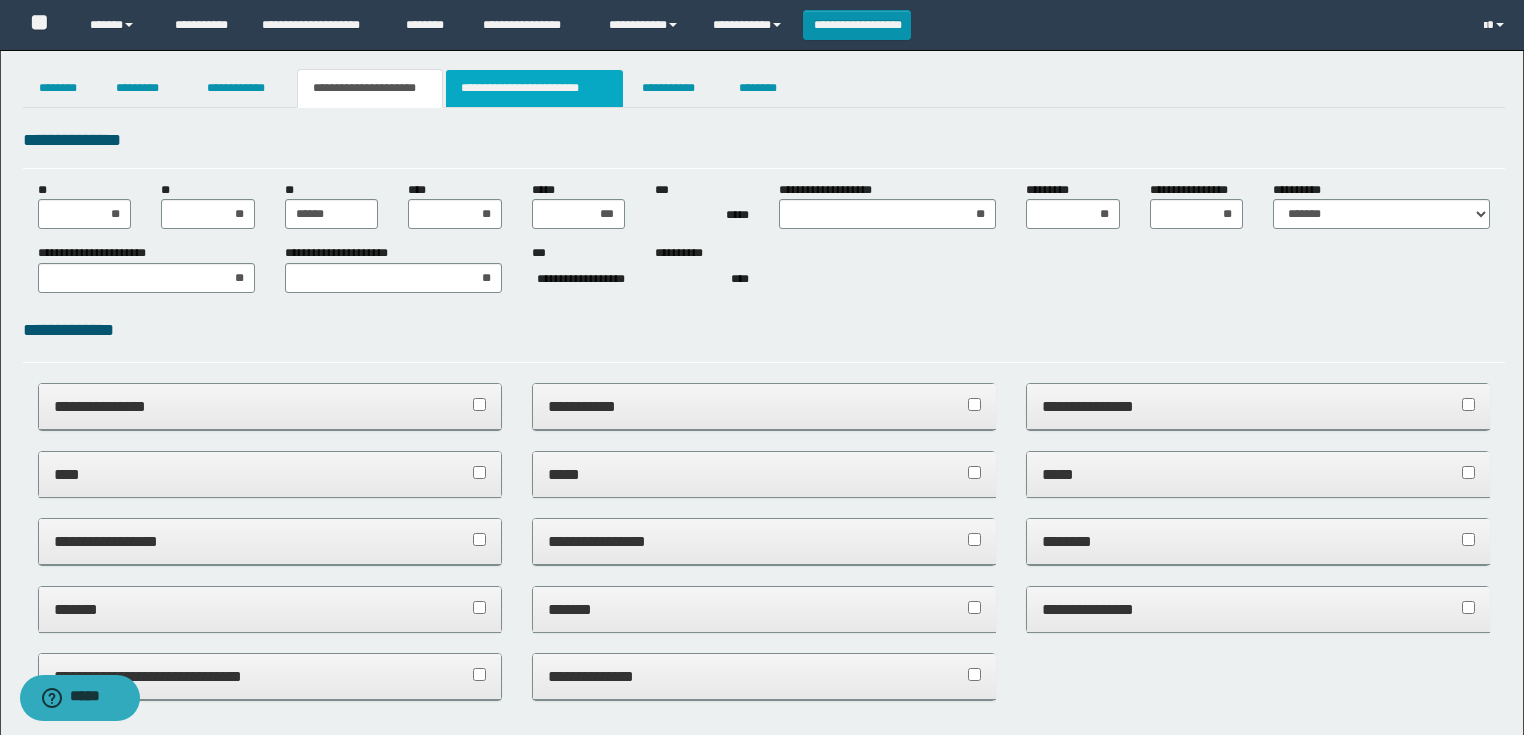 click on "**********" at bounding box center (534, 88) 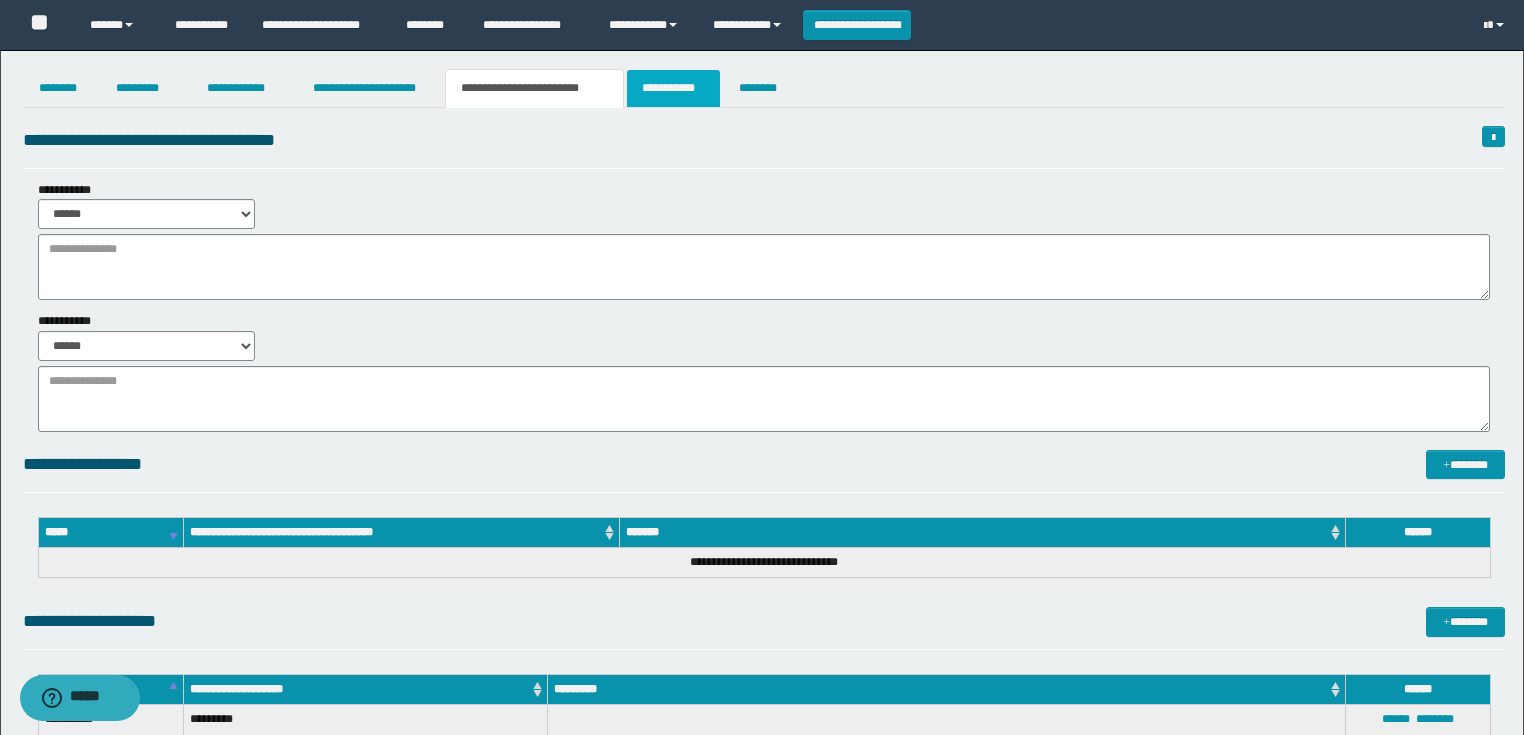 click on "**********" at bounding box center [673, 88] 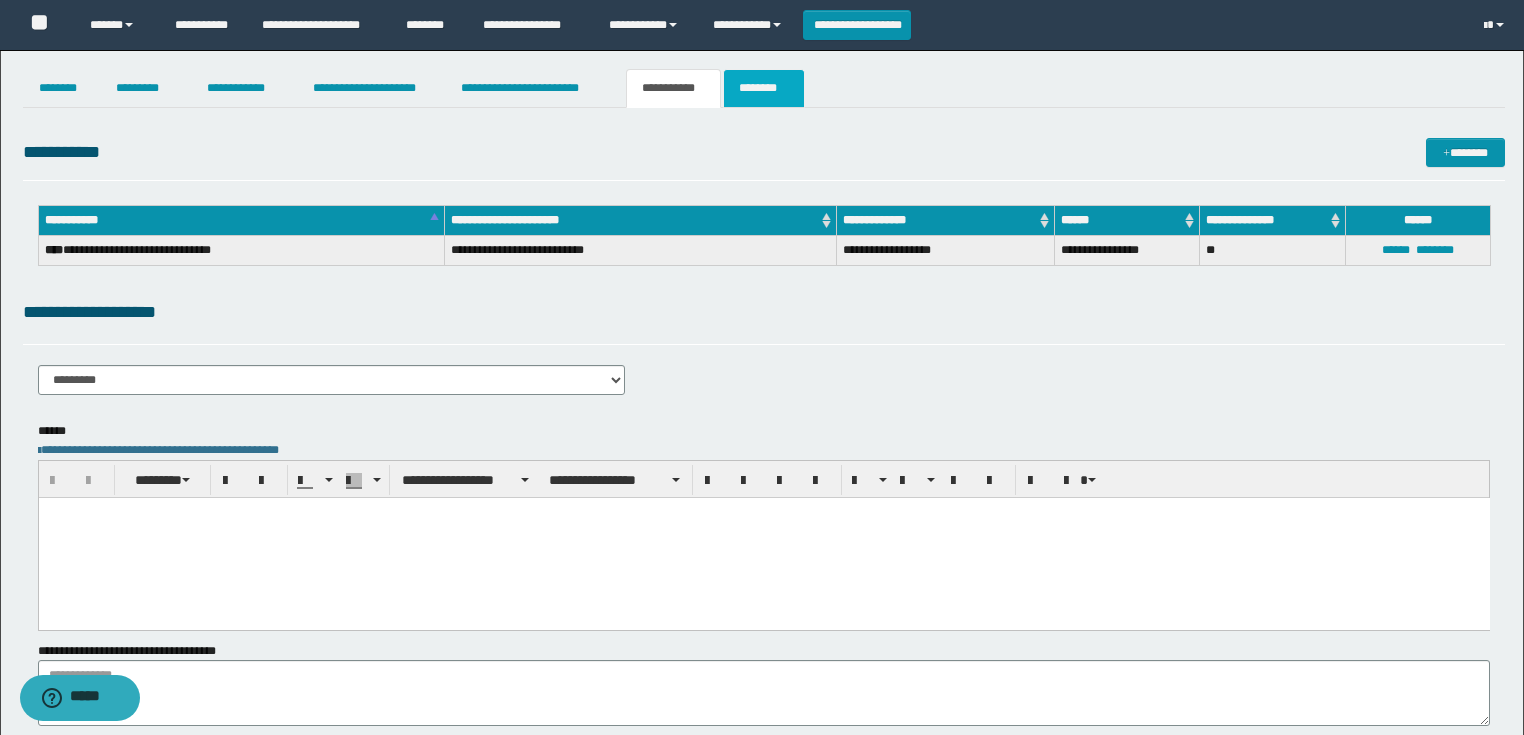click on "********" at bounding box center [764, 88] 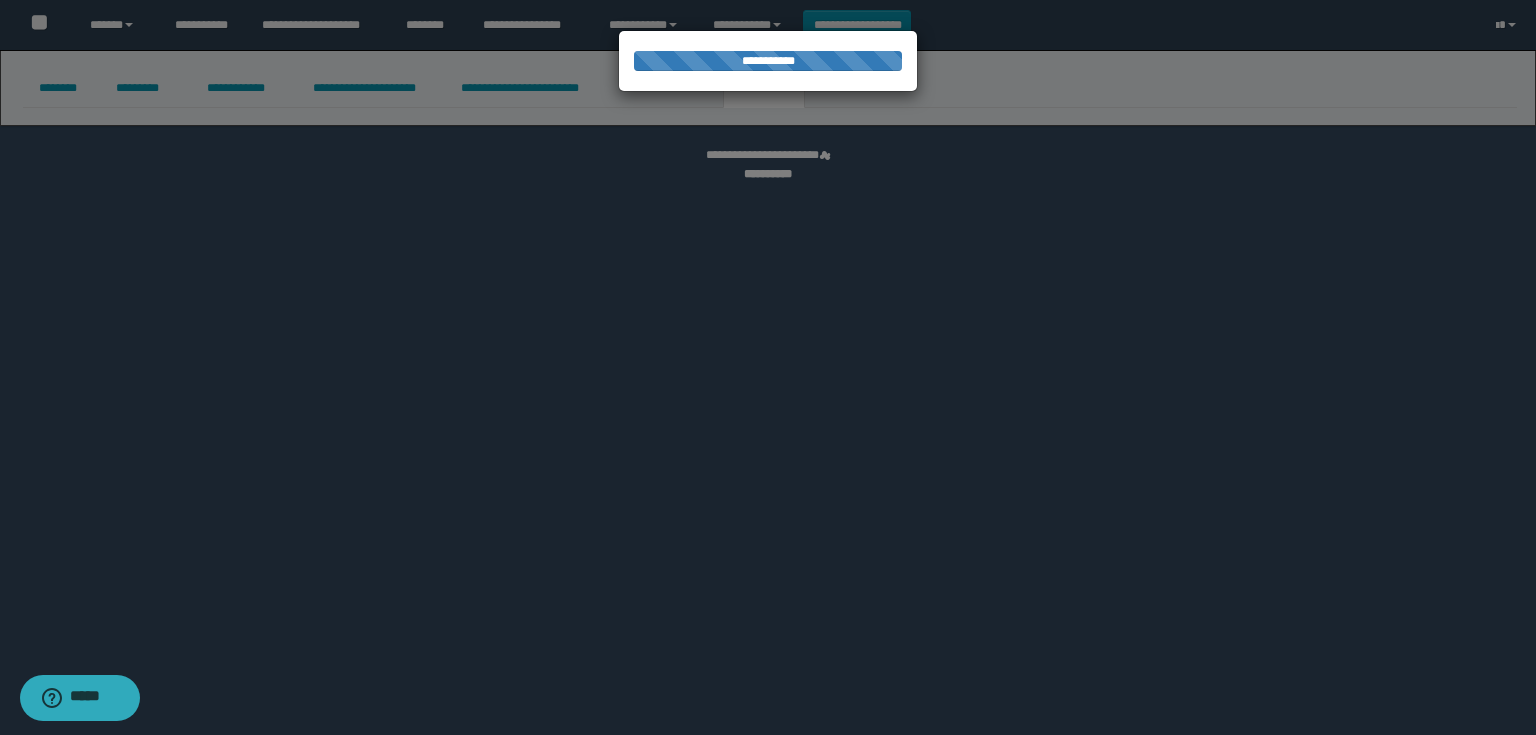 select 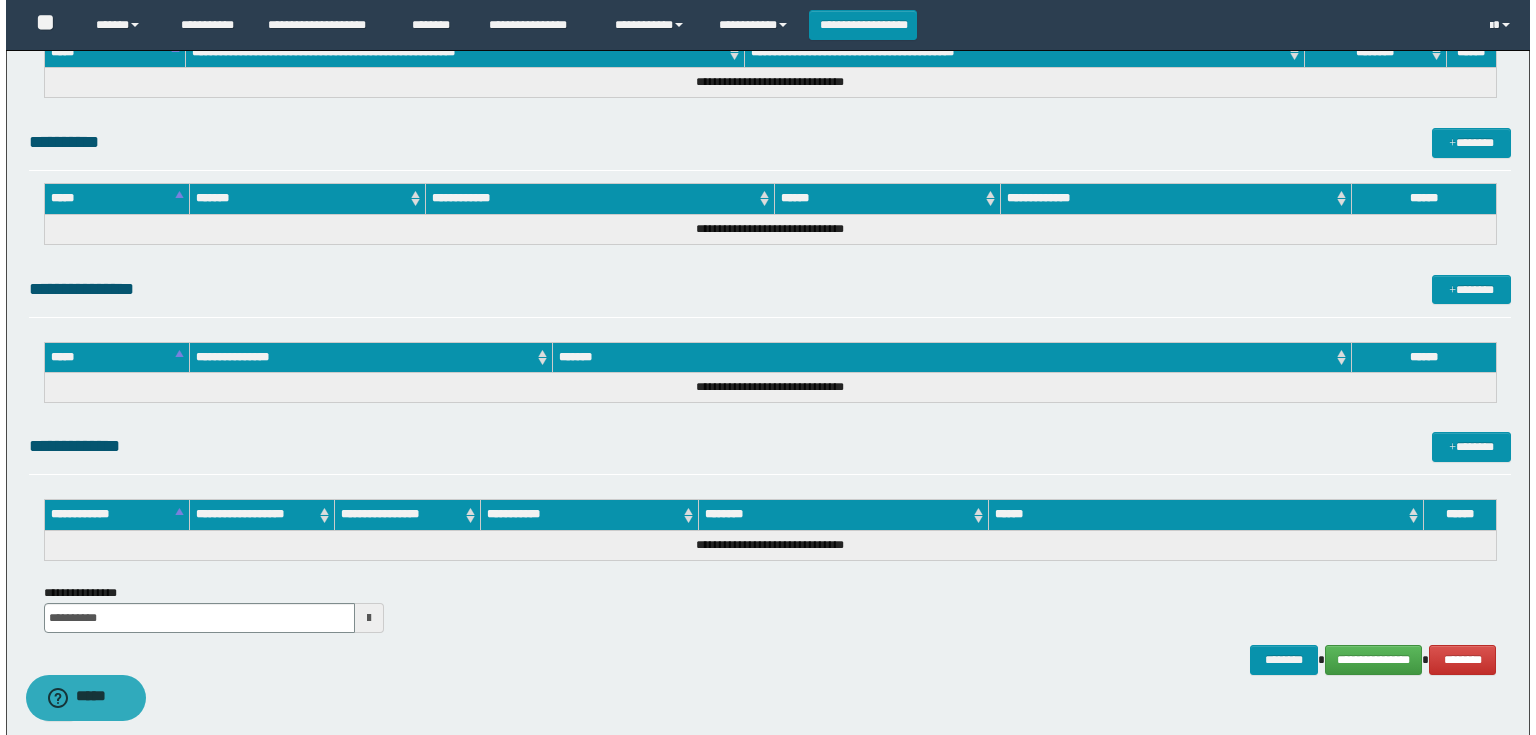 scroll, scrollTop: 889, scrollLeft: 0, axis: vertical 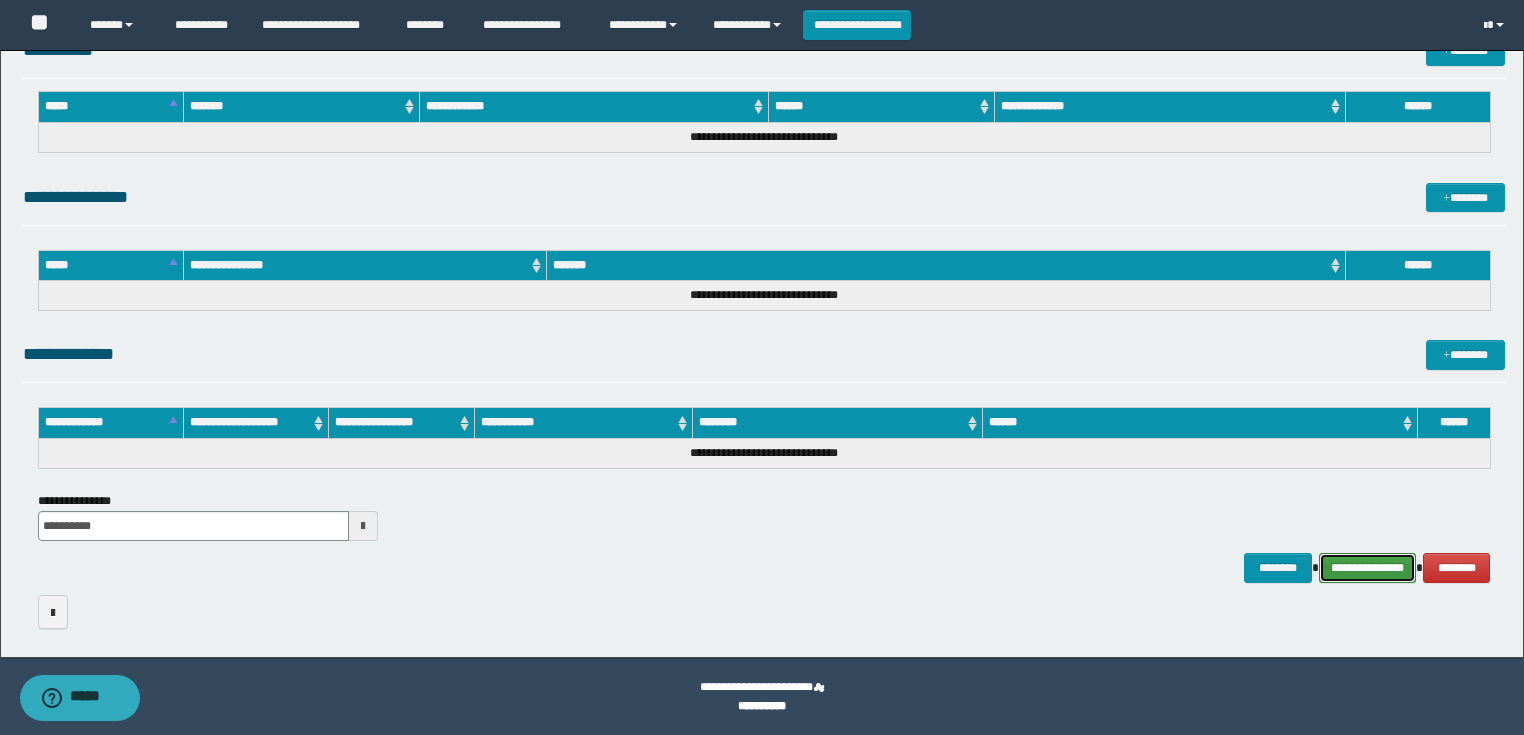 click on "**********" at bounding box center [1368, 568] 